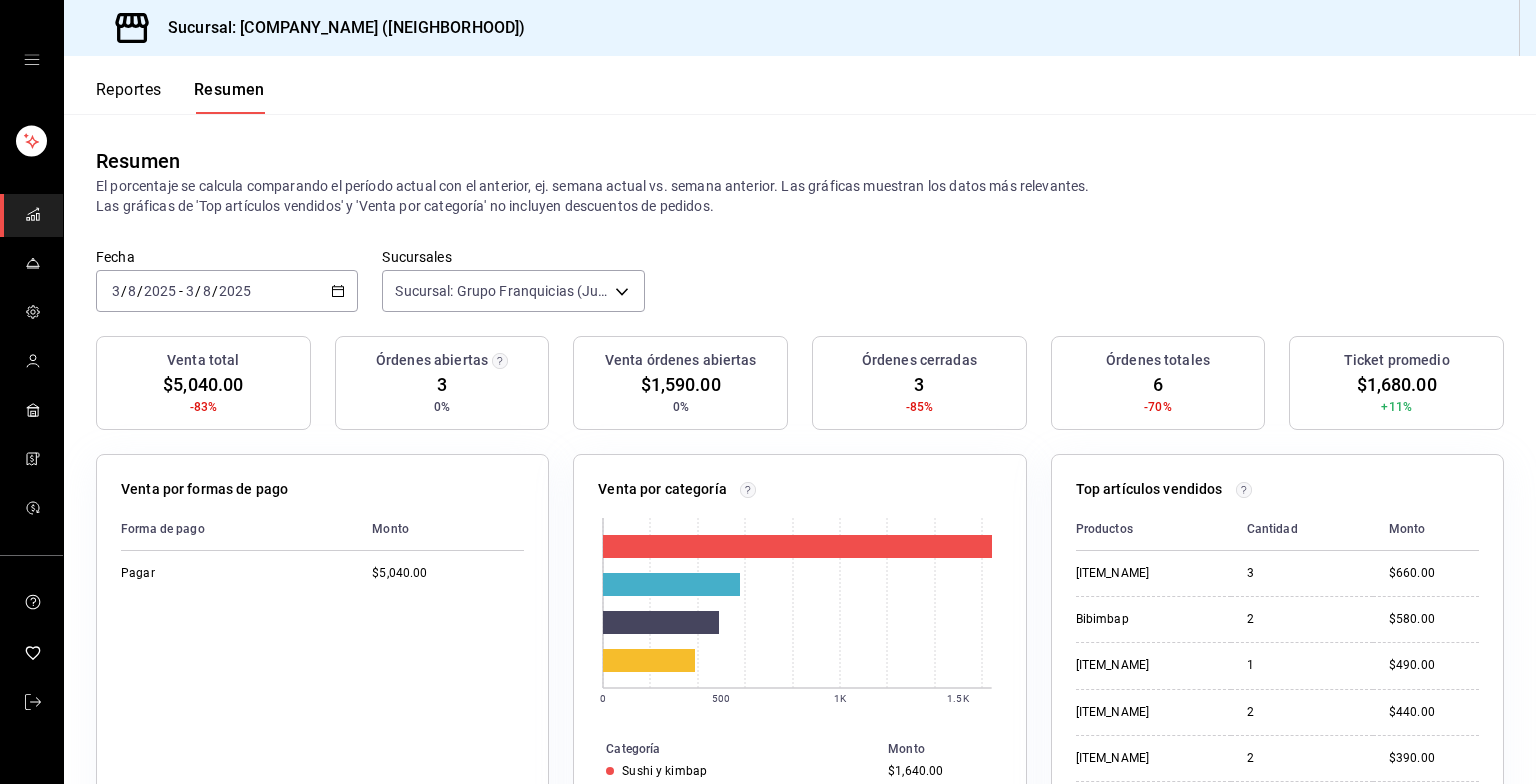 scroll, scrollTop: 0, scrollLeft: 0, axis: both 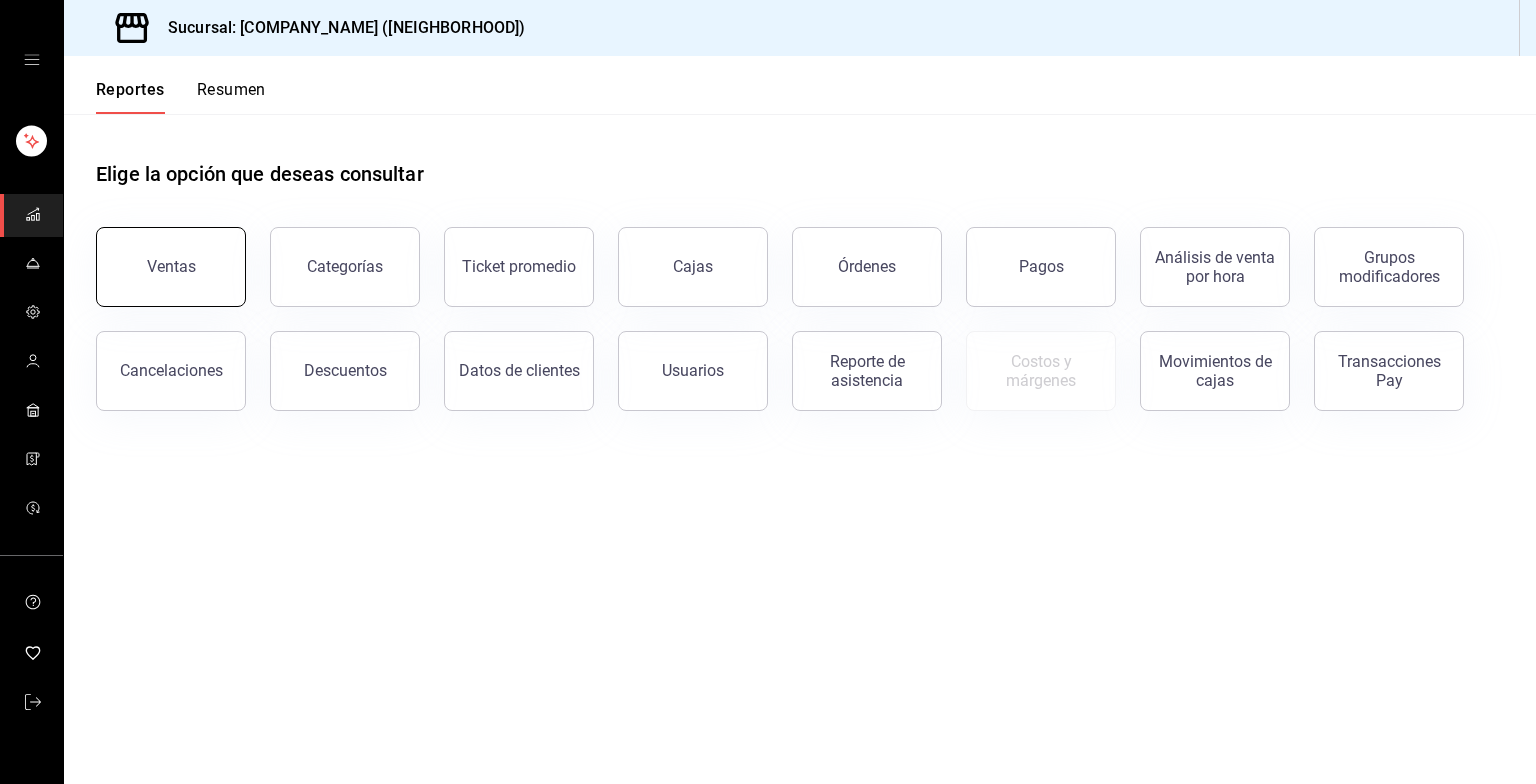 click on "Ventas" at bounding box center [171, 266] 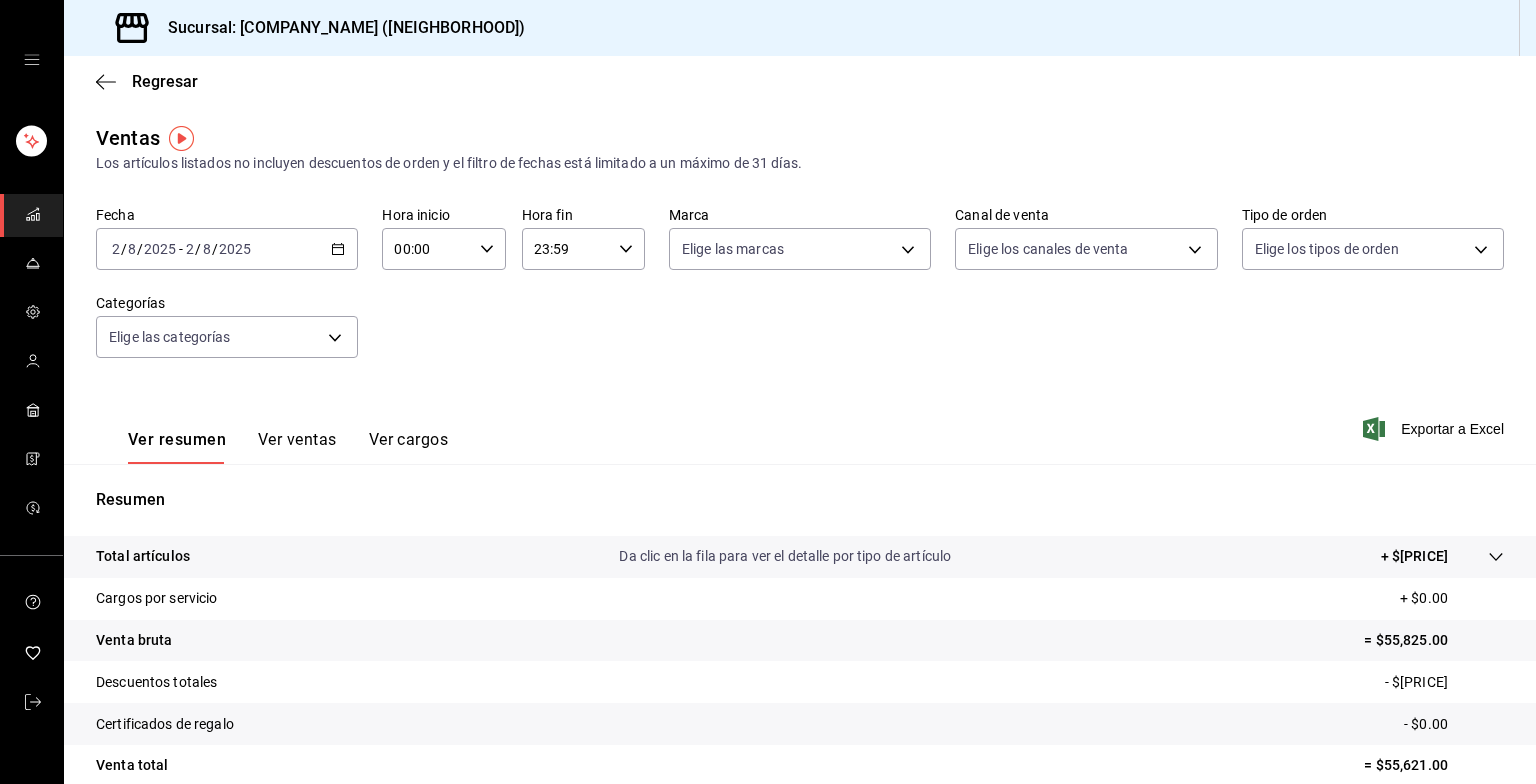 click on "2025-08-02 2 / 8 / 2025 - 2025-08-02 2 / 8 / 2025" at bounding box center (227, 249) 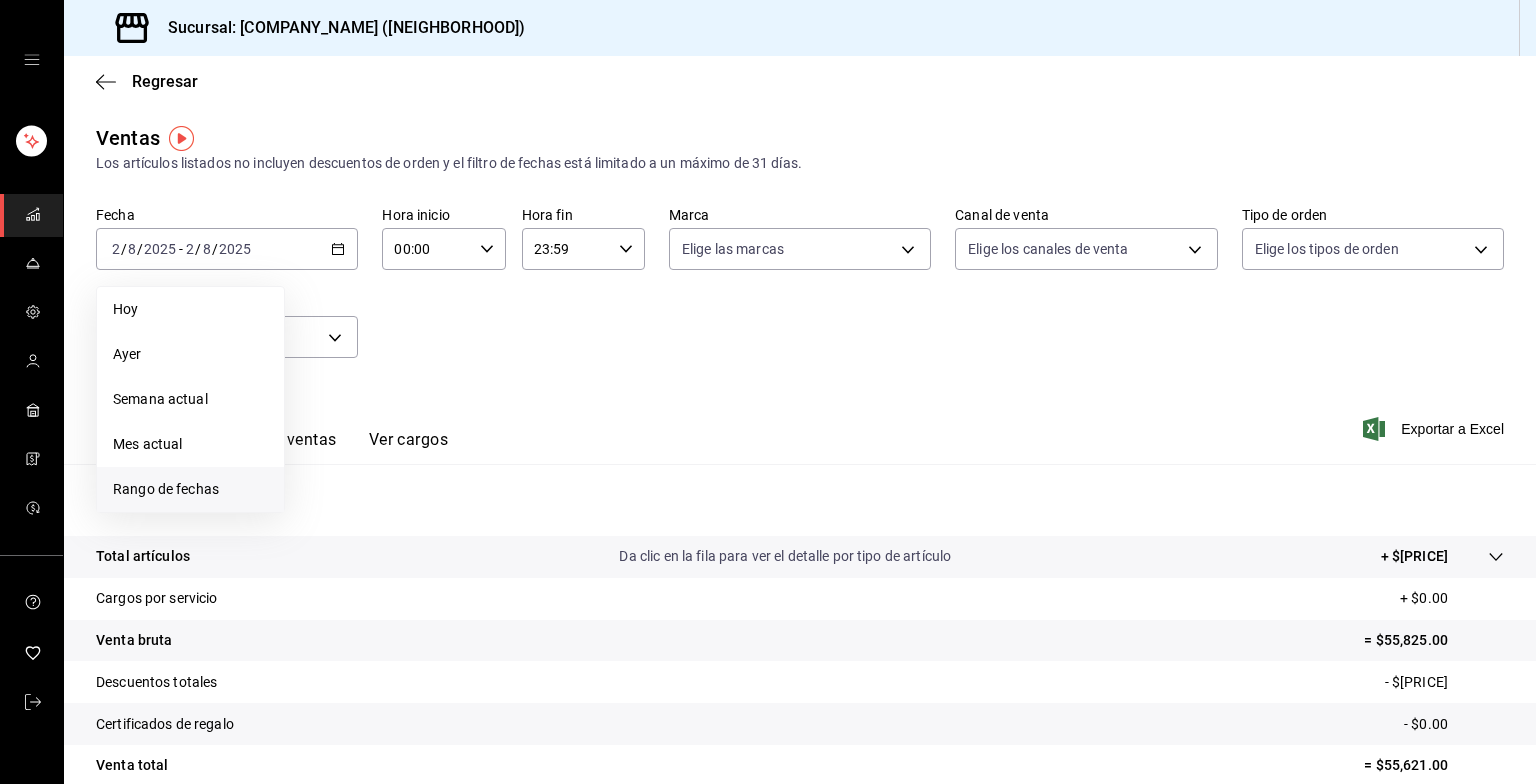 click on "Rango de fechas" at bounding box center (190, 489) 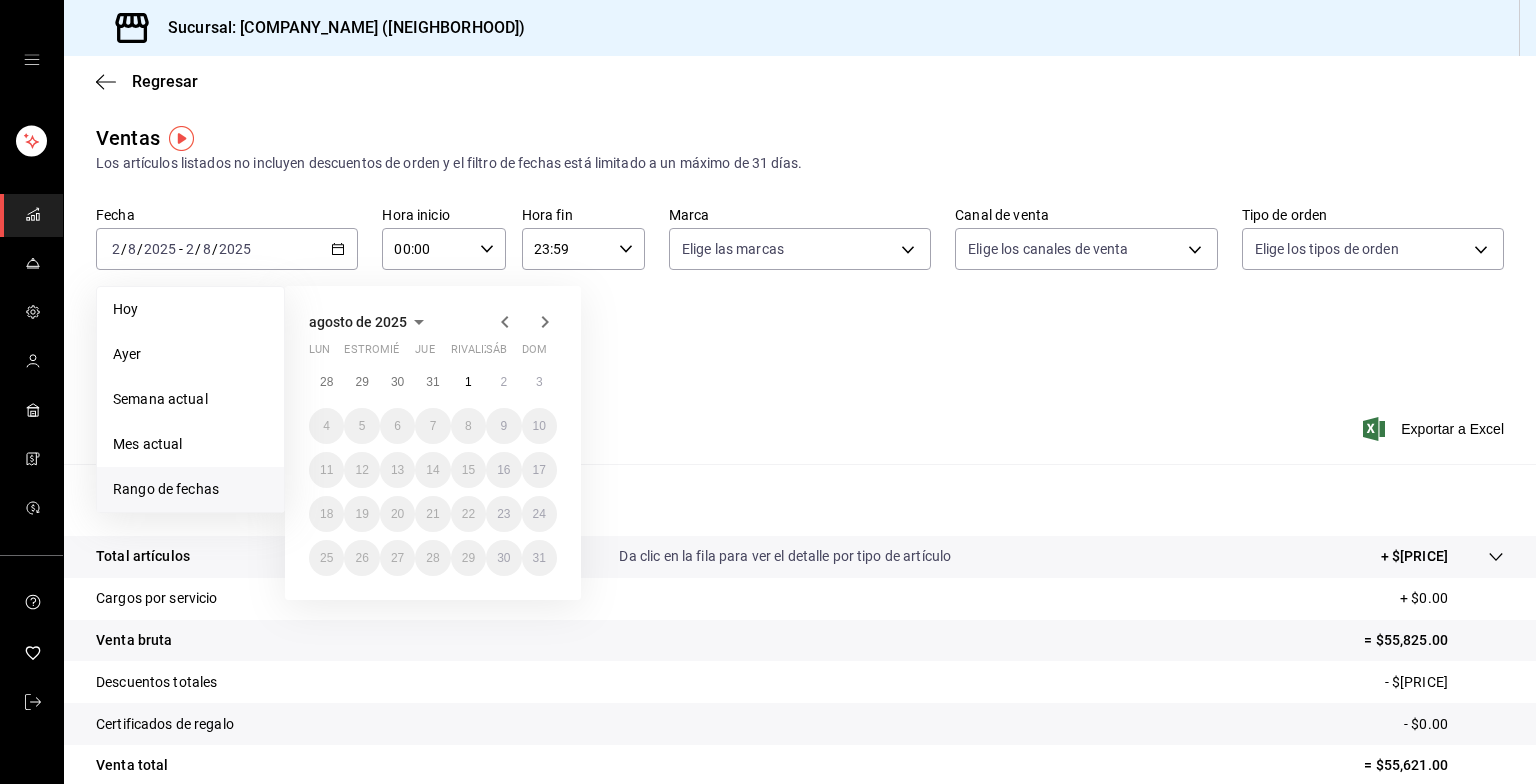 click 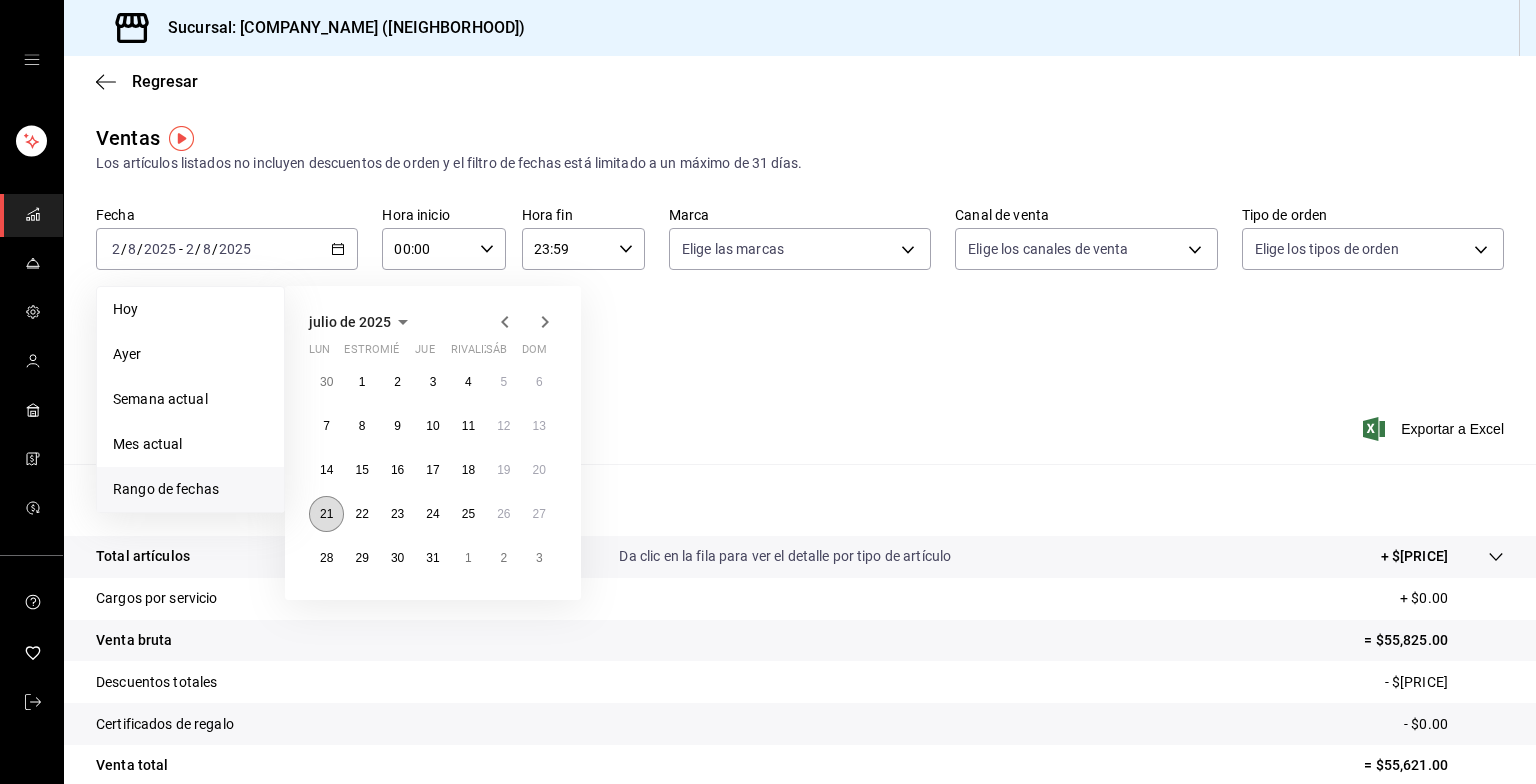 click on "21" at bounding box center [326, 514] 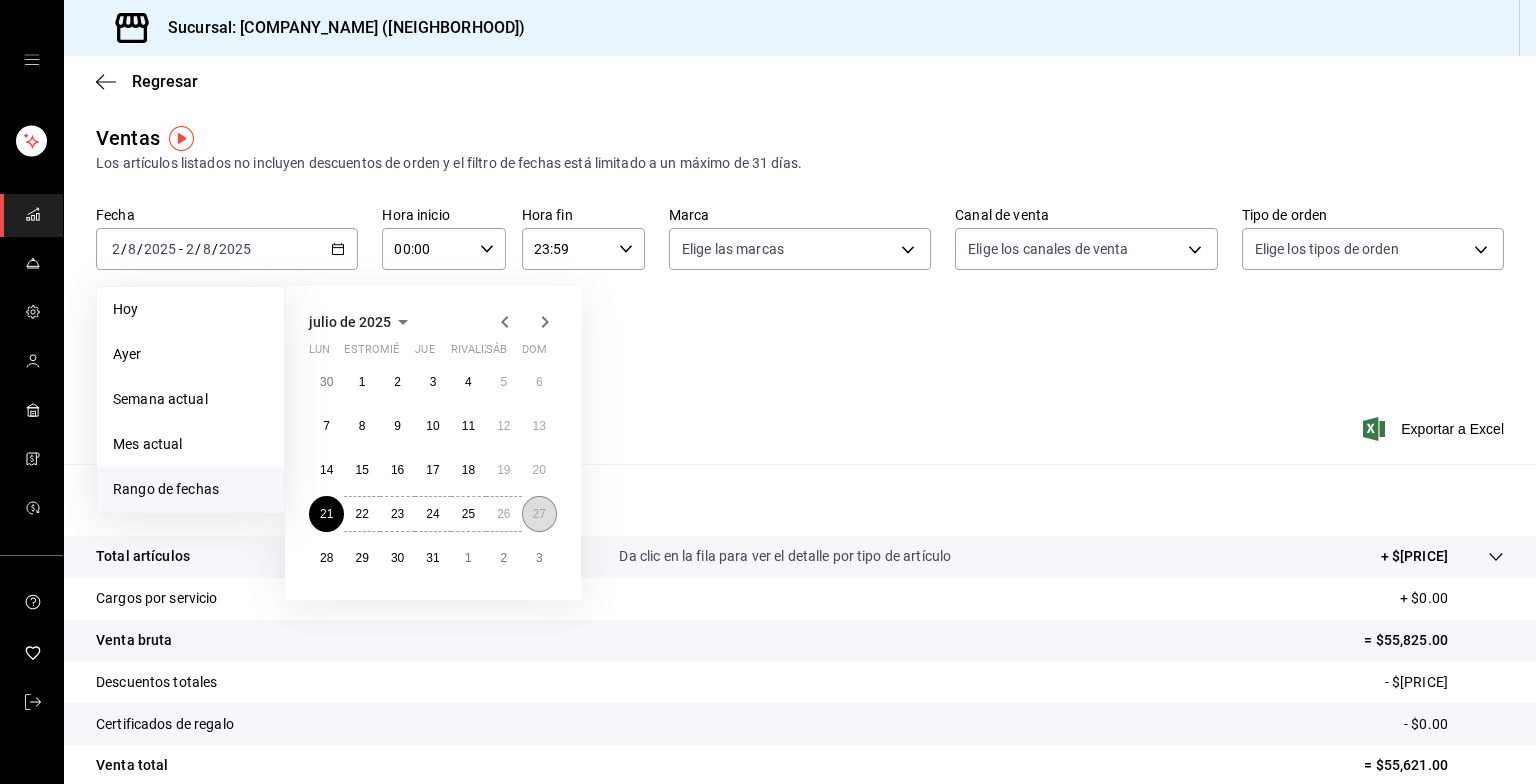 click on "27" at bounding box center [539, 514] 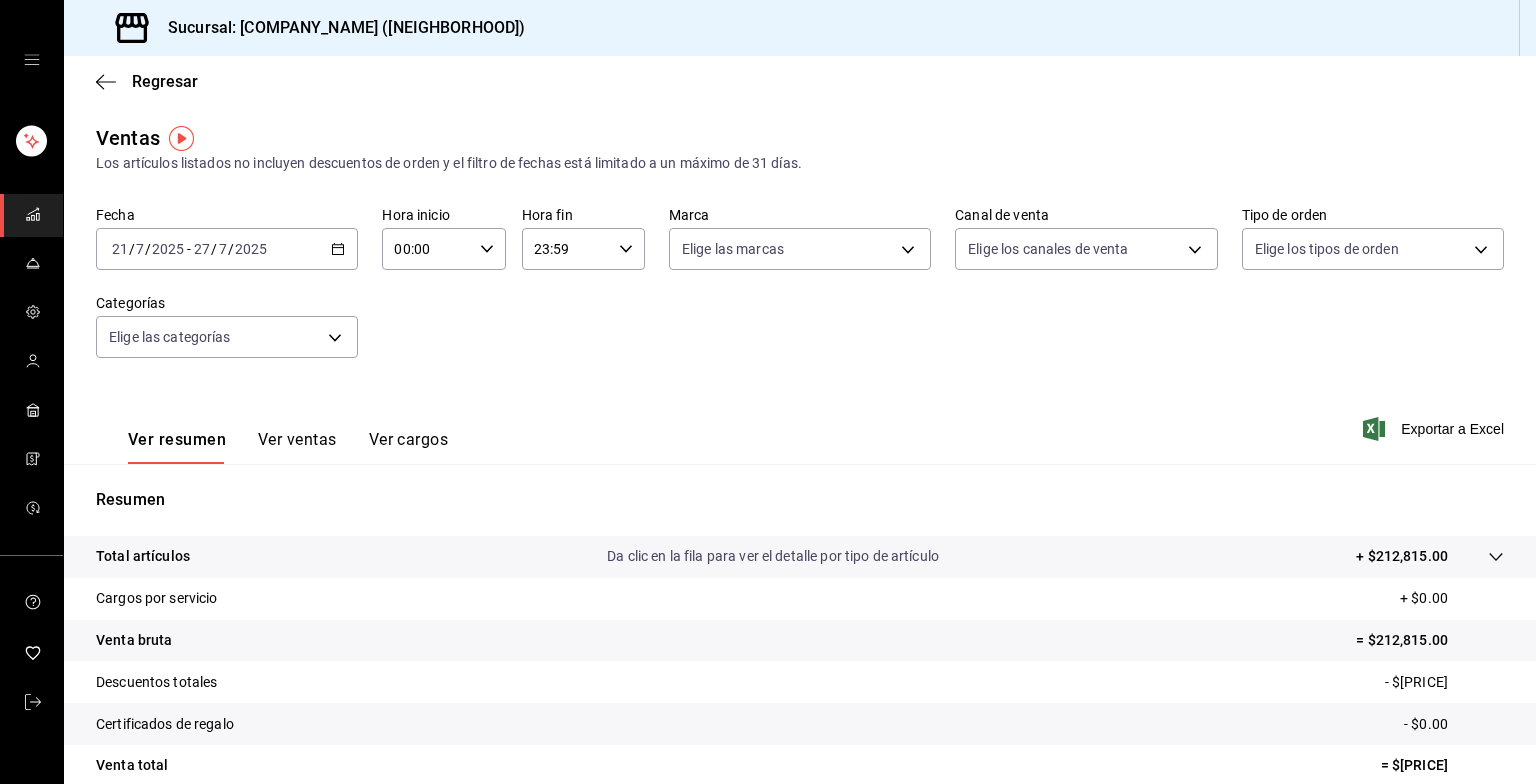 click on "Ver ventas" at bounding box center [297, 447] 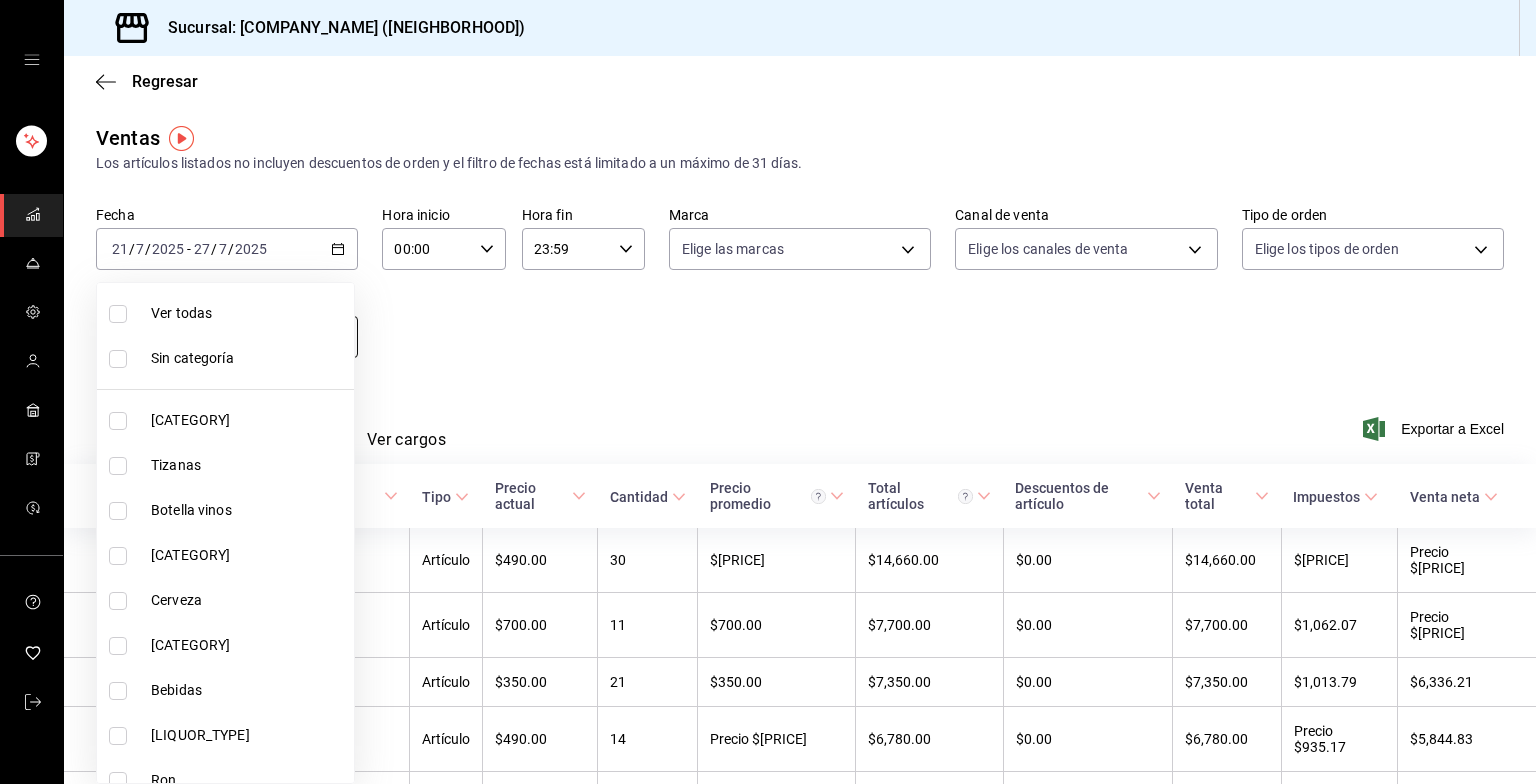 click on "Sucursal: Grupo Franquicias (Juriquilla) Regresar Ventas Los artículos listados no incluyen descuentos de orden y el filtro de fechas está limitado a un máximo de 31 días. Fecha [DATE] [DATE] - [DATE] [DATE] Hora inicio 00:00 Hora inicio Hora fin 23:59 Hora fin Marca Elige las marcas Canal de venta Elige los canales de venta Tipo de orden Elige los tipos de orden Categorías Elige las categorías Ver resumen Ver ventas Ver cargos Exportar a Excel Nombre Tipo de artículo Tipo Precio actual Cantidad Precio promedio   Total artículos   Descuentos de artículo Venta total Impuestos Venta neta Costilla Yangyeomgalbi - Artículo $[PRICE] [QUANTITY] $[PRICE] $[PRICE] $[PRICE] $[PRICE] $[PRICE] $[PRICE] Precio $[PRICE] Ude galbi 250 gr - Artículo $[PRICE] [QUANTITY] $[PRICE] $[PRICE] $[PRICE] $[PRICE] $[PRICE] $[PRICE] Panceta samgyupsal - Artículo $[PRICE] [QUANTITY] $[PRICE] $[PRICE] $[PRICE] $[PRICE] $[PRICE] $[PRICE] Elección de Nueva York - Artículo $[PRICE] [QUANTITY] $[PRICE] $[PRICE] $[PRICE] $[PRICE]" at bounding box center (768, 392) 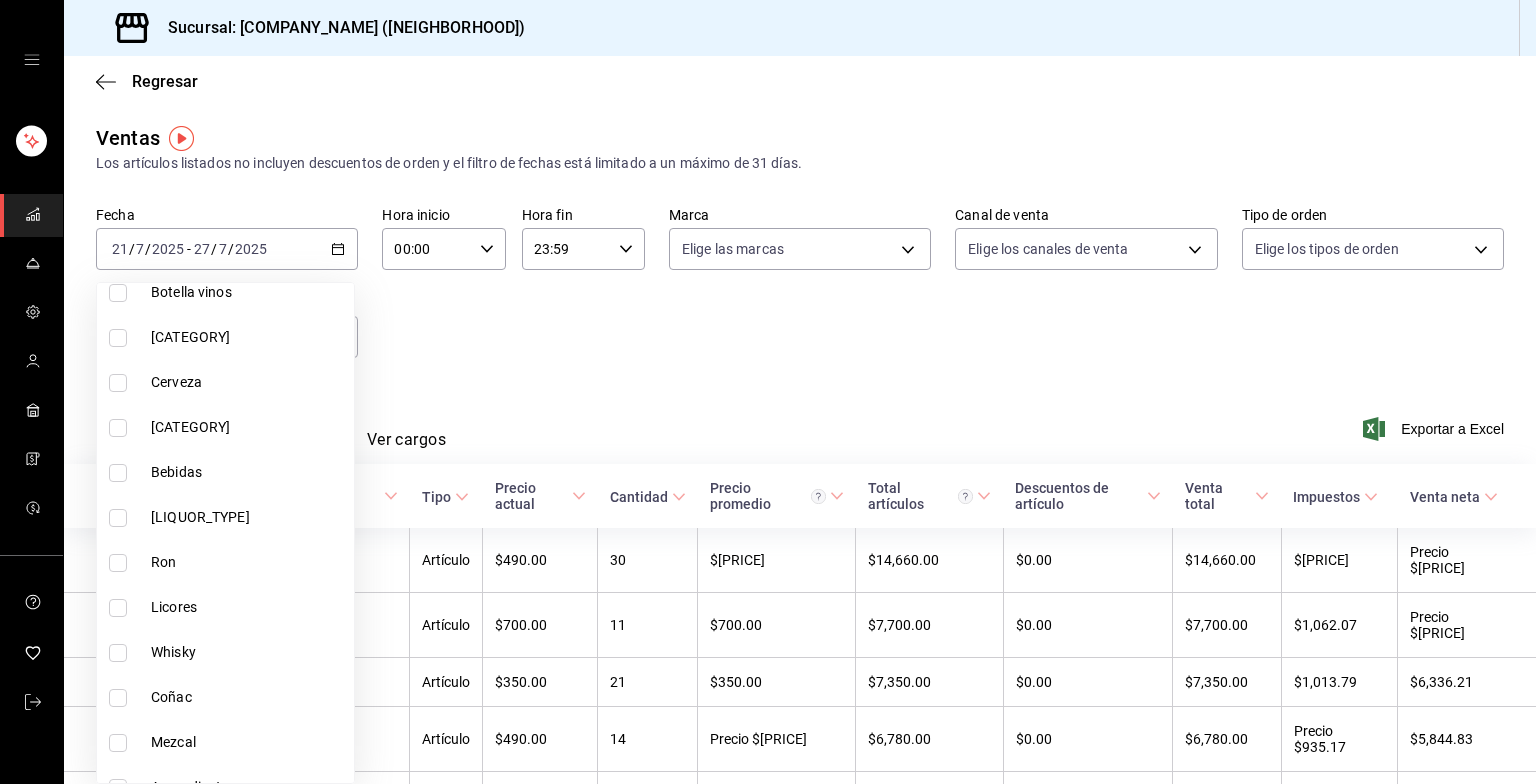 scroll, scrollTop: 214, scrollLeft: 0, axis: vertical 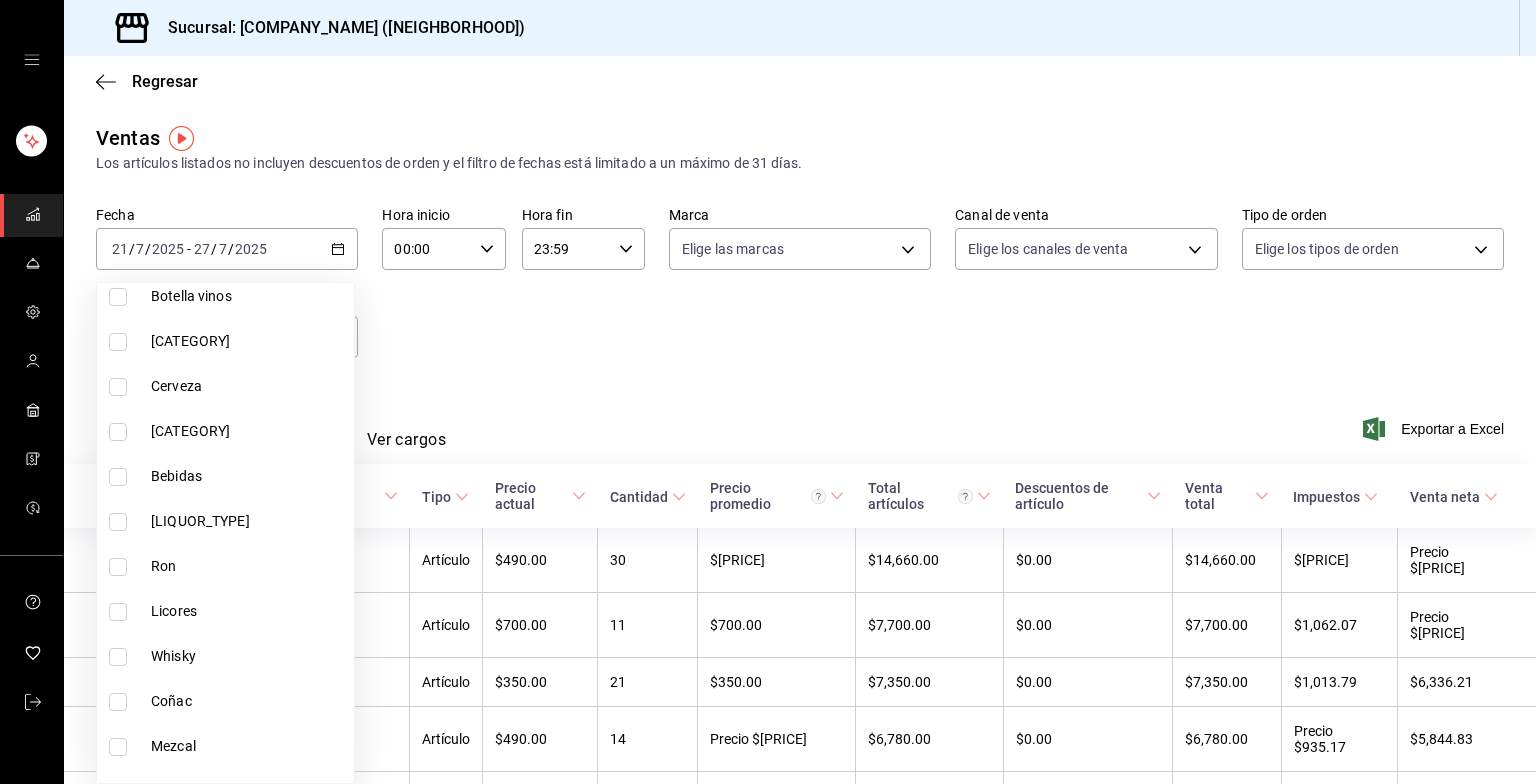 click on "Bebidas" at bounding box center (248, 476) 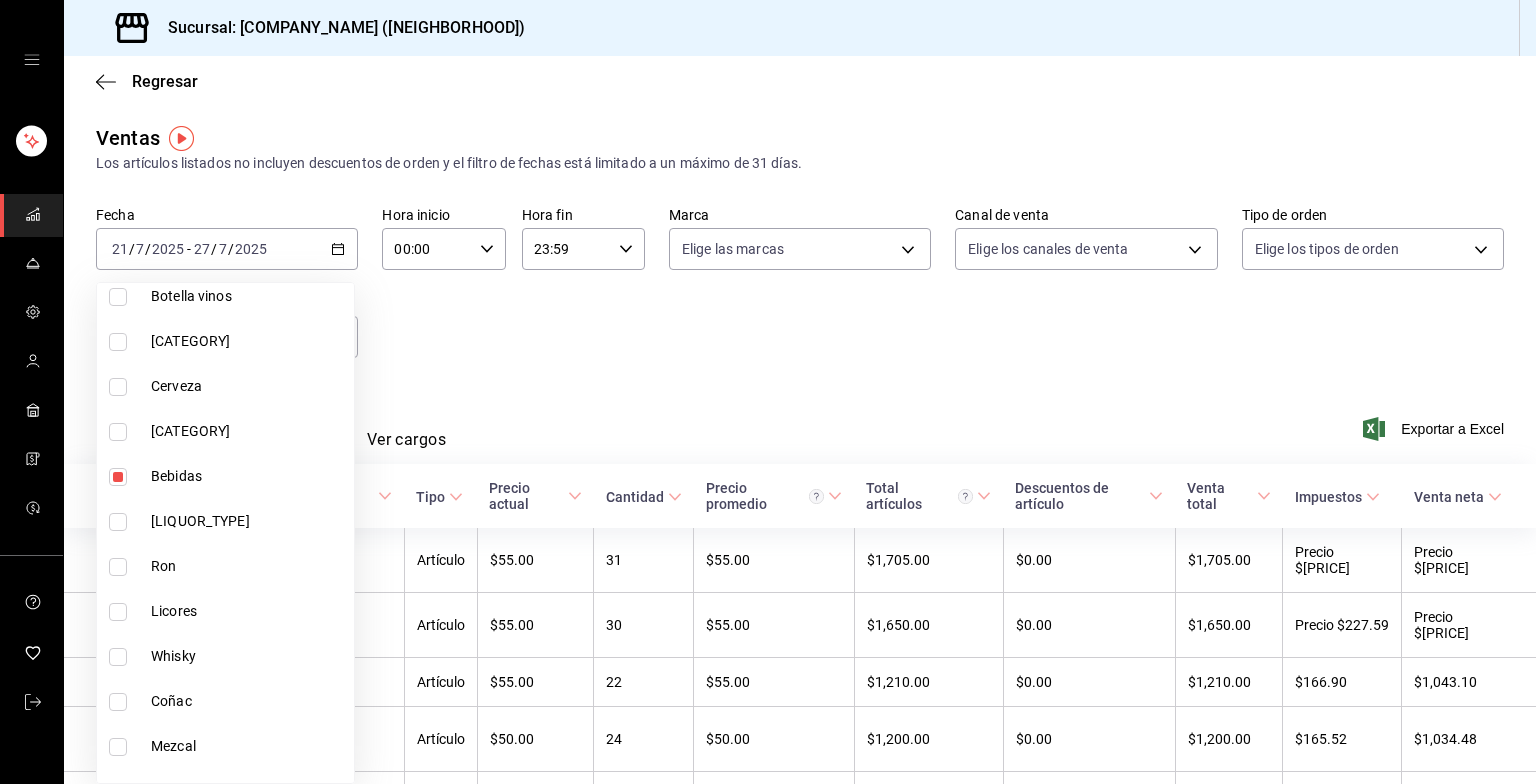 click at bounding box center [768, 392] 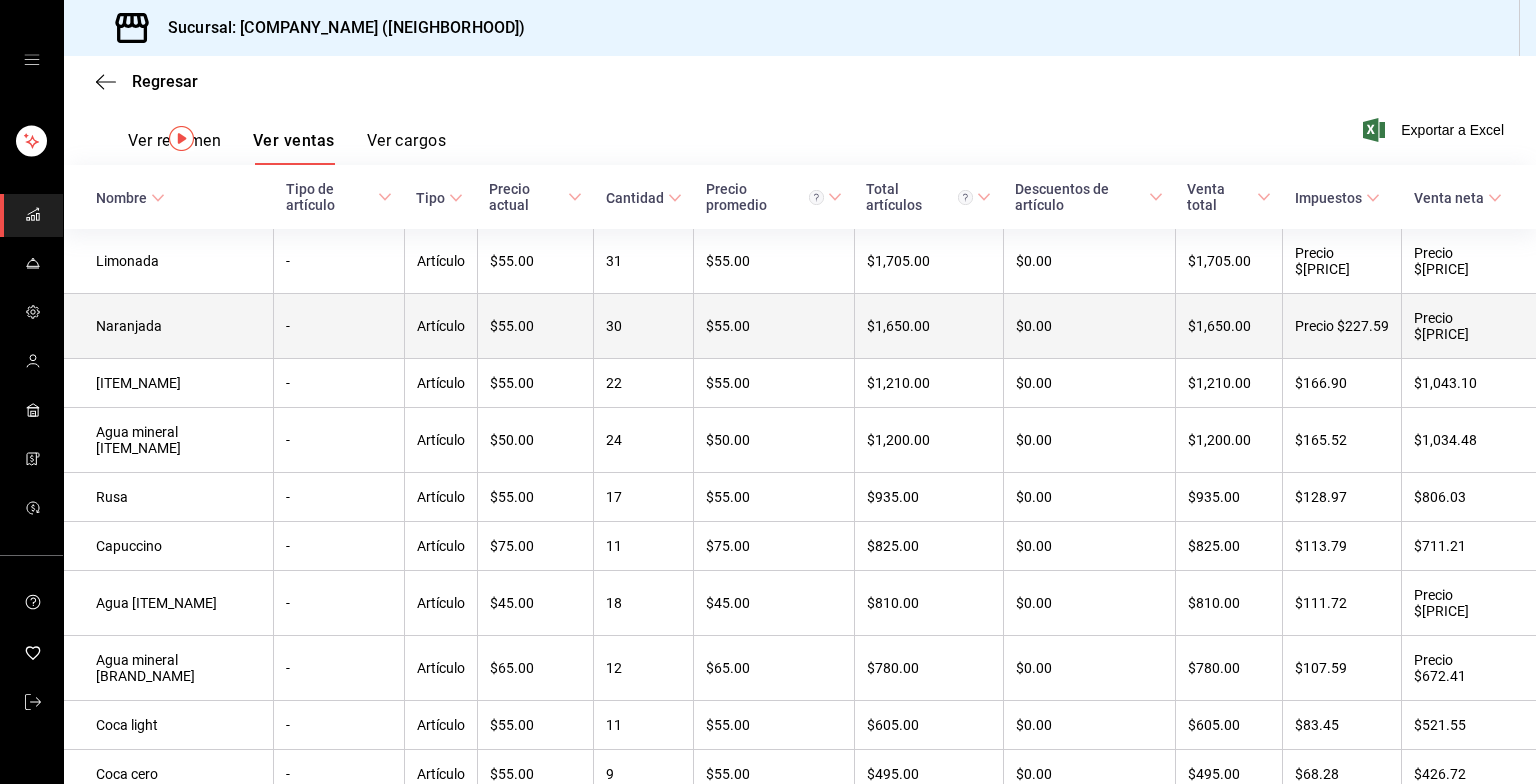 scroll, scrollTop: 0, scrollLeft: 0, axis: both 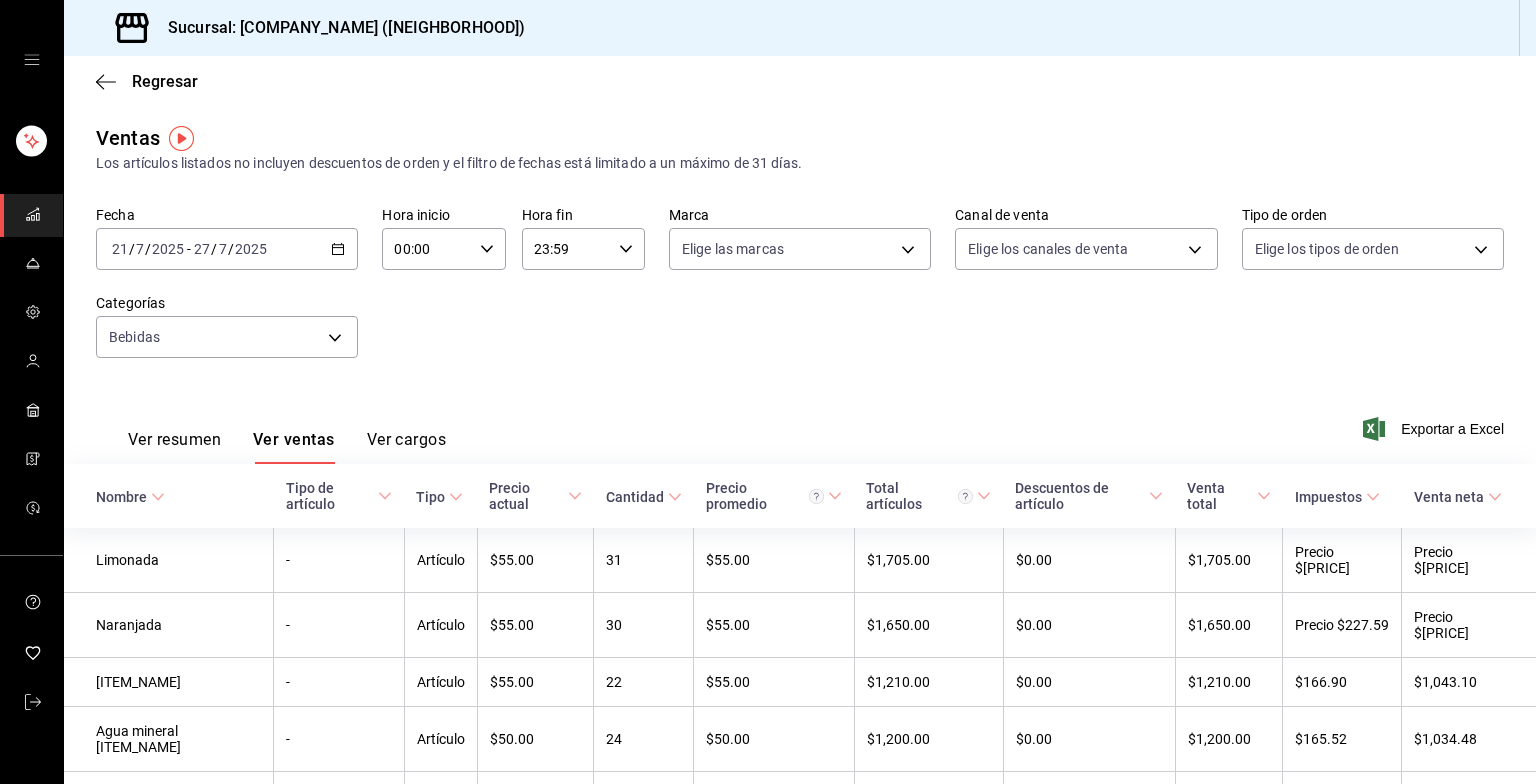 click on "Fecha [DATE] [DATE] - [DATE] [DATE] Hora inicio 00:00 Hora inicio Hora fin 23:59 Hora fin Marca Elige las marcas Canal de venta Elige los canales de venta Tipo de orden Elige los tipos de orden Categorías Bebidas" at bounding box center (227, 249) 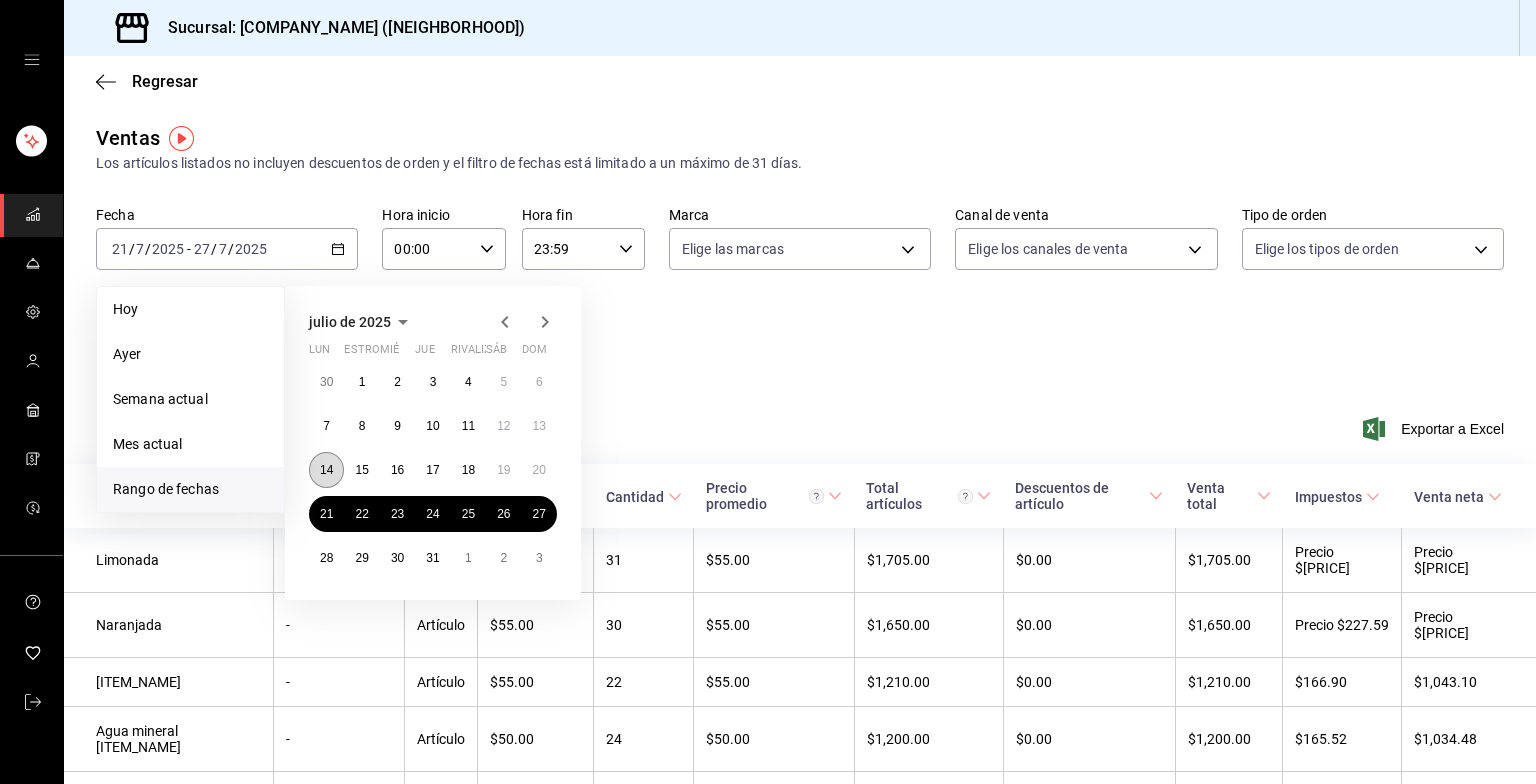 click on "14" at bounding box center (326, 470) 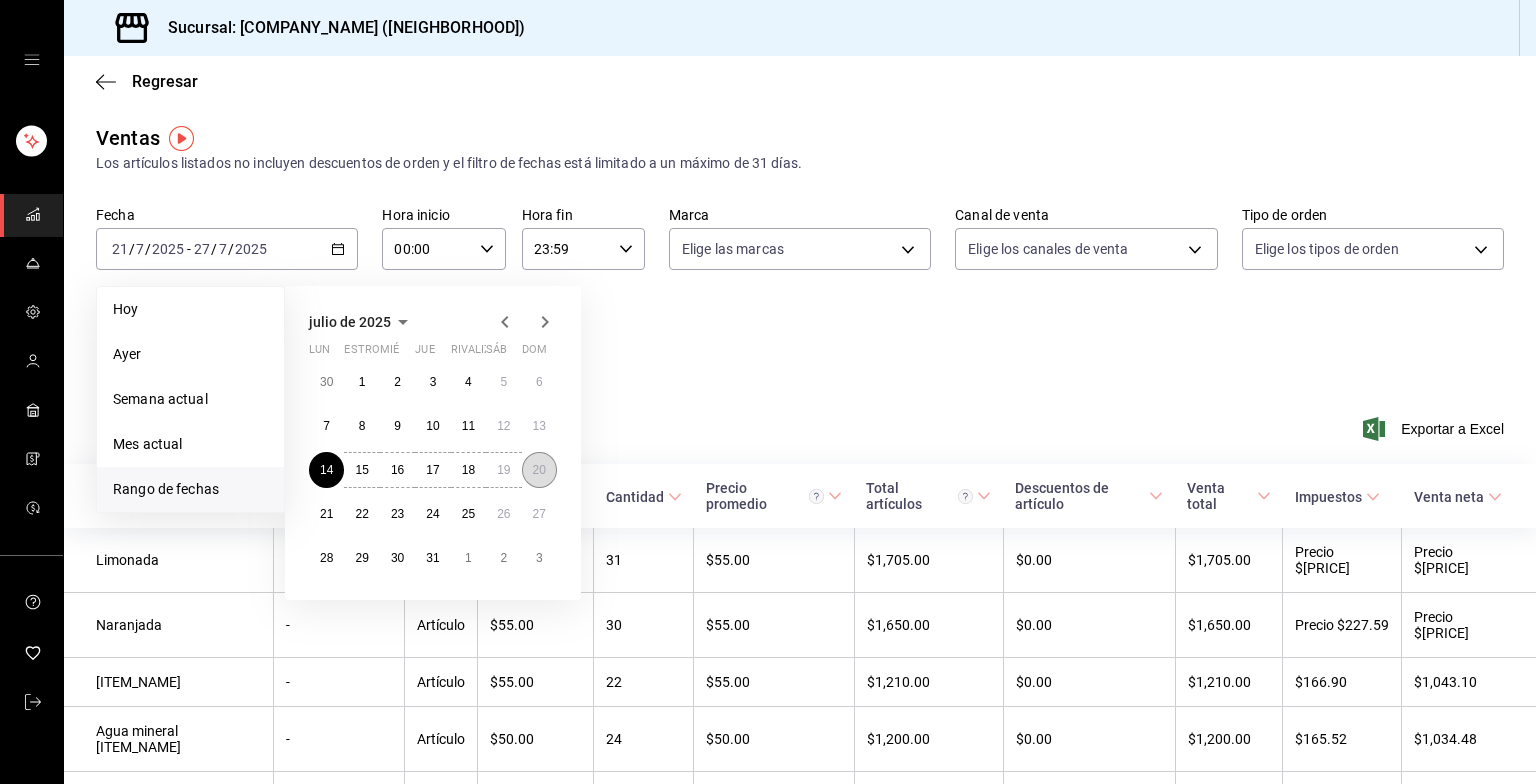 click on "20" at bounding box center (539, 470) 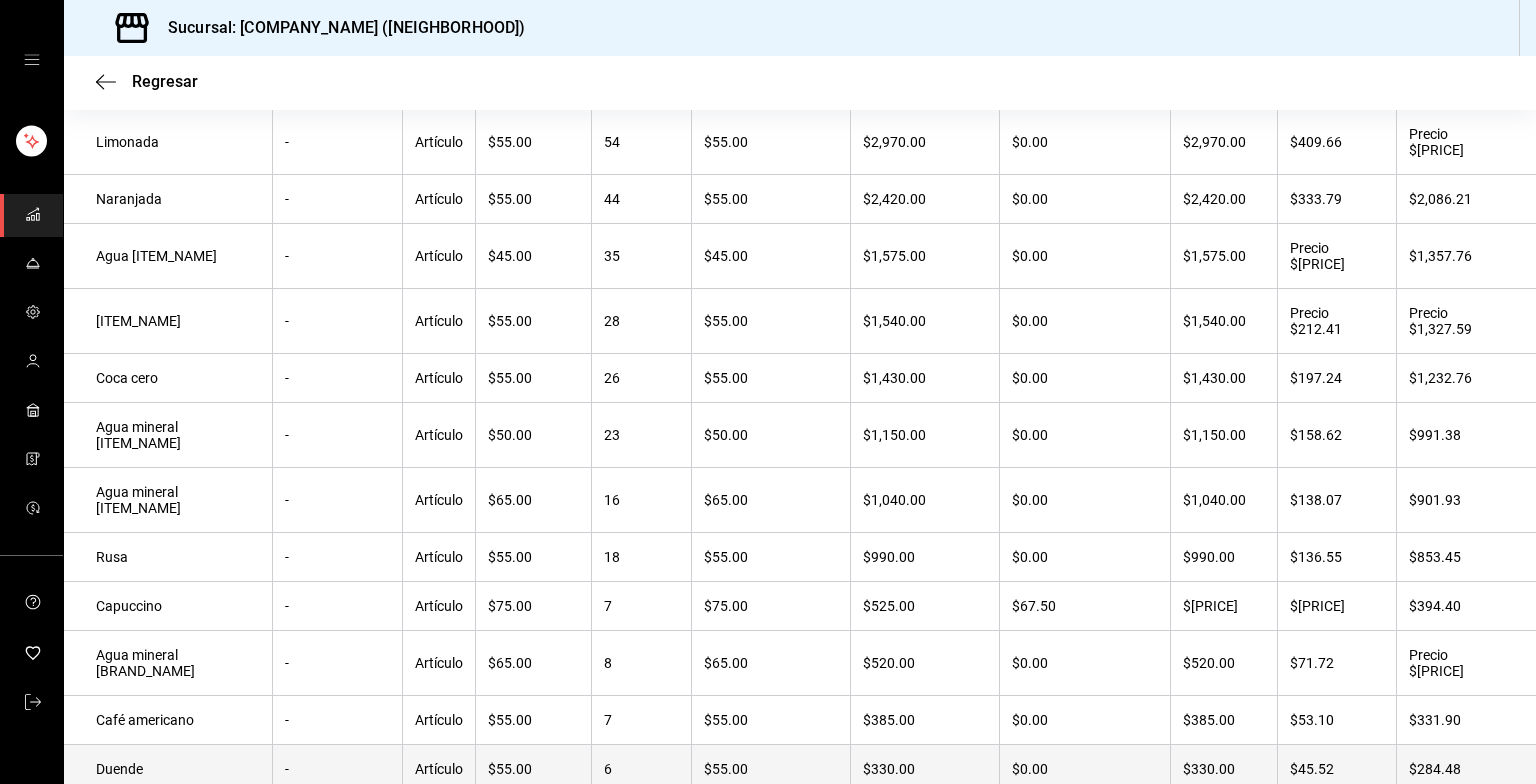 scroll, scrollTop: 0, scrollLeft: 0, axis: both 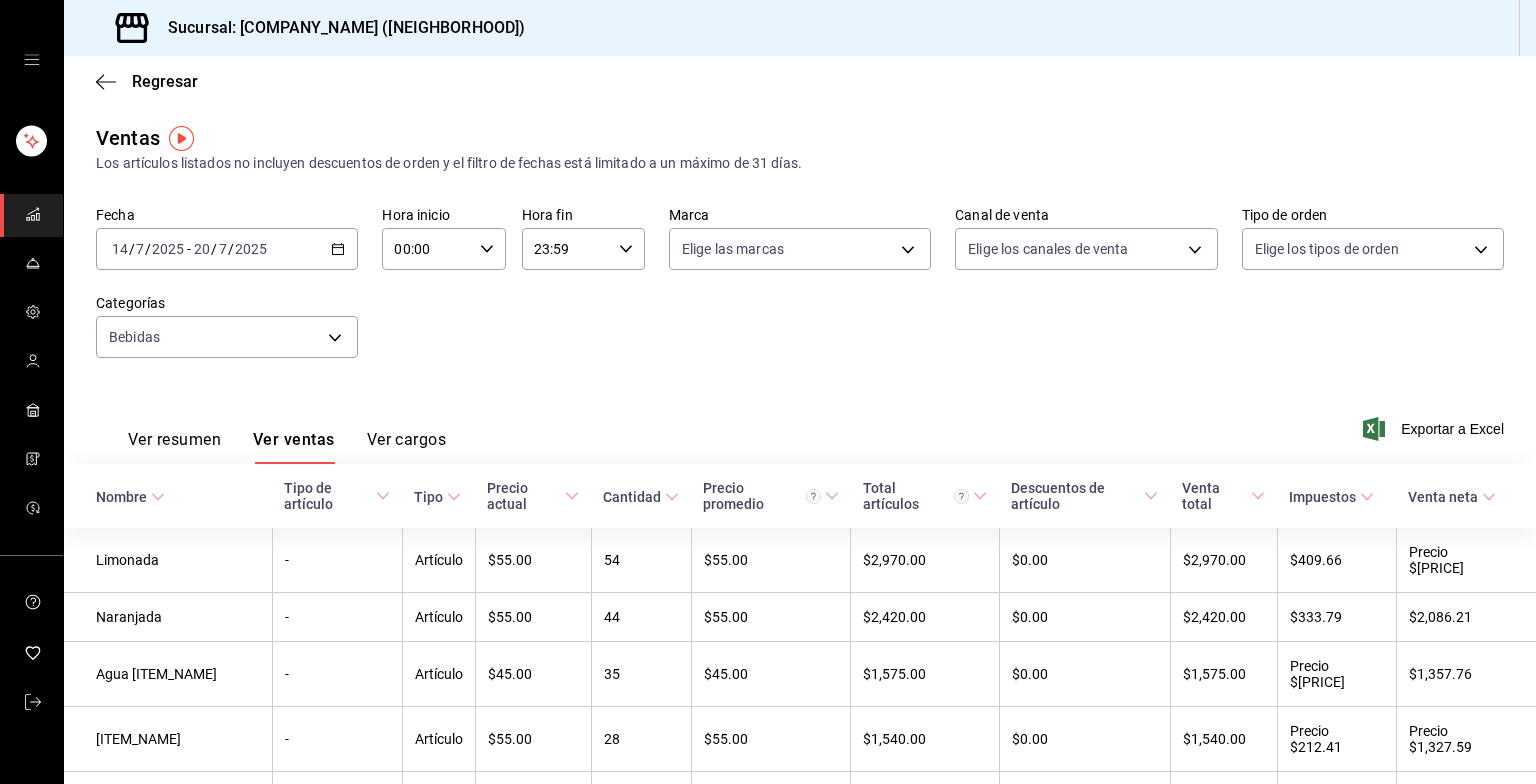 click on "[YYYY]-[MM]-[DD] [MM] / [DD] / [YYYY] - [YYYY]-[MM]-[DD] [DD] / [MM] / [YYYY]" at bounding box center (227, 249) 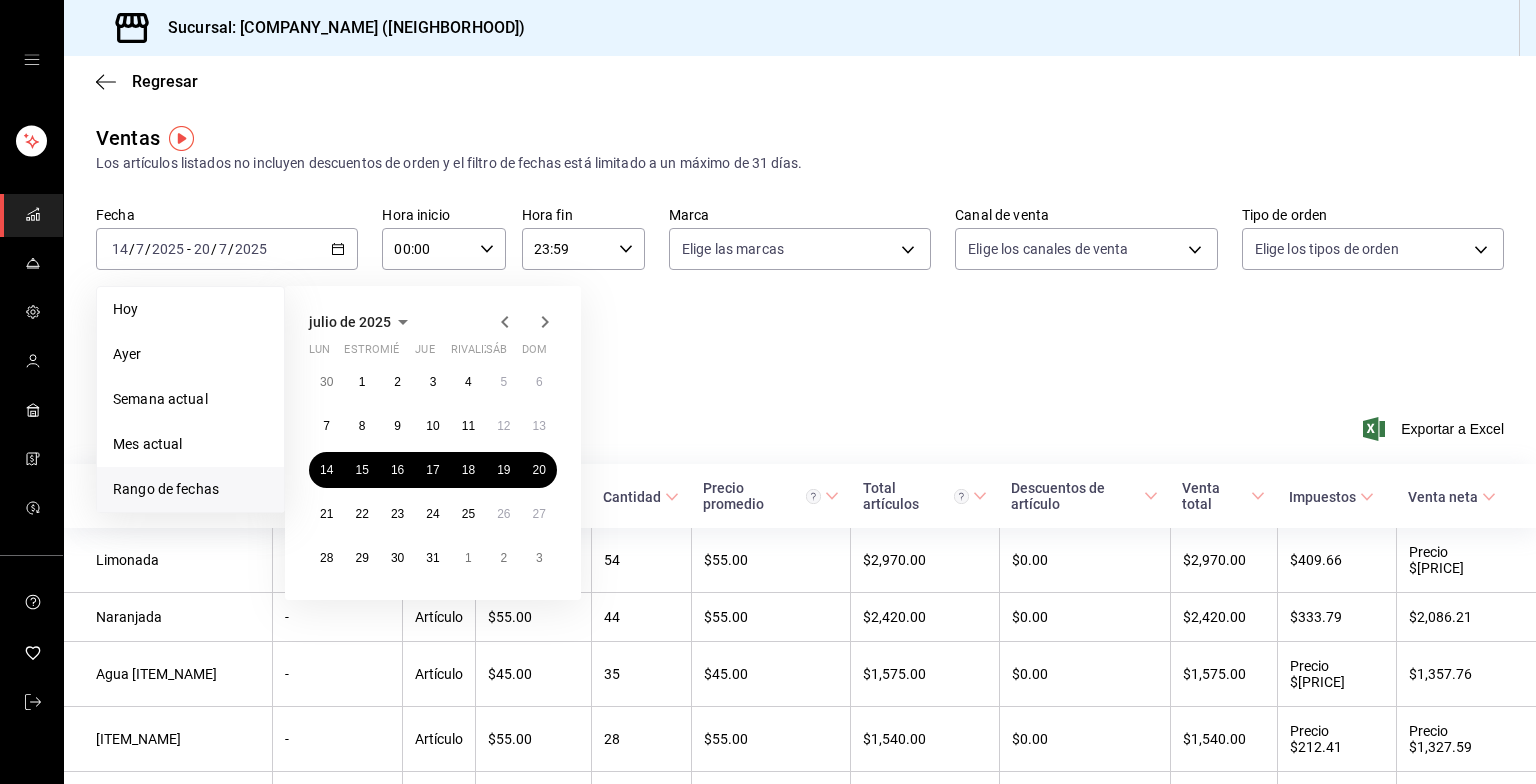 click 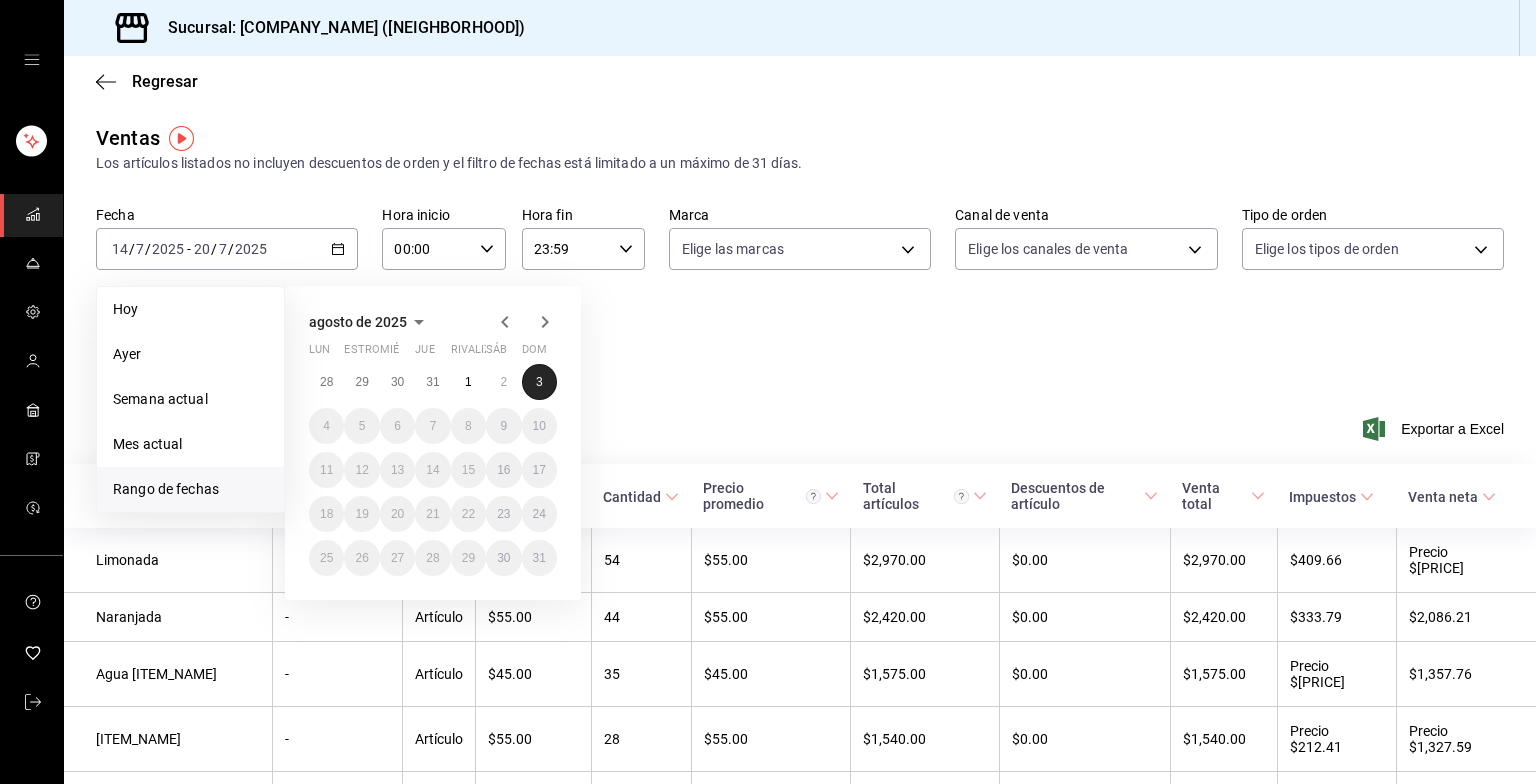 click on "3" at bounding box center [539, 382] 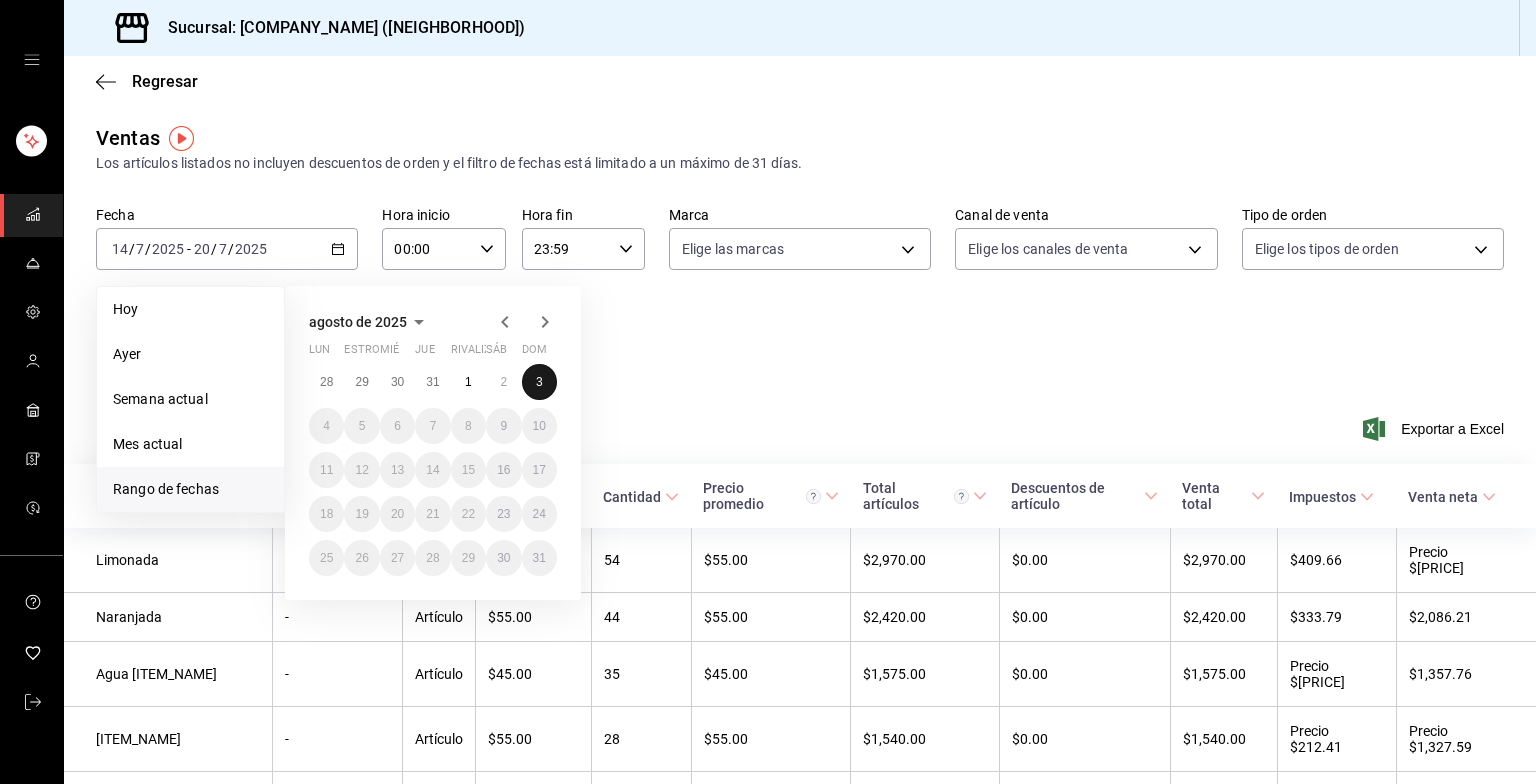 click on "3" at bounding box center (539, 382) 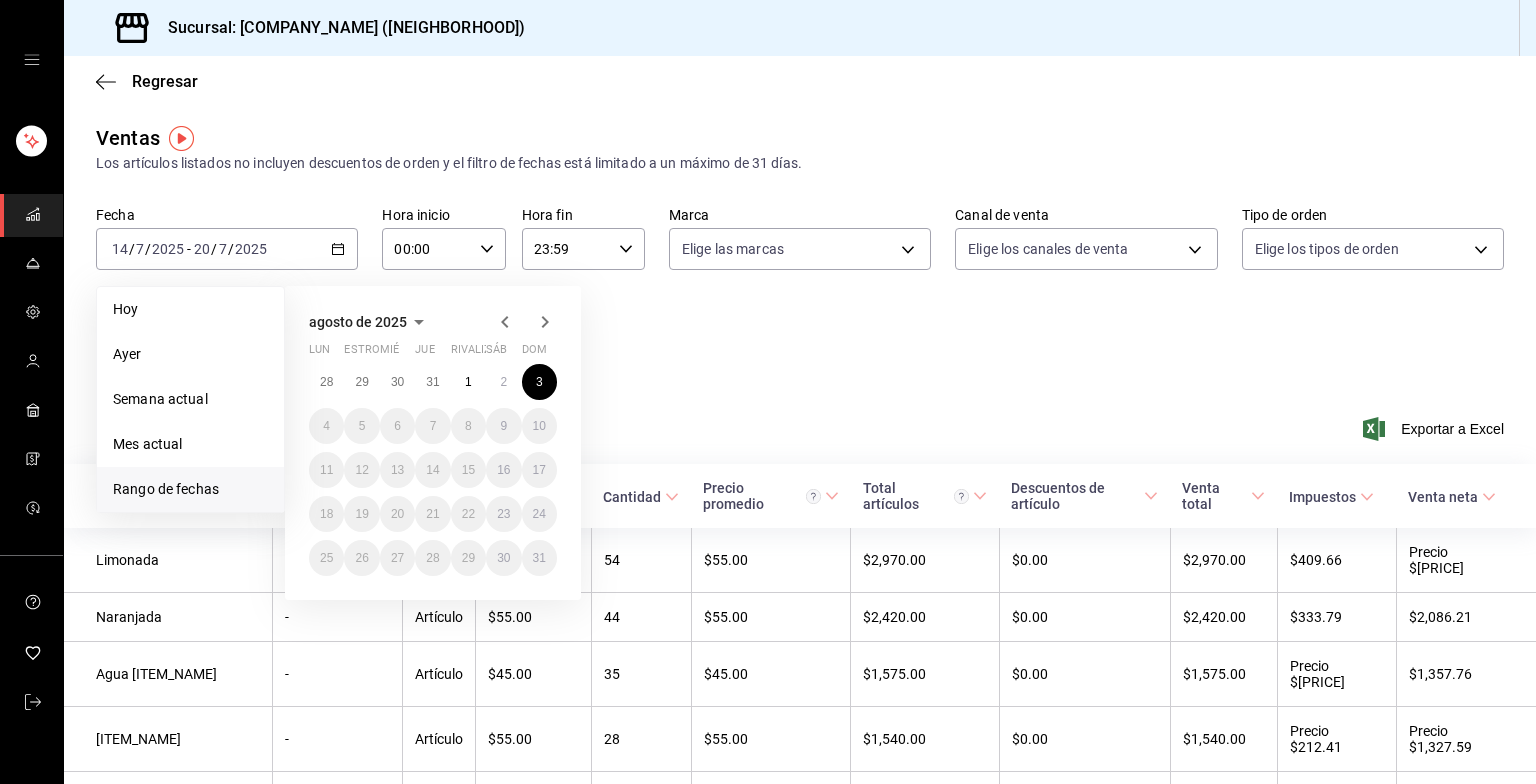 click on "Ver resumen Ver ventas Ver cargos Exportar a Excel" at bounding box center [800, 423] 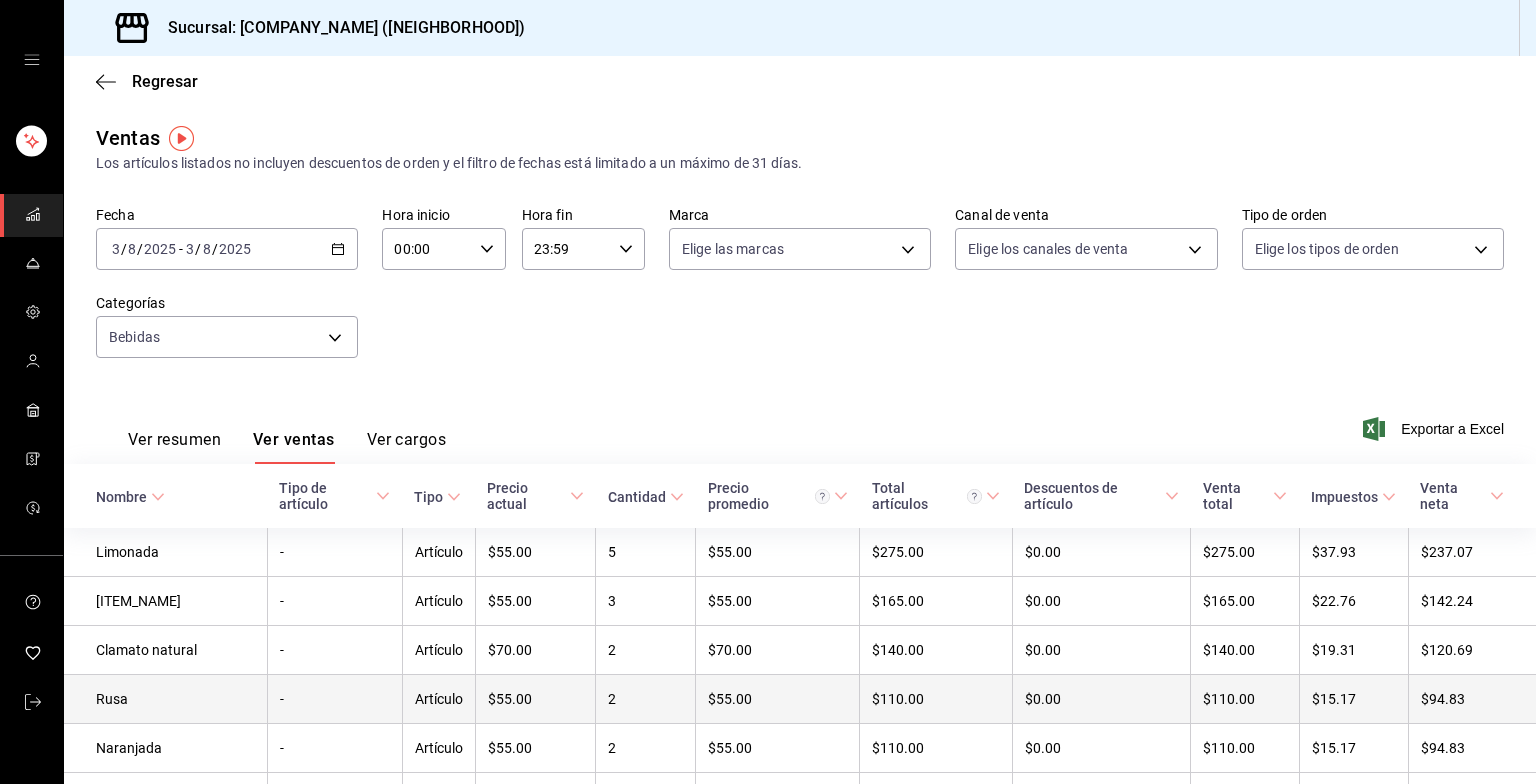 scroll, scrollTop: 0, scrollLeft: 0, axis: both 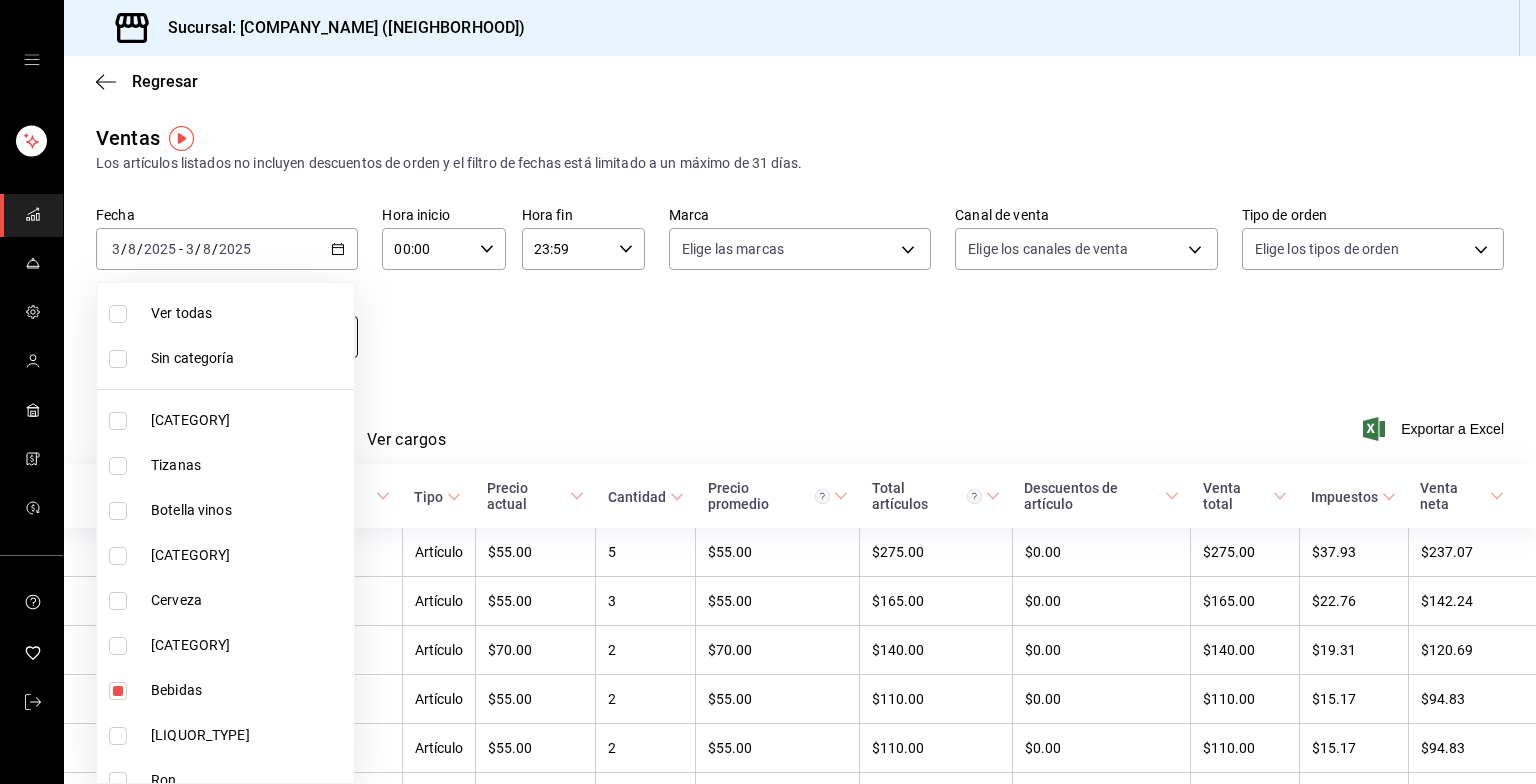 click on "Sucursal: Grupo Franquicias (Juriquilla) Regresar Ventas Los artículos listados no incluyen descuentos de orden y el filtro de fechas está limitado a un máximo de 31 días. Fecha [DATE] [DATE] - [DATE] [DATE] Hora inicio 00:00 Hora inicio Hora fin 23:59 Hora fin Marca Elige las marcas Canal de venta Elige los canales de venta Tipo de orden Elige los tipos de orden Categorías Bebidas [UUID] Ver resumen Ver ventas Ver cargos Exportar a Excel Nombre Tipo de artículo Tipo Precio actual Cantidad Precio promedio   Total artículos   Descuentos de artículo Venta total Impuestos Venta neta Limonada - Artículo $[PRICE] [QUANTITY] $[PRICE] $[PRICE] $[PRICE] $[PRICE] $[PRICE] $[PRICE] Coca regular - Artículo $[PRICE] [QUANTITY] $[PRICE] $[PRICE] $[PRICE] $[PRICE] $[PRICE] $[PRICE] Clamato natural - Artículo $[PRICE] [QUANTITY] $[PRICE] $[PRICE] $[PRICE] $[PRICE] $[PRICE] $[PRICE] Rusa - Artículo $[PRICE] [QUANTITY] $[PRICE] $[PRICE] $[PRICE] $[PRICE] $[PRICE] $[PRICE] Naranjada - Artículo $[PRICE] [QUANTITY] $[PRICE] $[PRICE] $[PRICE] $[PRICE] $[PRICE] $[PRICE] - 1" at bounding box center (768, 392) 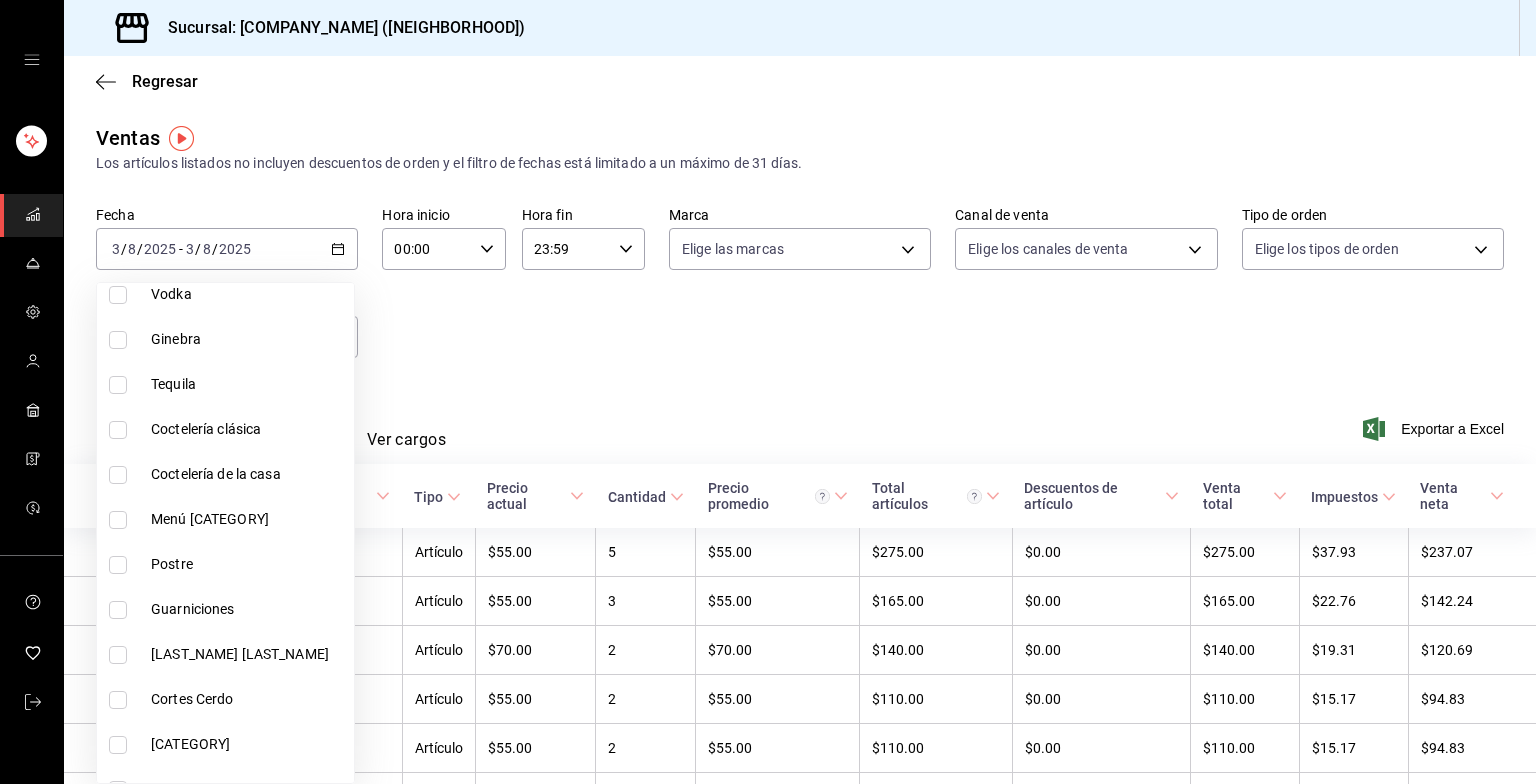 scroll, scrollTop: 919, scrollLeft: 0, axis: vertical 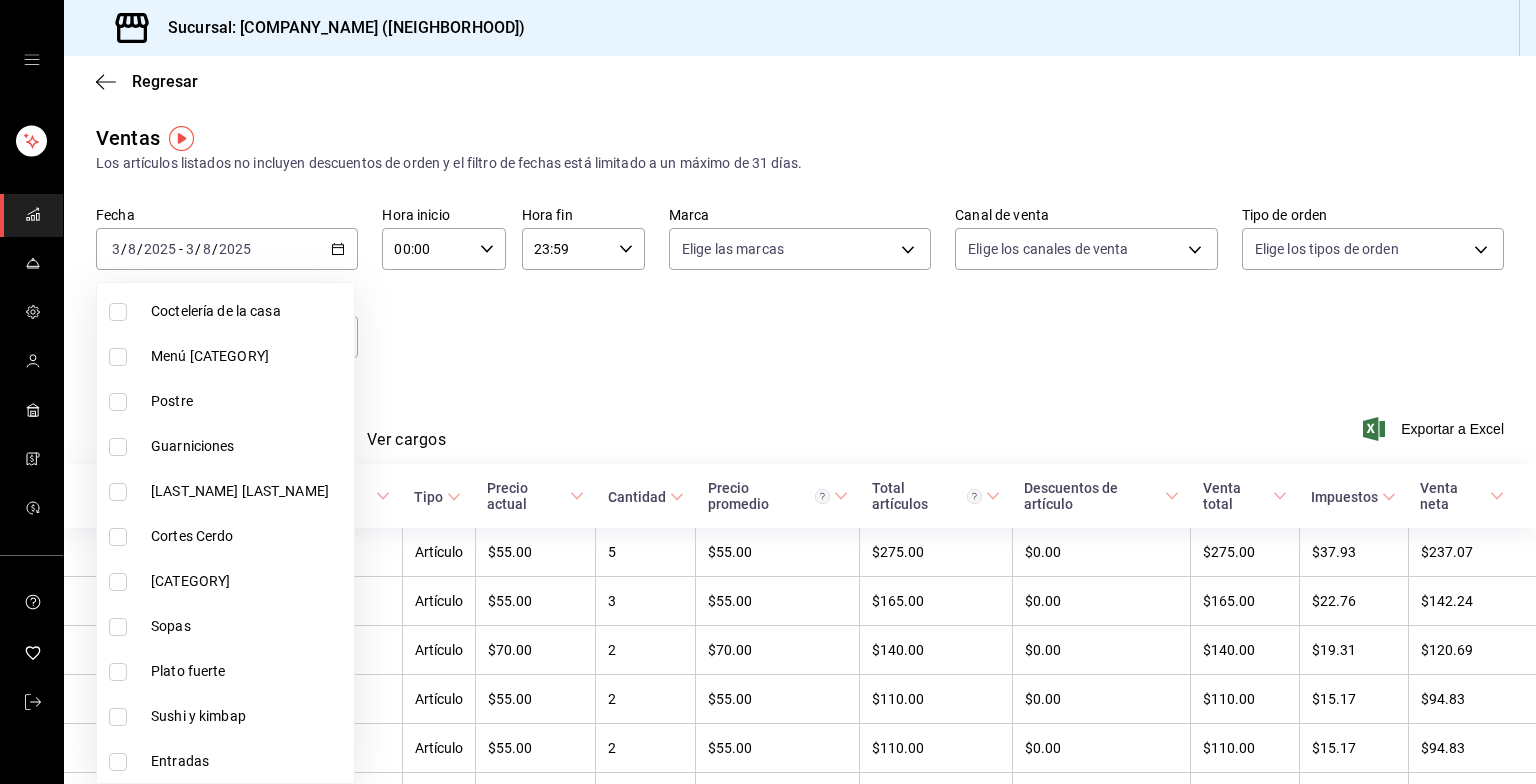 click on "Postre" at bounding box center (248, 401) 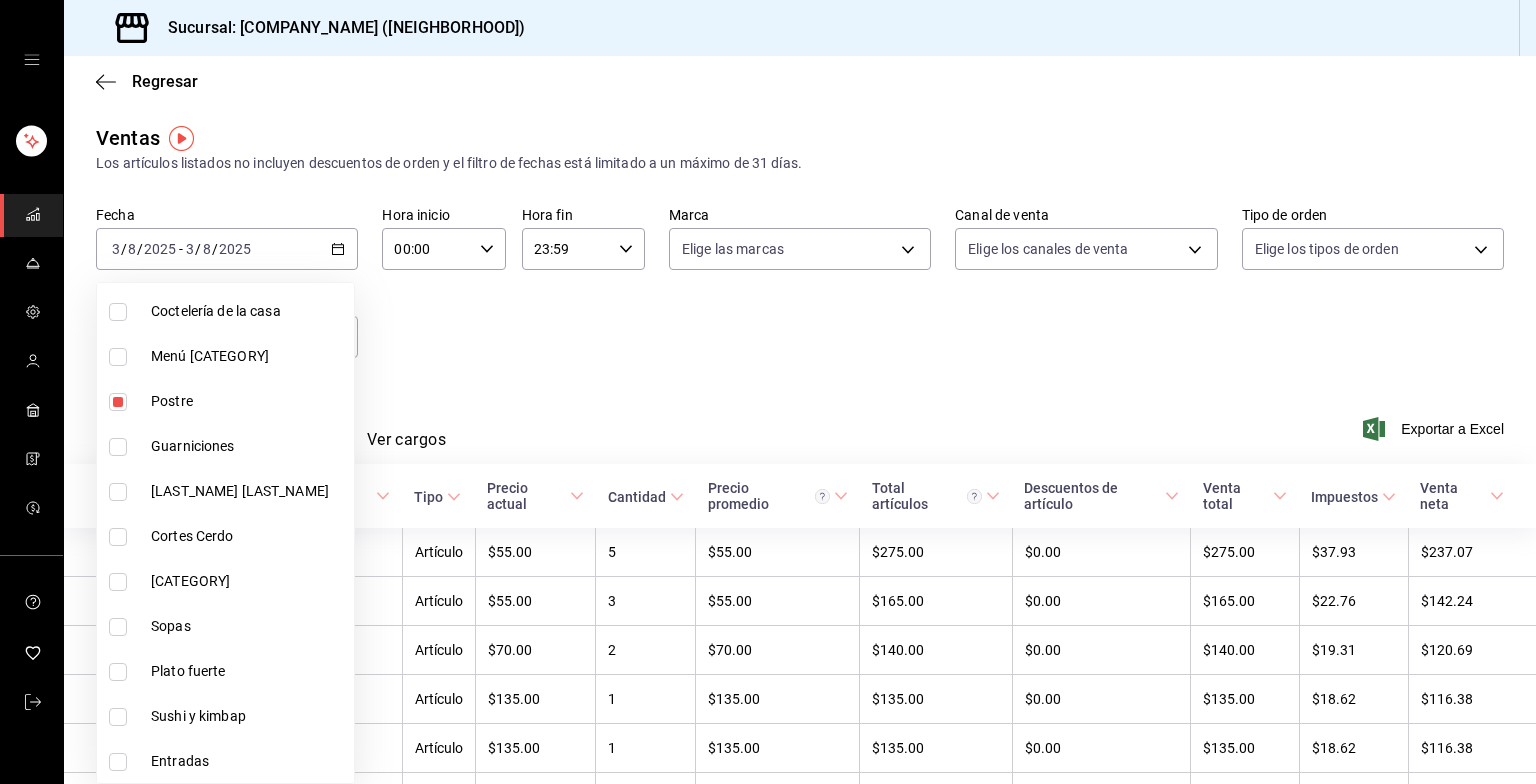 click at bounding box center (768, 392) 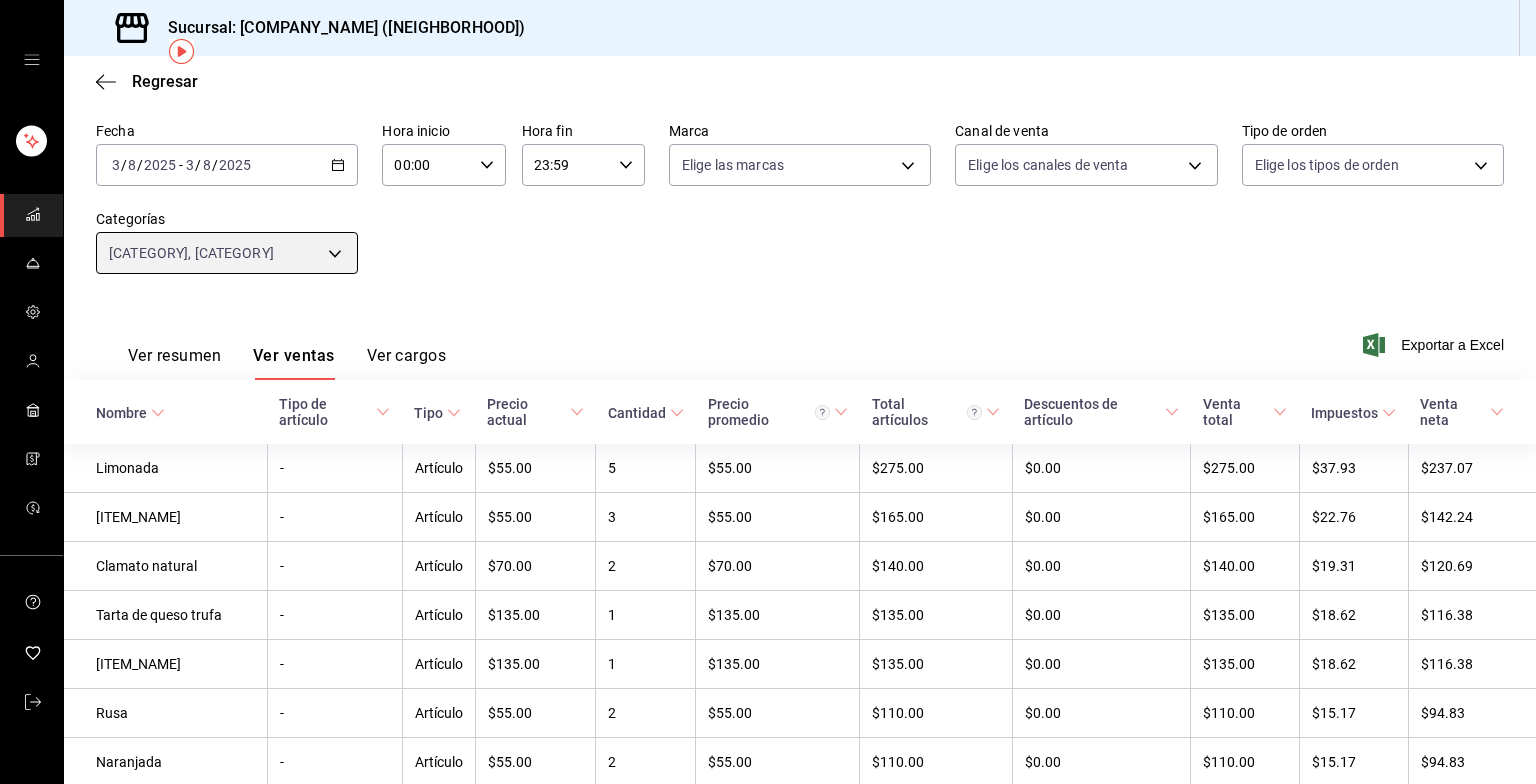 scroll, scrollTop: 87, scrollLeft: 0, axis: vertical 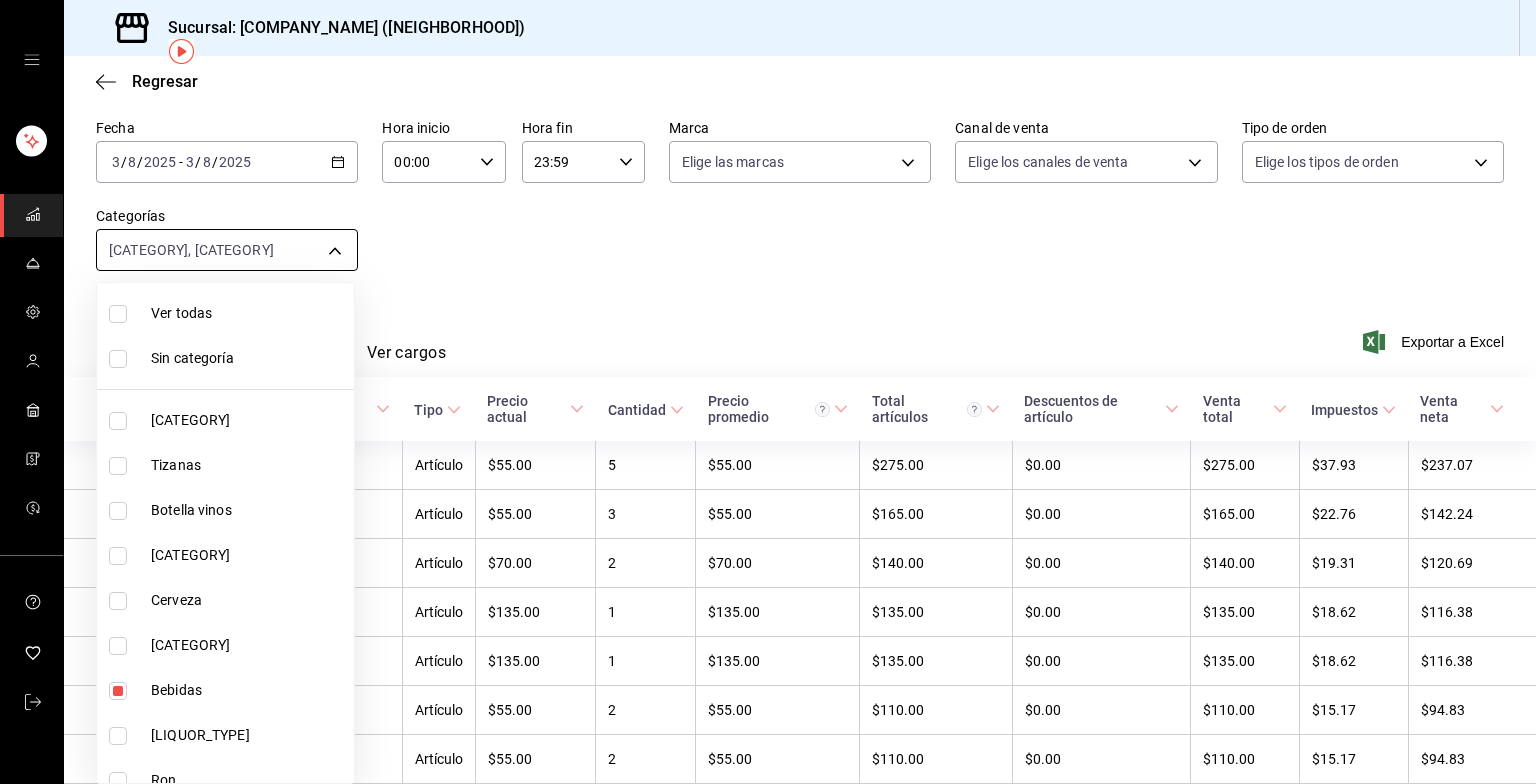 click on "Sucursal: Grupo Franquicias (Juriquilla) Regresar Ventas Los artículos listados no incluyen descuentos de orden y el filtro de fechas está limitado a un máximo de 31 días. Fecha [DATE] [DATE] - [DATE] [DATE] Hora inicio 00:00 Hora inicio Hora fin 23:59 Hora fin Marca Elige las marcas Canal de venta Elige los canales de venta Tipo de orden Elige los tipos de orden Categorías Bebidas [UUID], [UUID] Ver resumen Ver ventas Ver cargos Exportar a Excel Nombre Tipo de artículo Tipo Precio actual Cantidad Precio promedio   Total artículos   Descuentos de artículo Venta total Impuestos Venta neta Limonada - Artículo $[PRICE] [QUANTITY] $[PRICE] $[PRICE] $[PRICE] $[PRICE] $[PRICE] $[PRICE] Coca regular - Artículo $[PRICE] [QUANTITY] $[PRICE] $[PRICE] $[PRICE] $[PRICE] $[PRICE] $[PRICE] Clamato natural - Artículo $[PRICE] [QUANTITY] $[PRICE] $[PRICE] $[PRICE] $[PRICE] $[PRICE] $[PRICE] Tarta de queso trufa - Artículo $[PRICE] [QUANTITY] $[PRICE] $[PRICE] $[PRICE] $[PRICE] $[PRICE] $[PRICE] - 1" at bounding box center (768, 392) 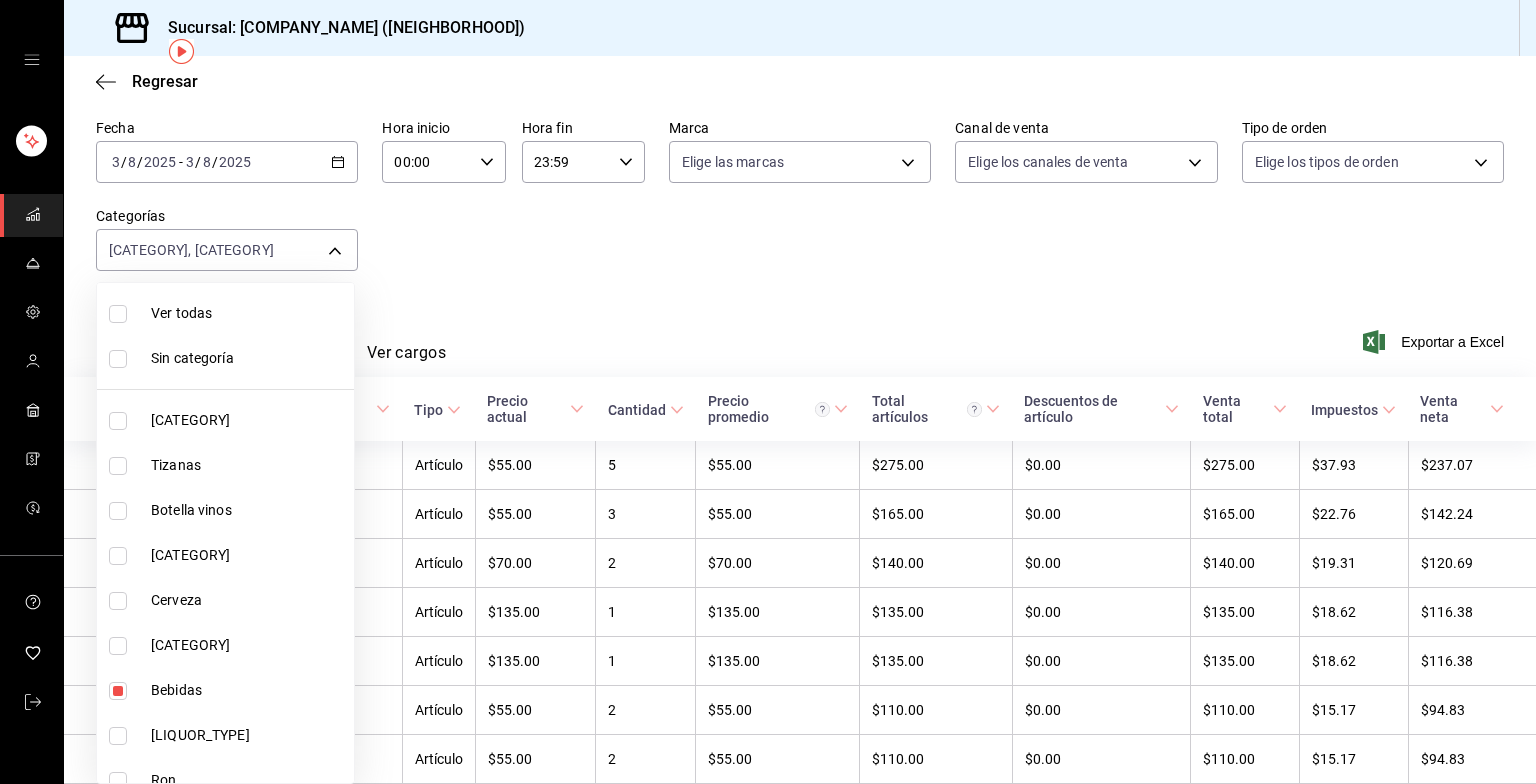 click on "Bebidas" at bounding box center (248, 690) 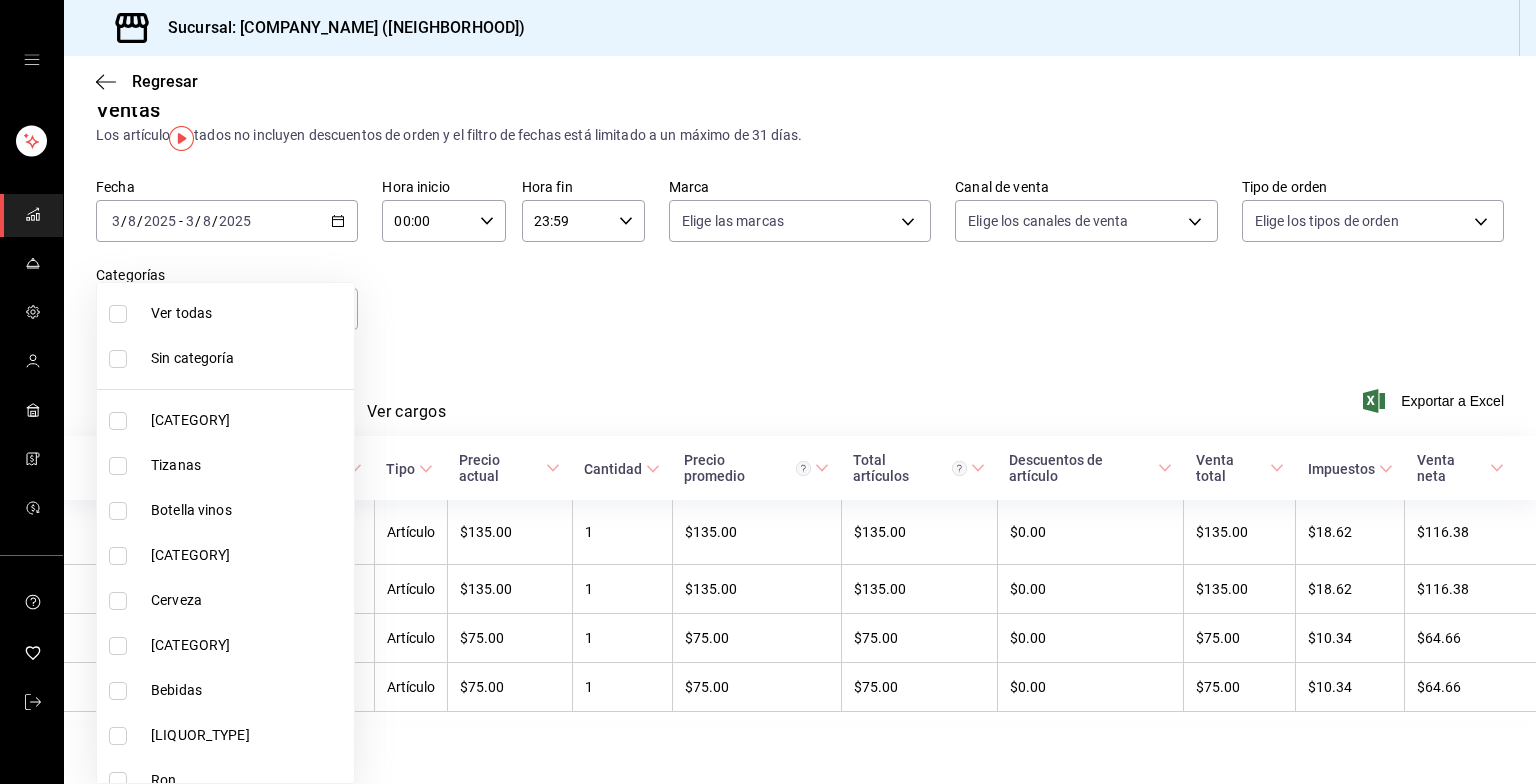 scroll, scrollTop: 0, scrollLeft: 0, axis: both 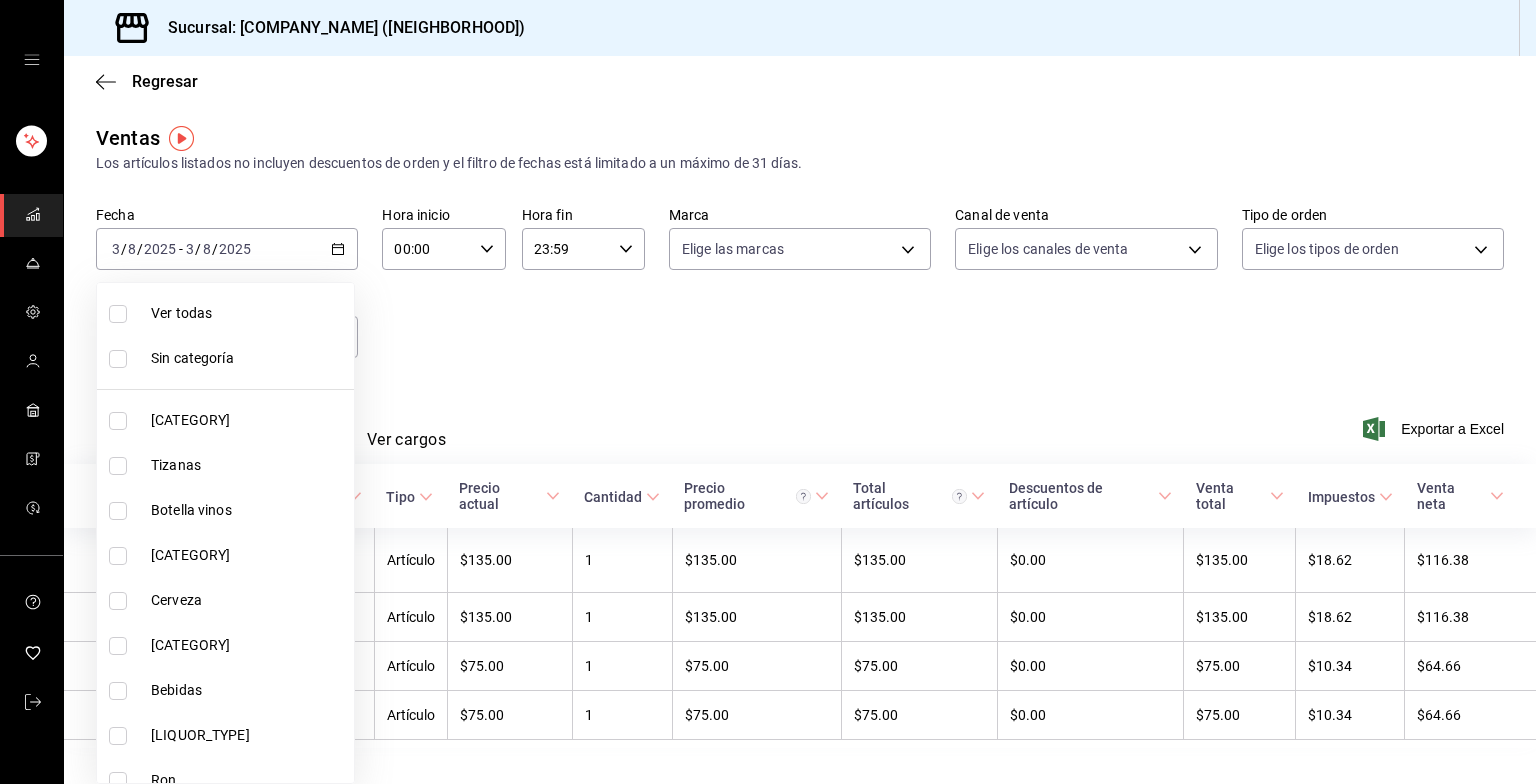 click at bounding box center [768, 392] 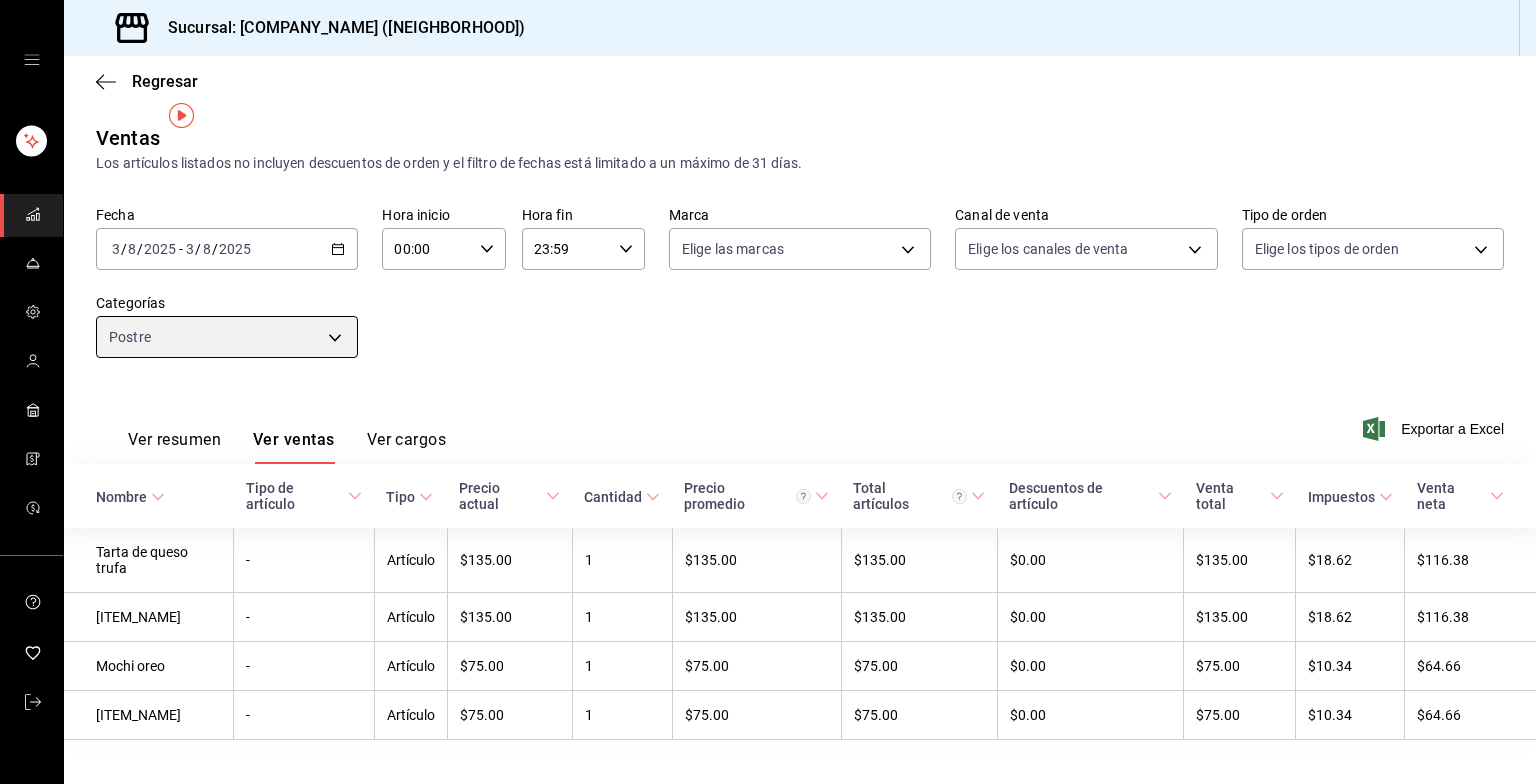 scroll, scrollTop: 32, scrollLeft: 0, axis: vertical 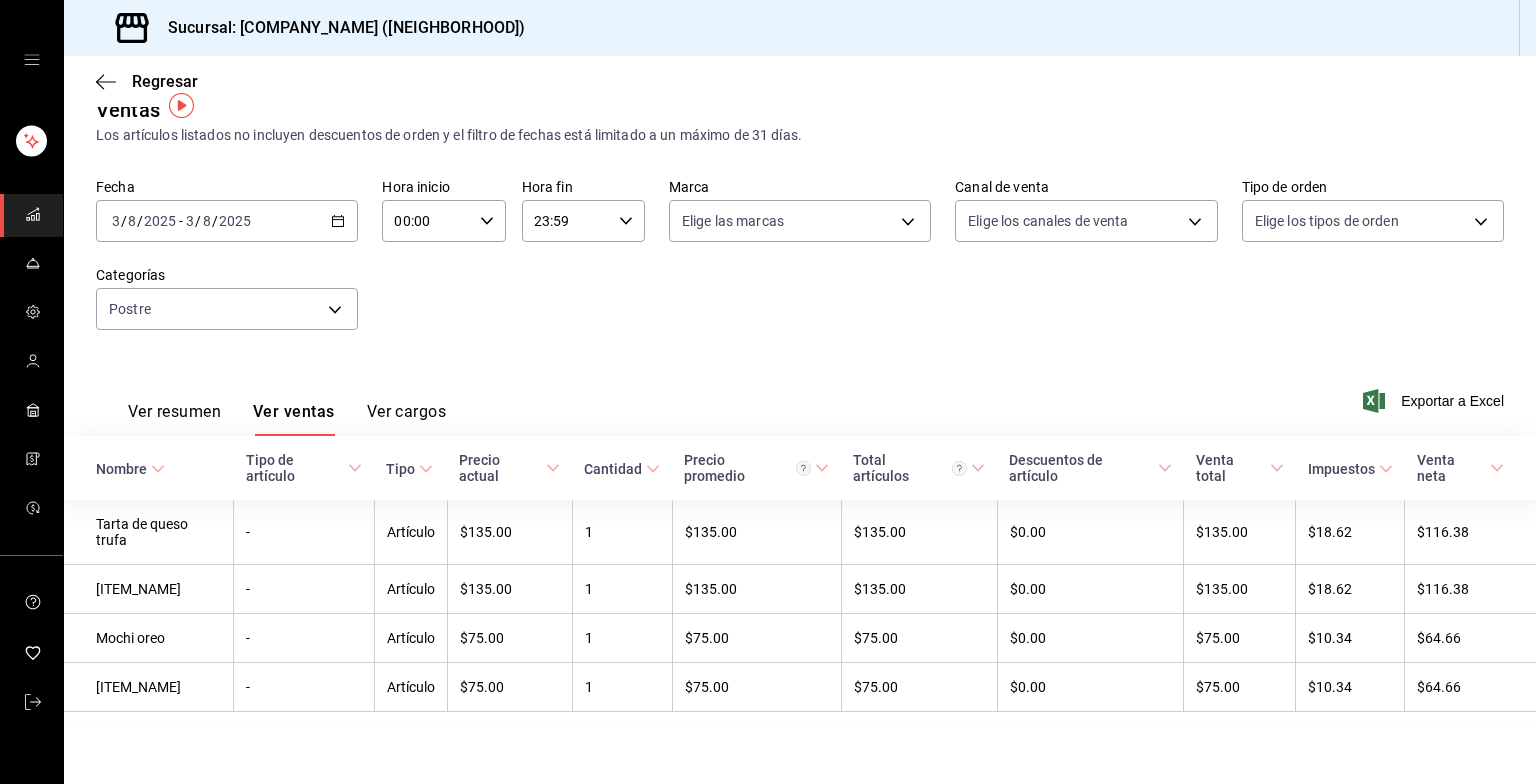 click on "Ver cargos" at bounding box center (407, 419) 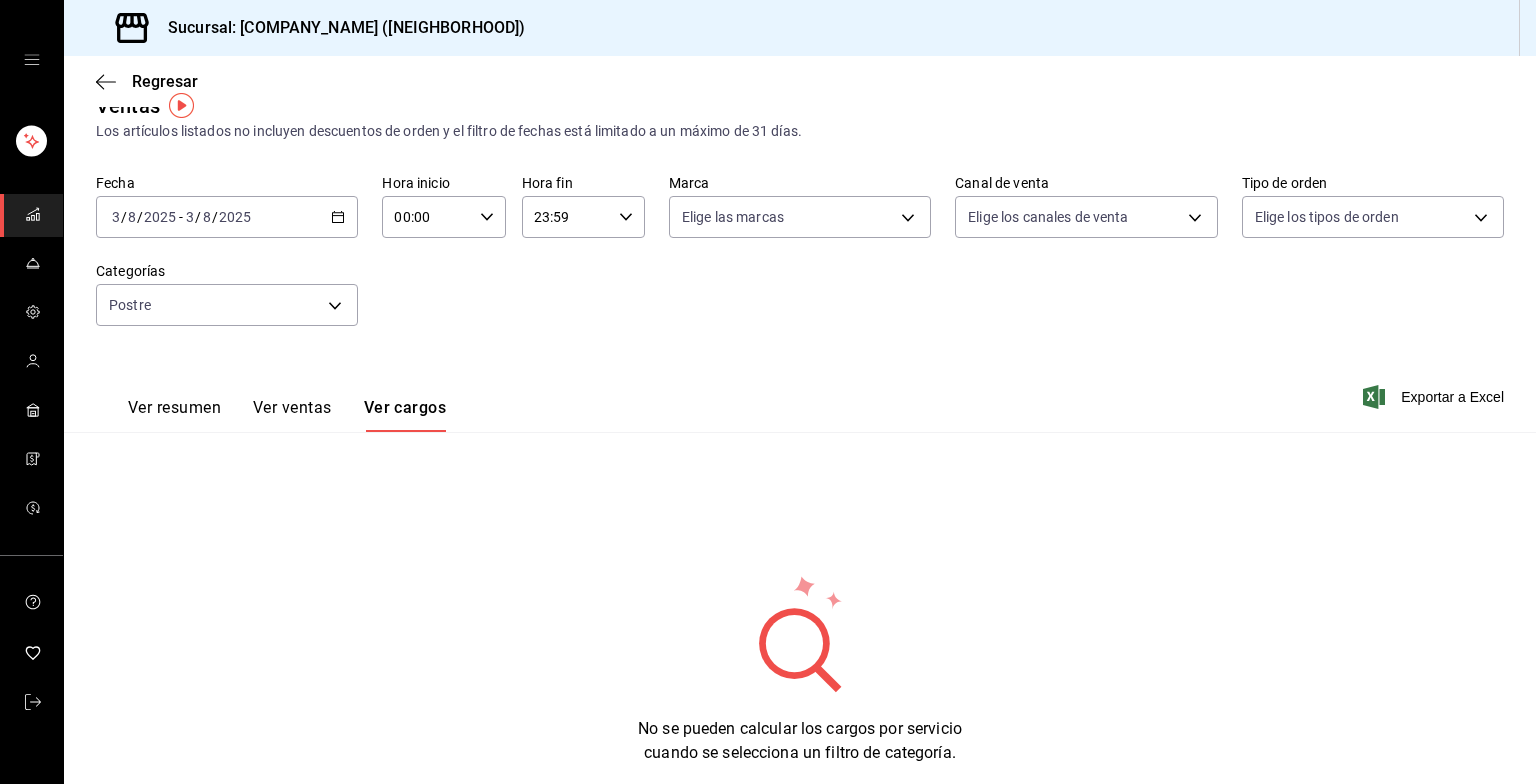 click on "Ver resumen" at bounding box center [174, 408] 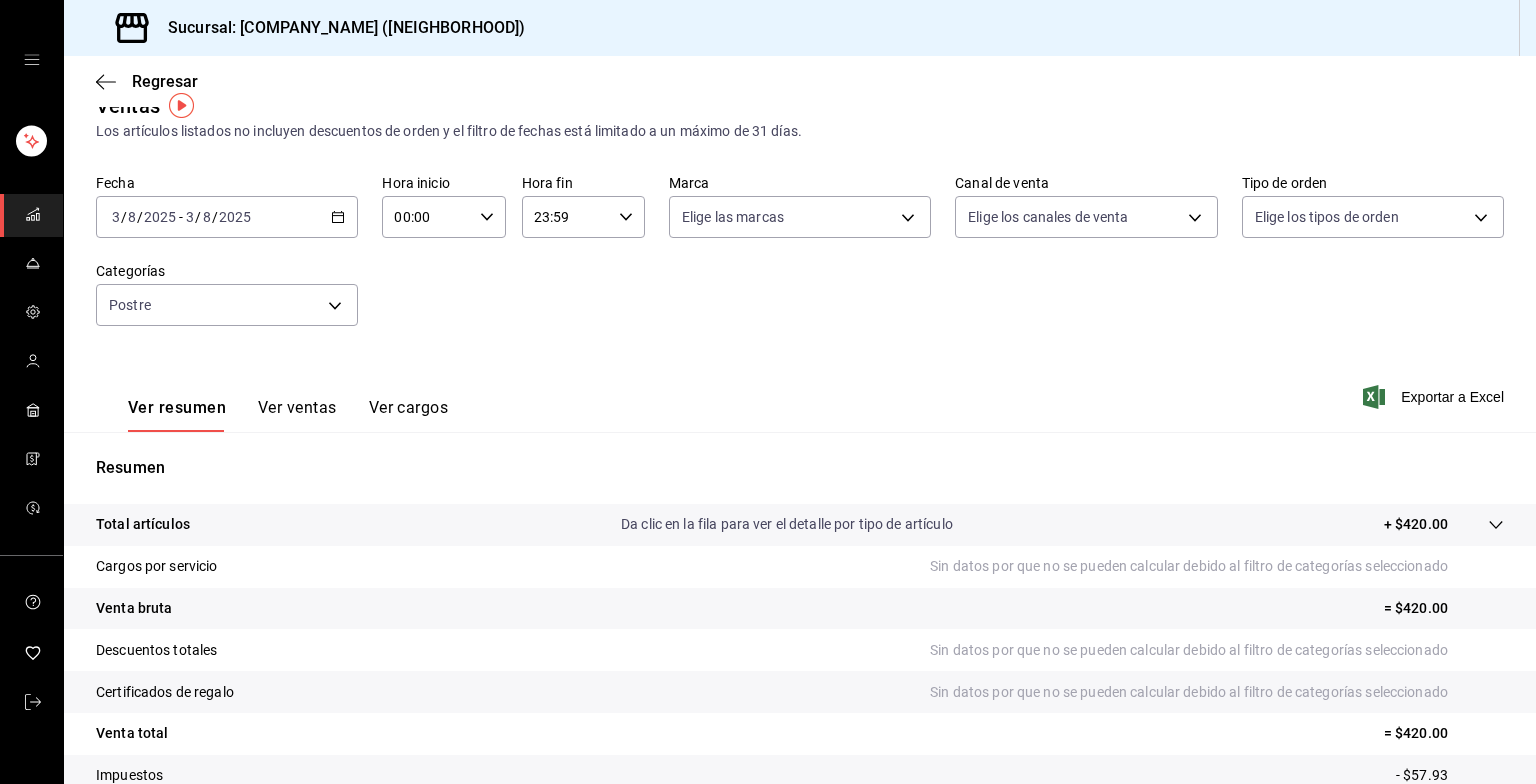 click on "Ver resumen Ver ventas Ver cargos" at bounding box center (272, 403) 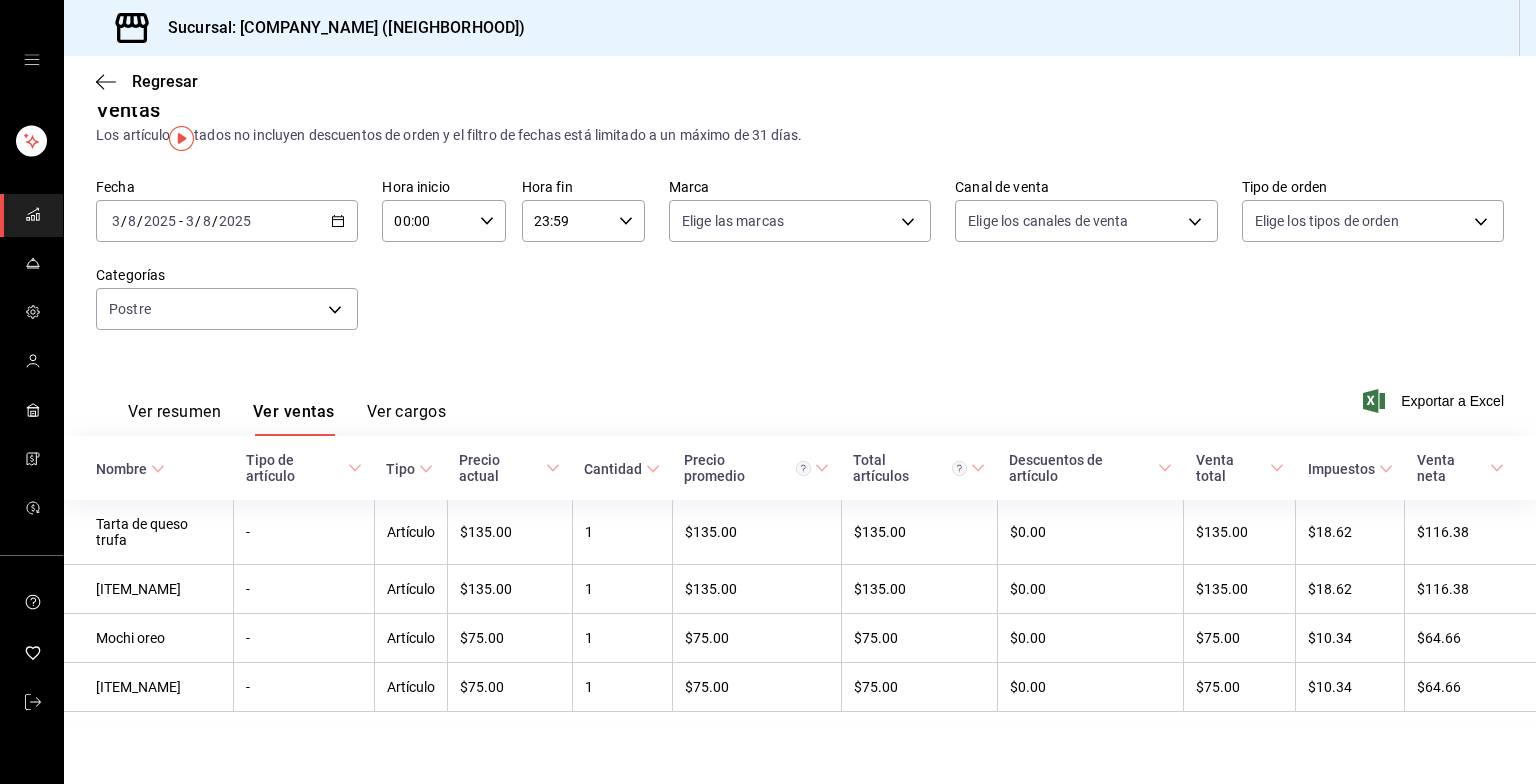 scroll, scrollTop: 0, scrollLeft: 0, axis: both 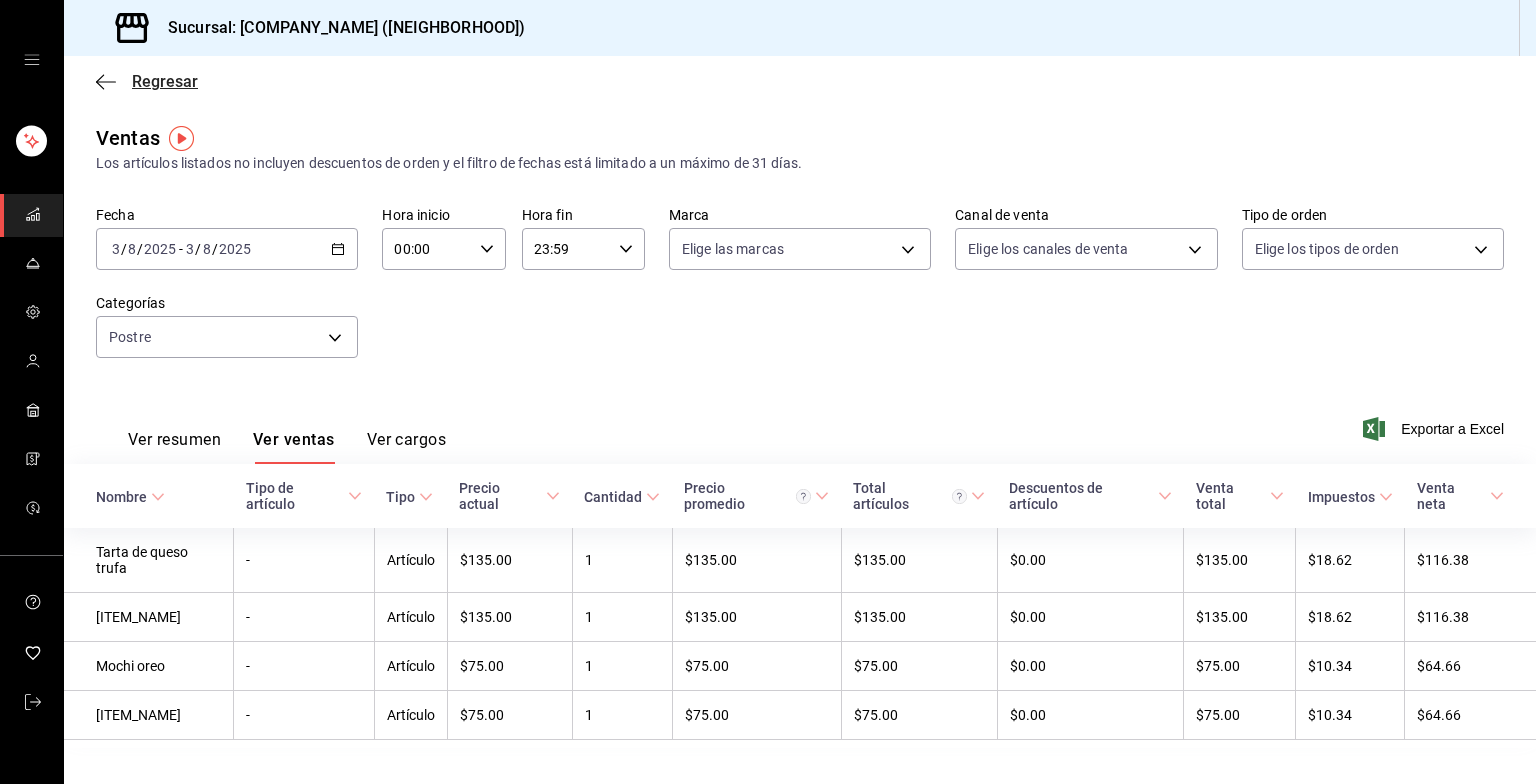 click 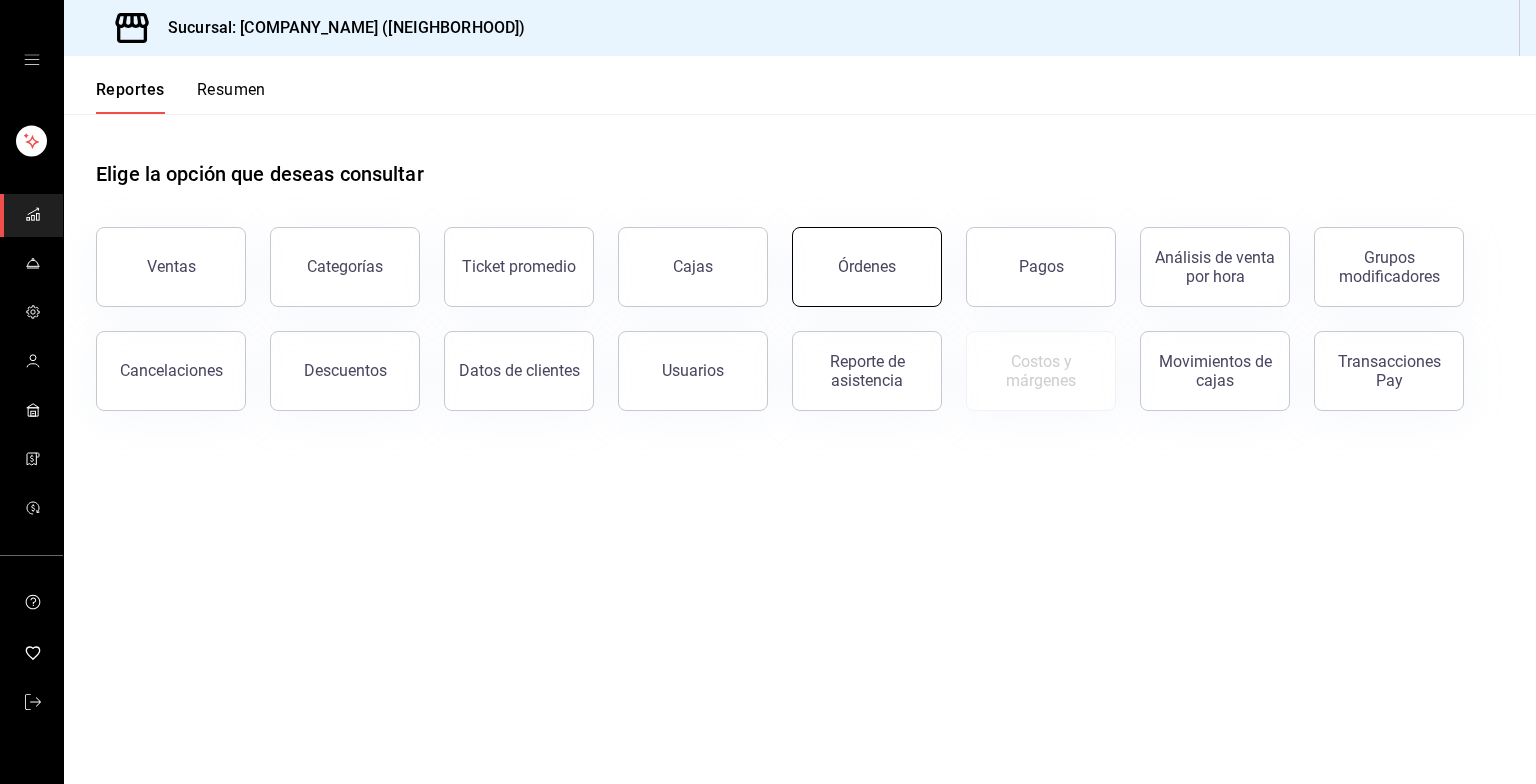 click on "Órdenes" at bounding box center (867, 267) 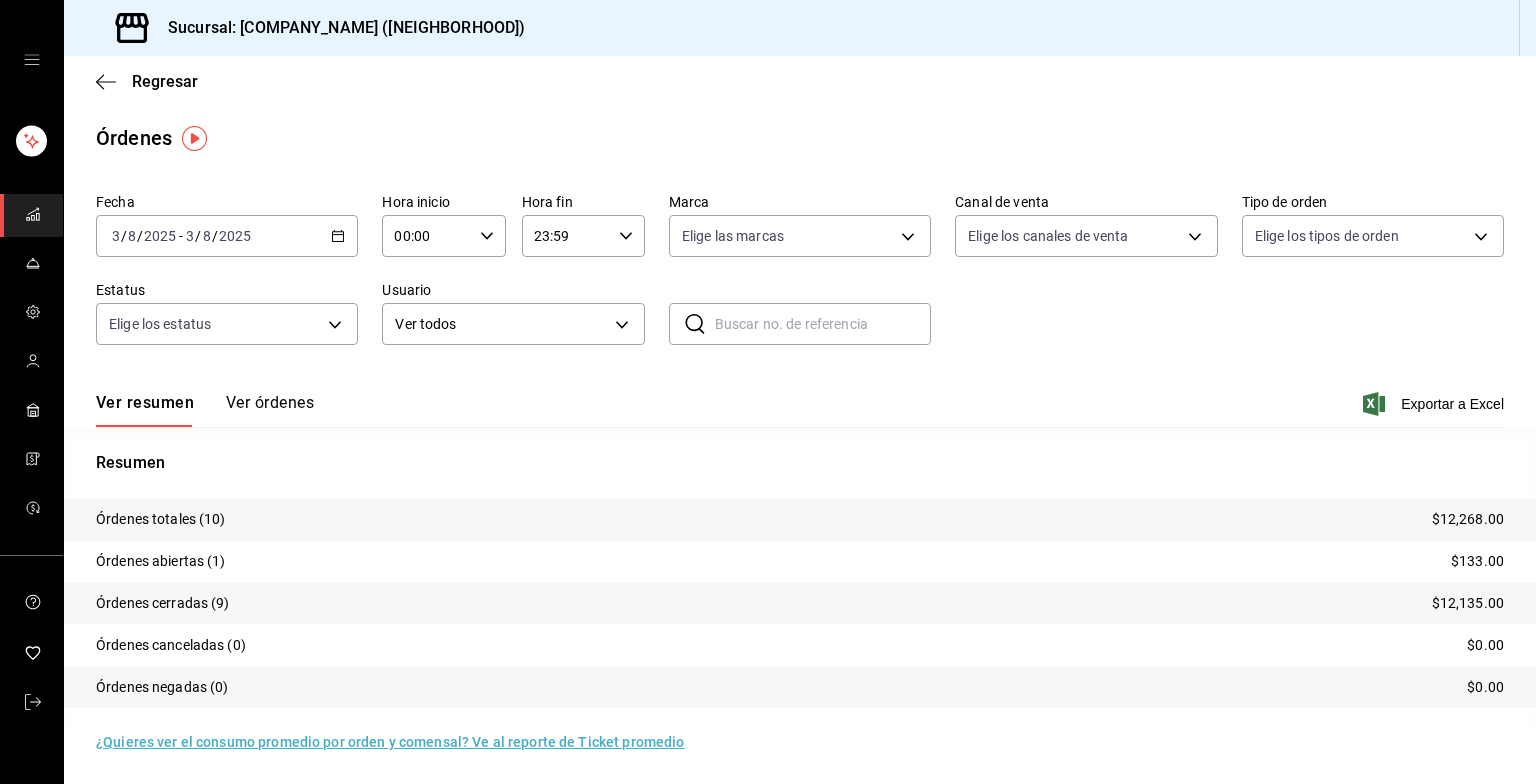 click on "Ver órdenes" at bounding box center (270, 410) 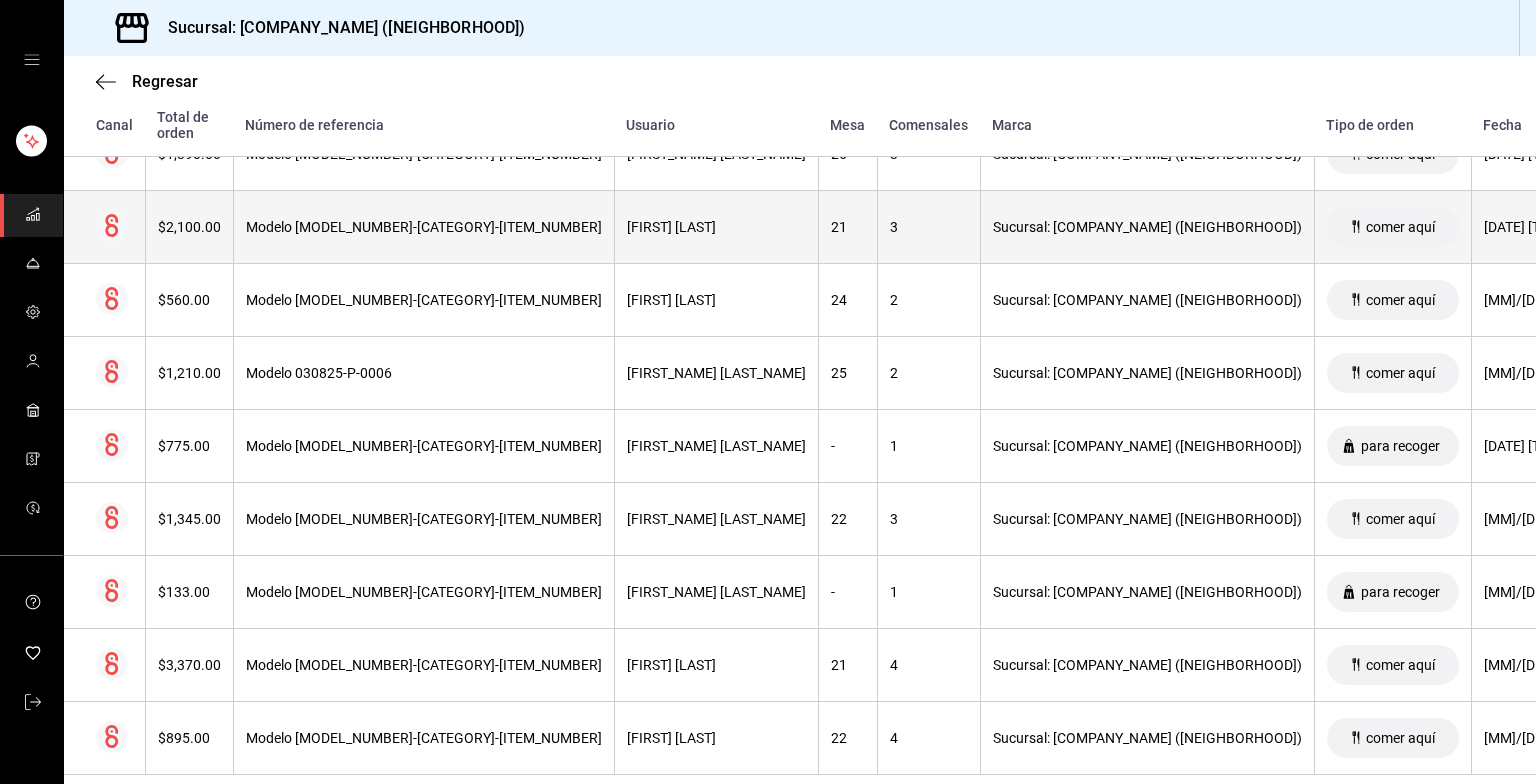 scroll, scrollTop: 496, scrollLeft: 0, axis: vertical 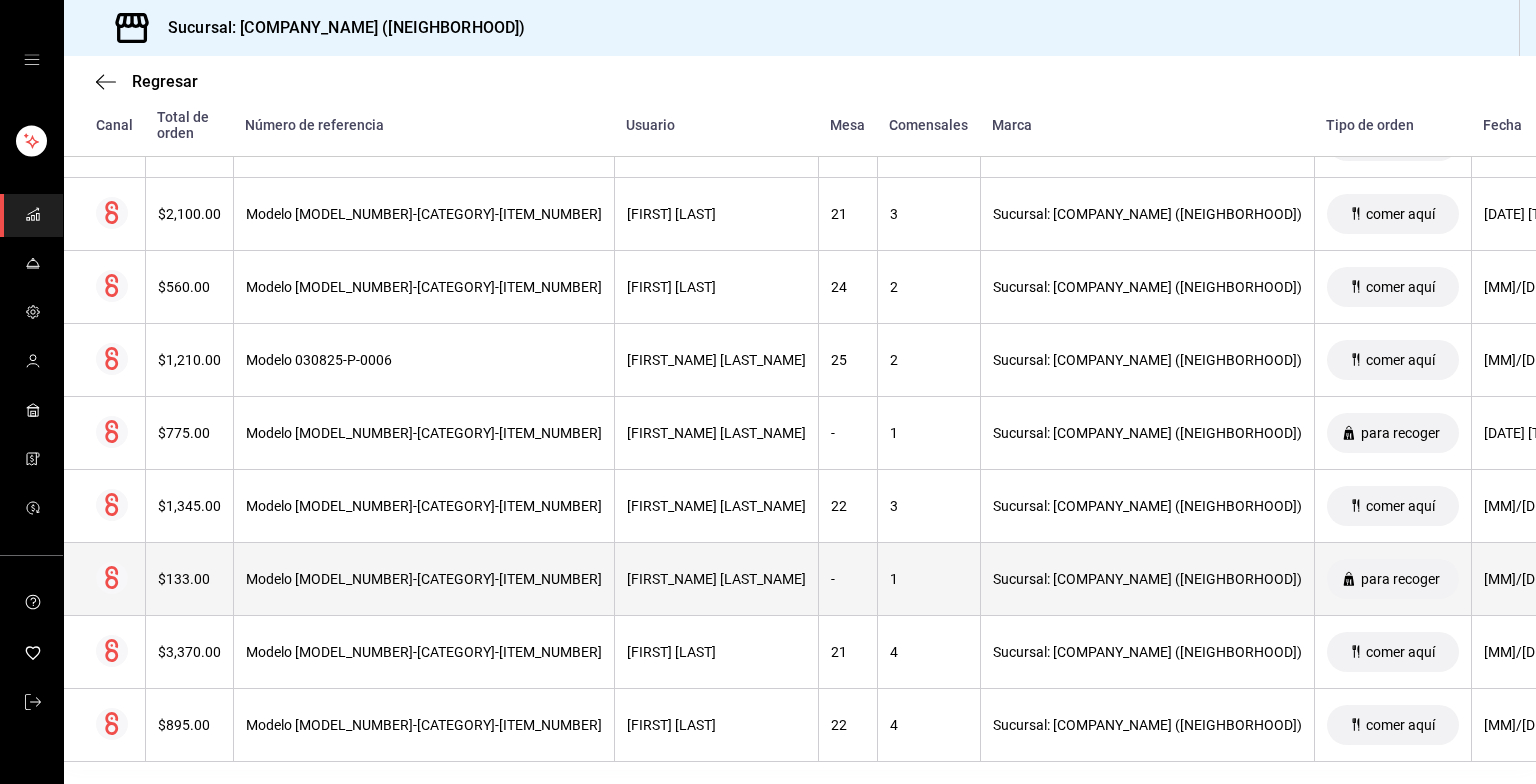 click on "Modelo [MODEL_NUMBER]-[CATEGORY]-[ITEM_NUMBER]" at bounding box center [423, 579] 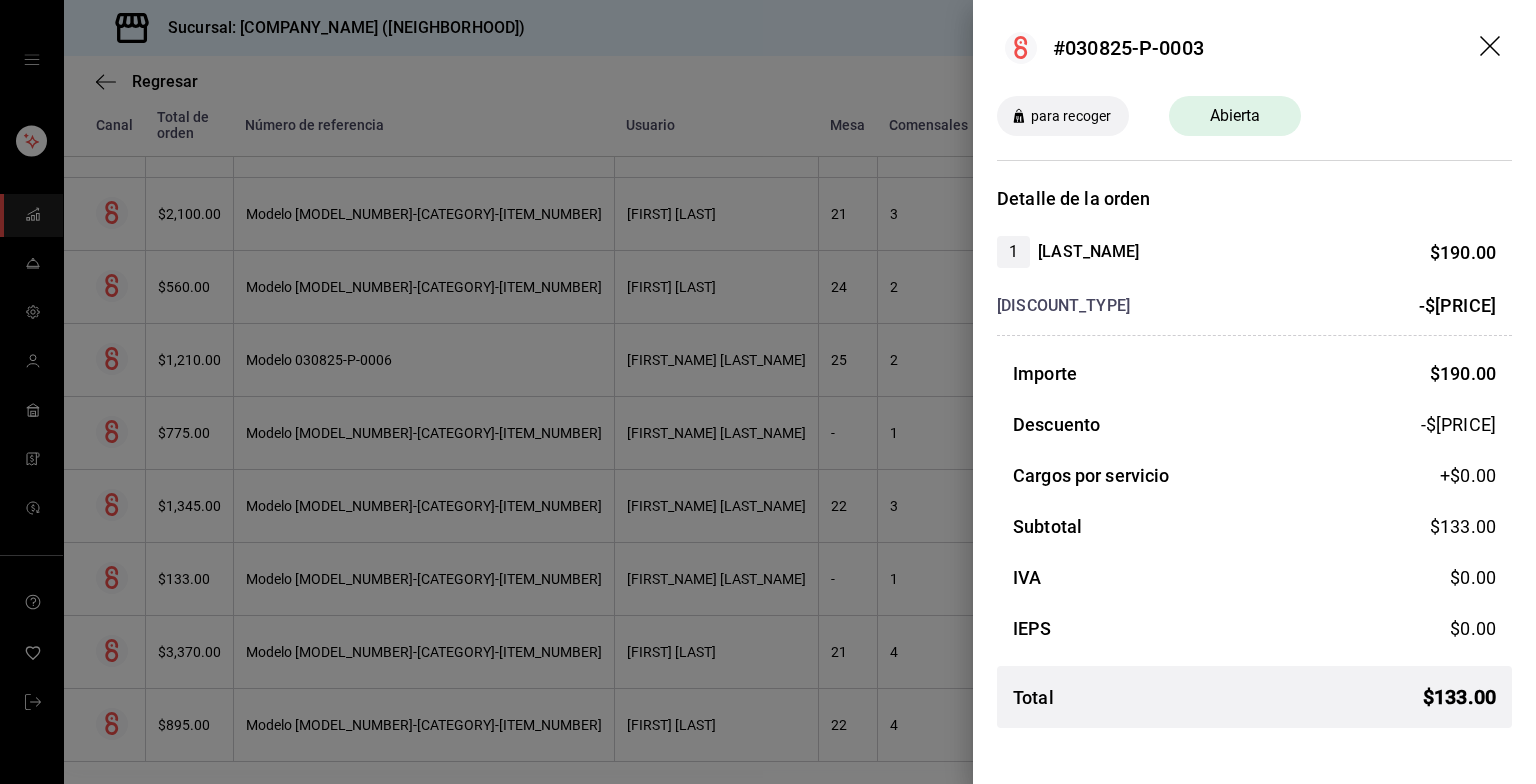click 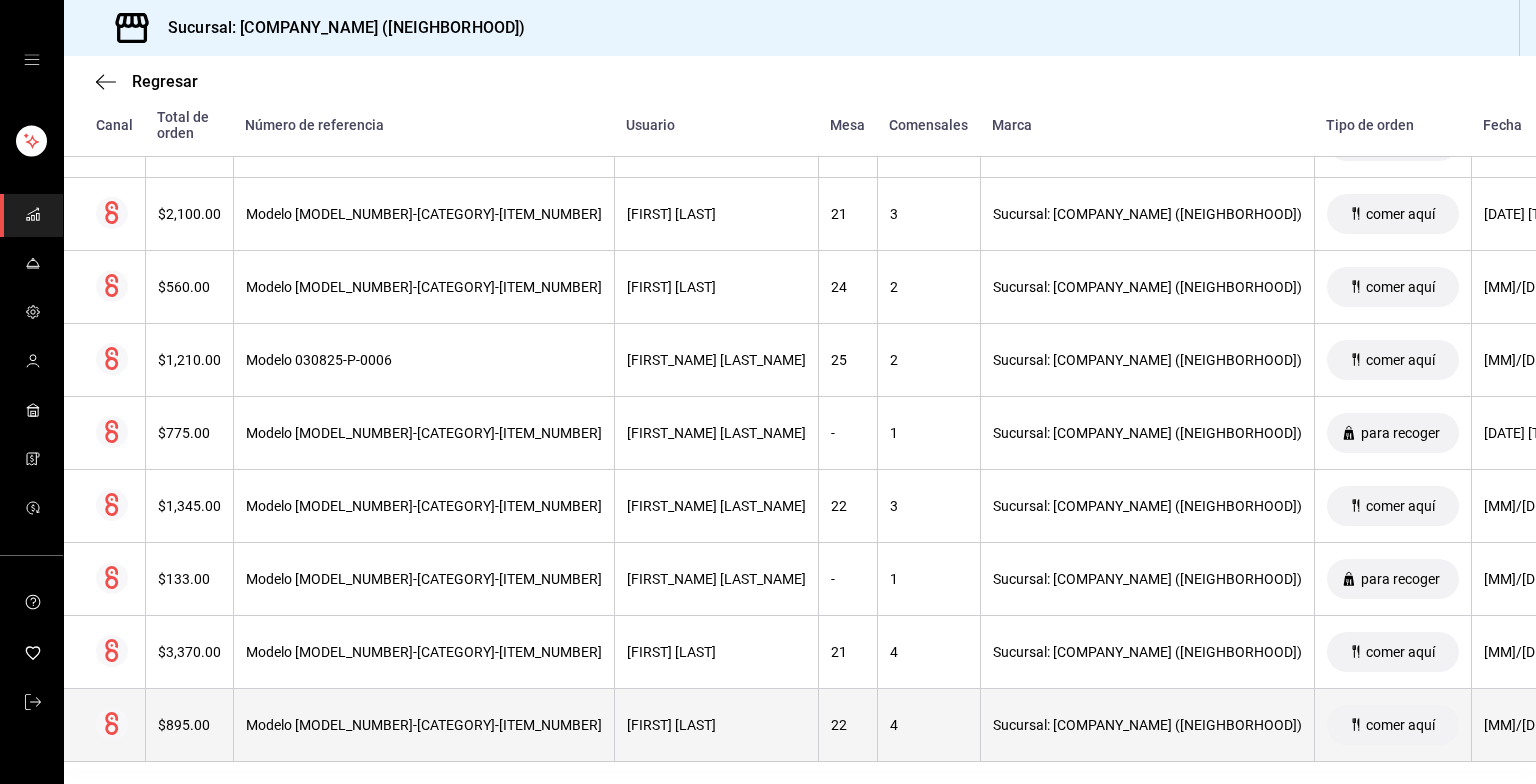 click on "Modelo [MODEL_NUMBER]-[CATEGORY]-[ITEM_NUMBER]" at bounding box center (424, 725) 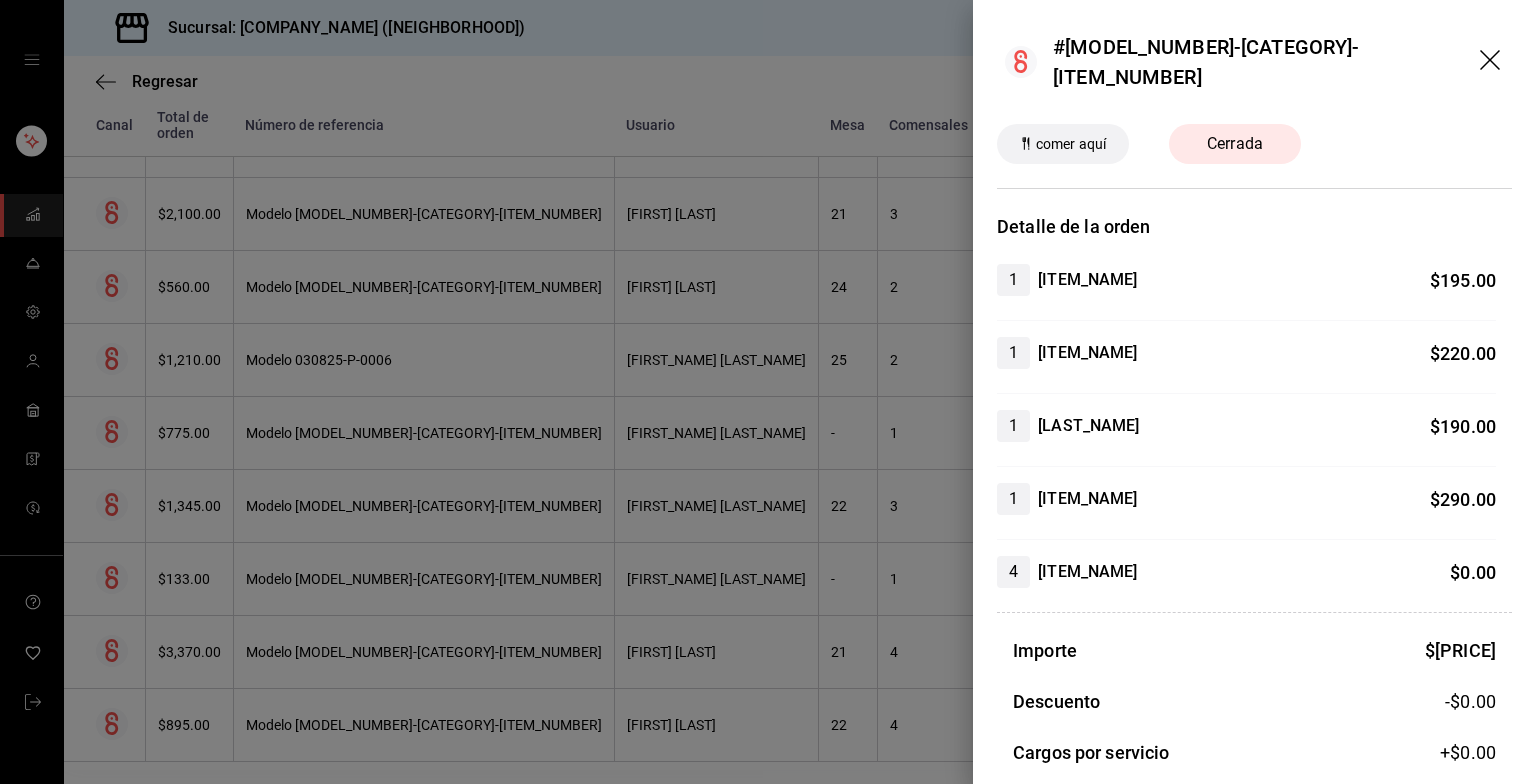 click 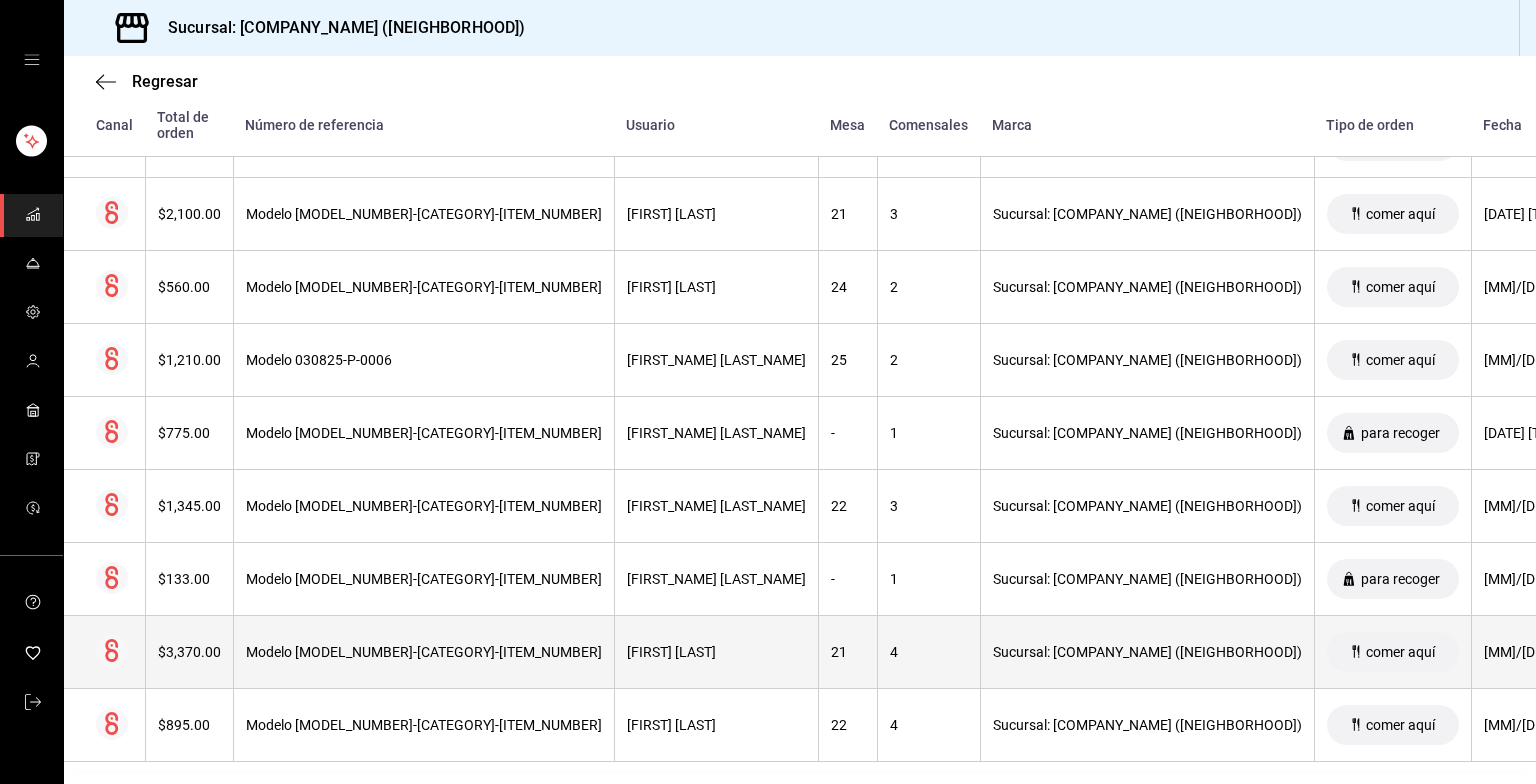 click on "Modelo [MODEL_NUMBER]-[CATEGORY]-[ITEM_NUMBER]" at bounding box center [423, 652] 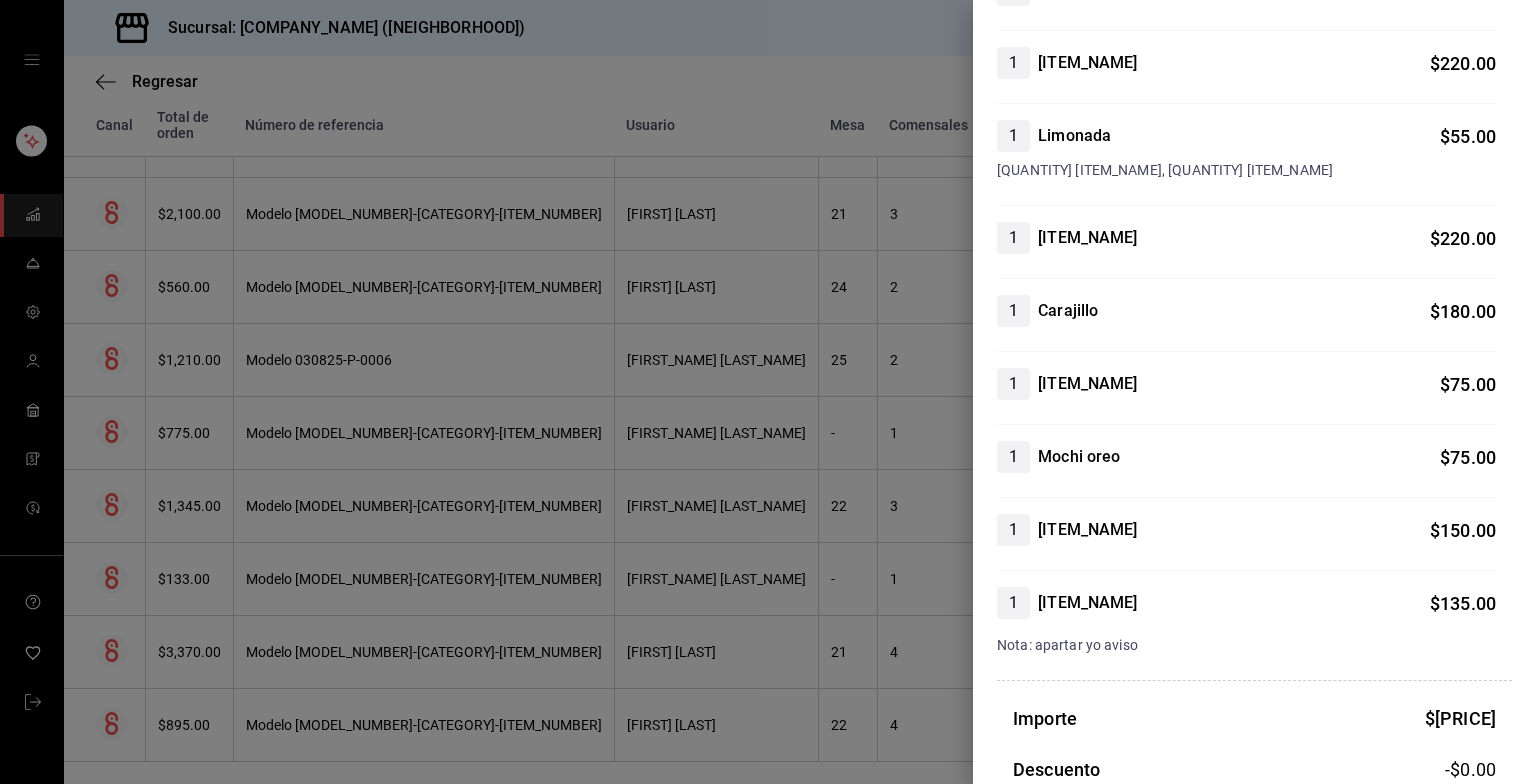 scroll, scrollTop: 1172, scrollLeft: 0, axis: vertical 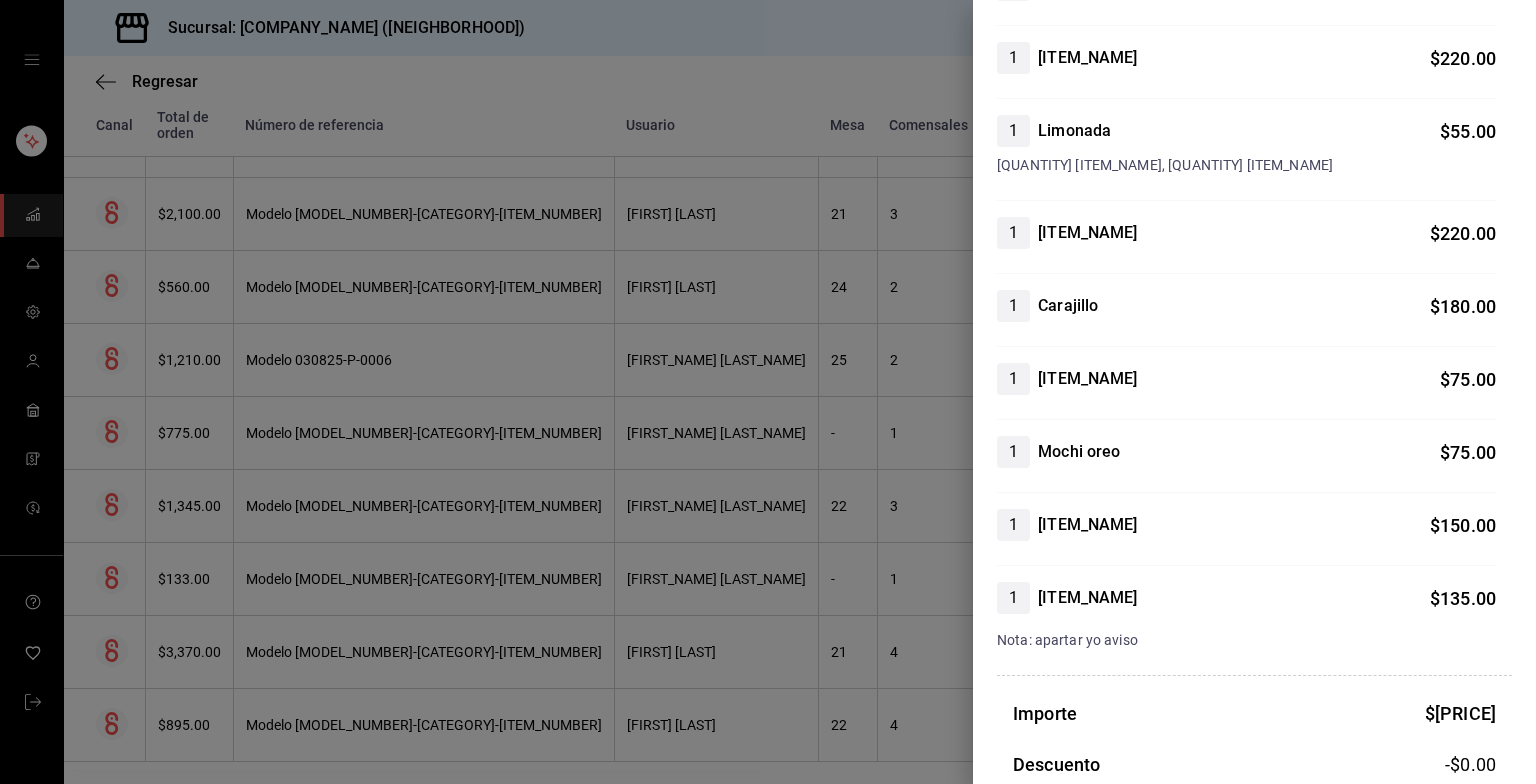 click at bounding box center [768, 392] 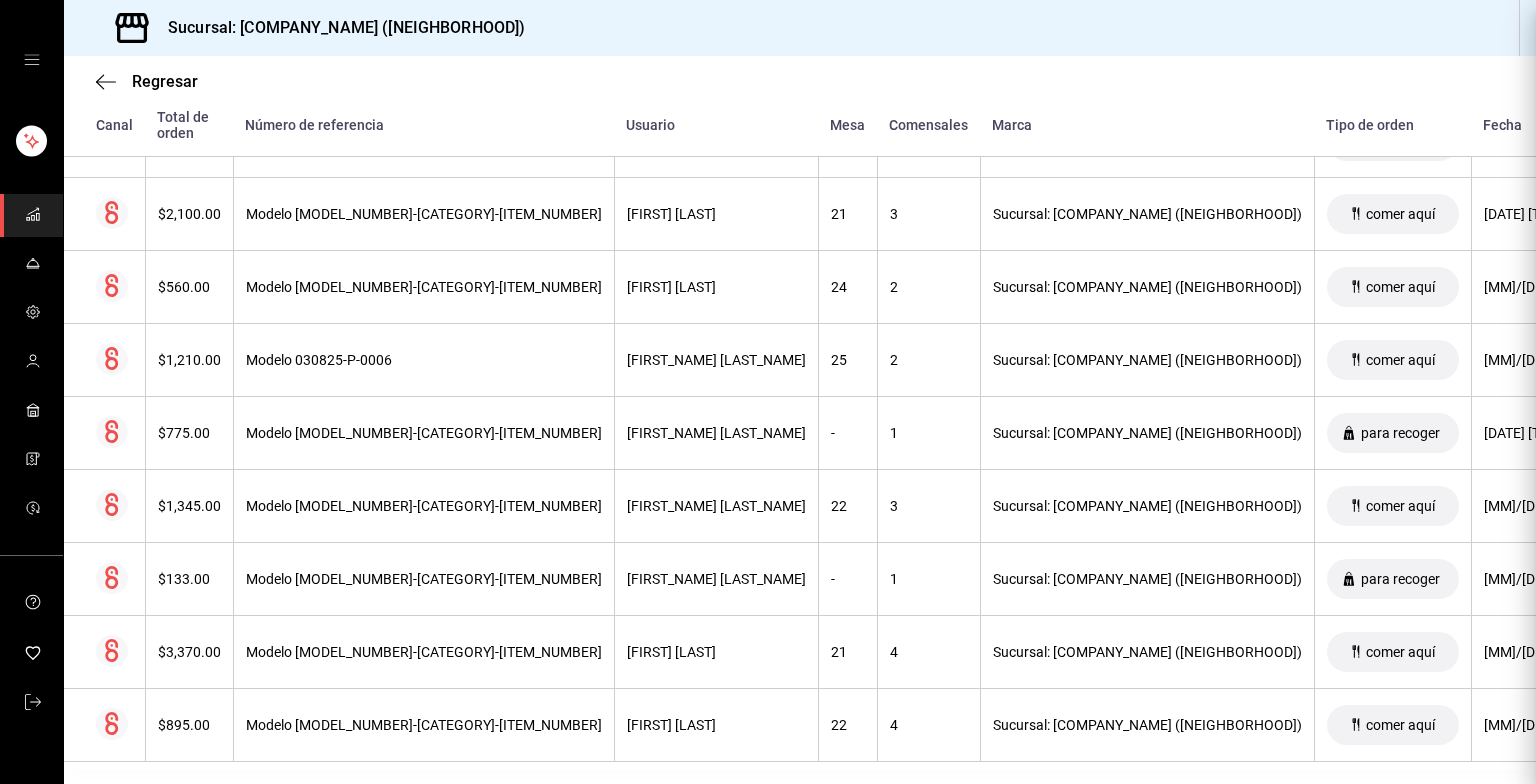 scroll, scrollTop: 0, scrollLeft: 0, axis: both 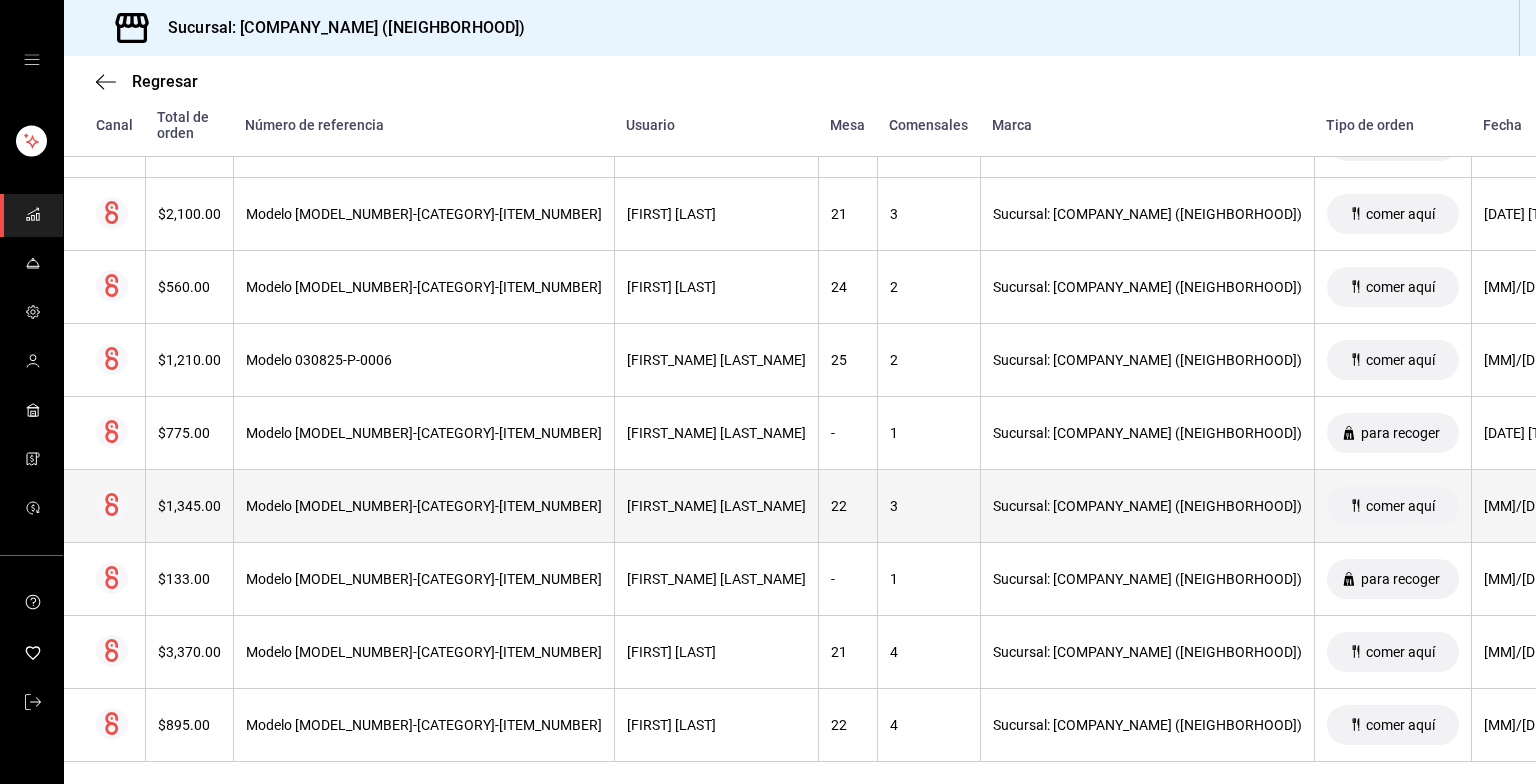 click on "Modelo [MODEL_NUMBER]-[CATEGORY]-[ITEM_NUMBER]" at bounding box center (424, 506) 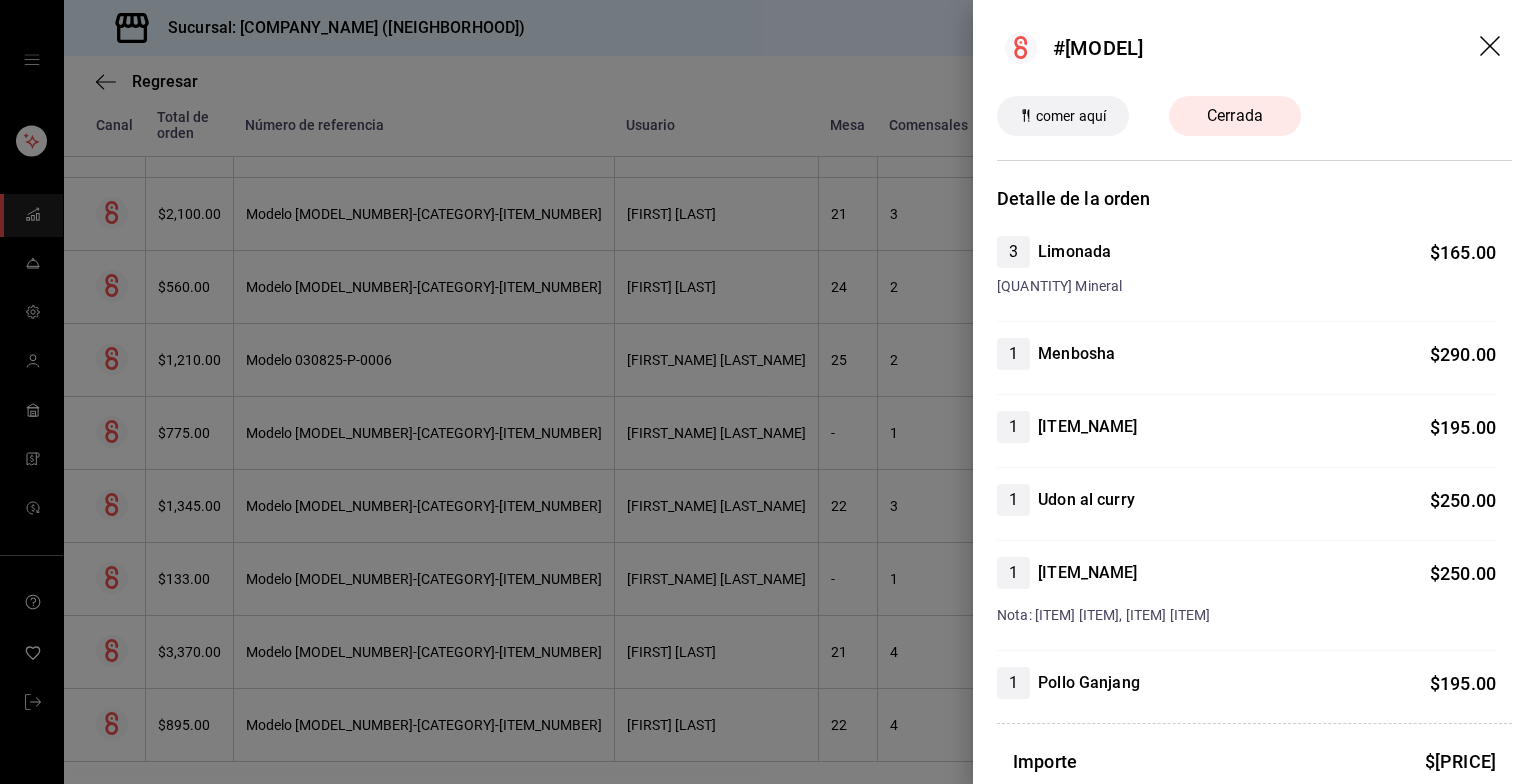 scroll, scrollTop: 0, scrollLeft: 0, axis: both 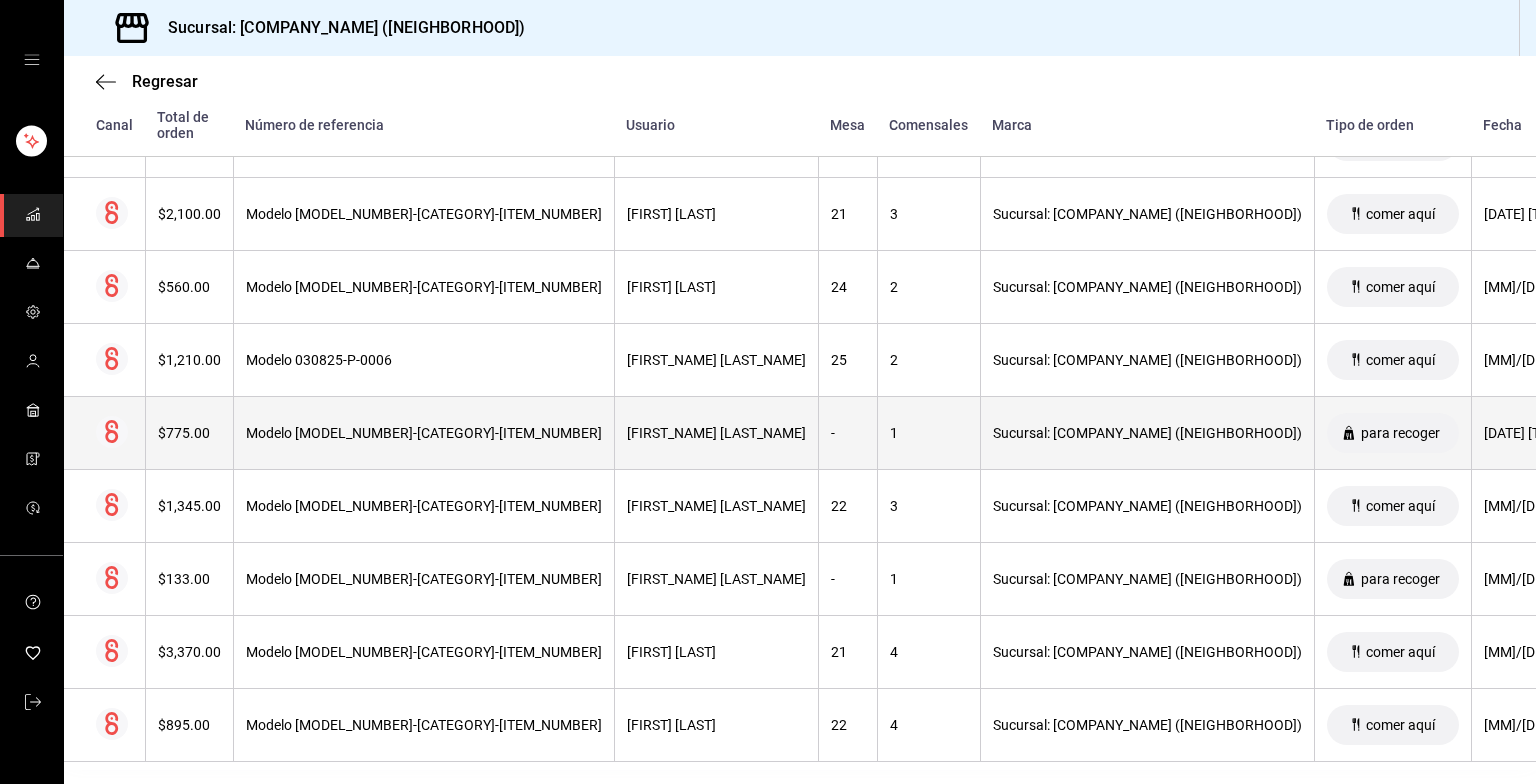 click on "Modelo [MODEL_NUMBER]-[CATEGORY]-[ITEM_NUMBER]" at bounding box center [424, 433] 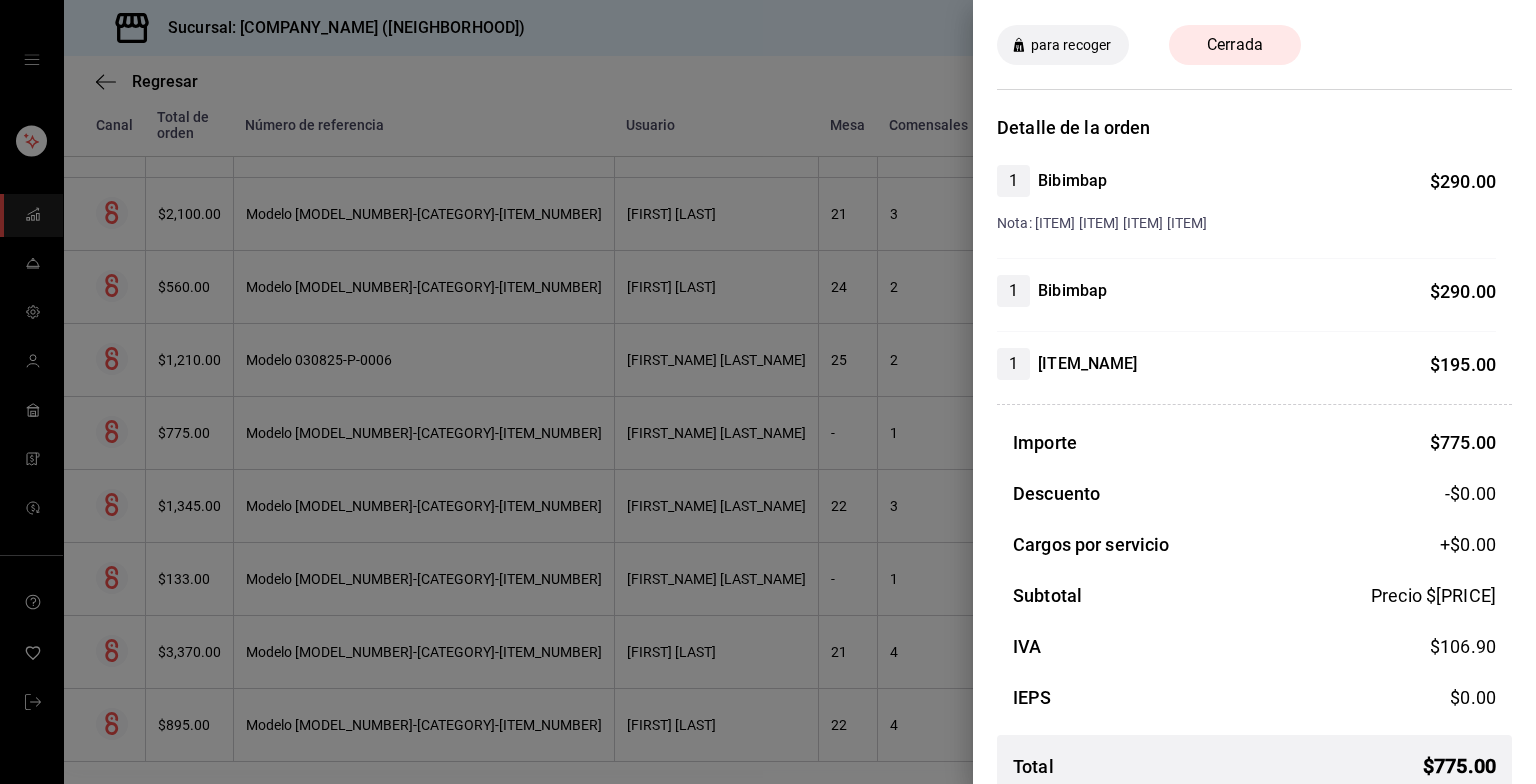 scroll, scrollTop: 99, scrollLeft: 0, axis: vertical 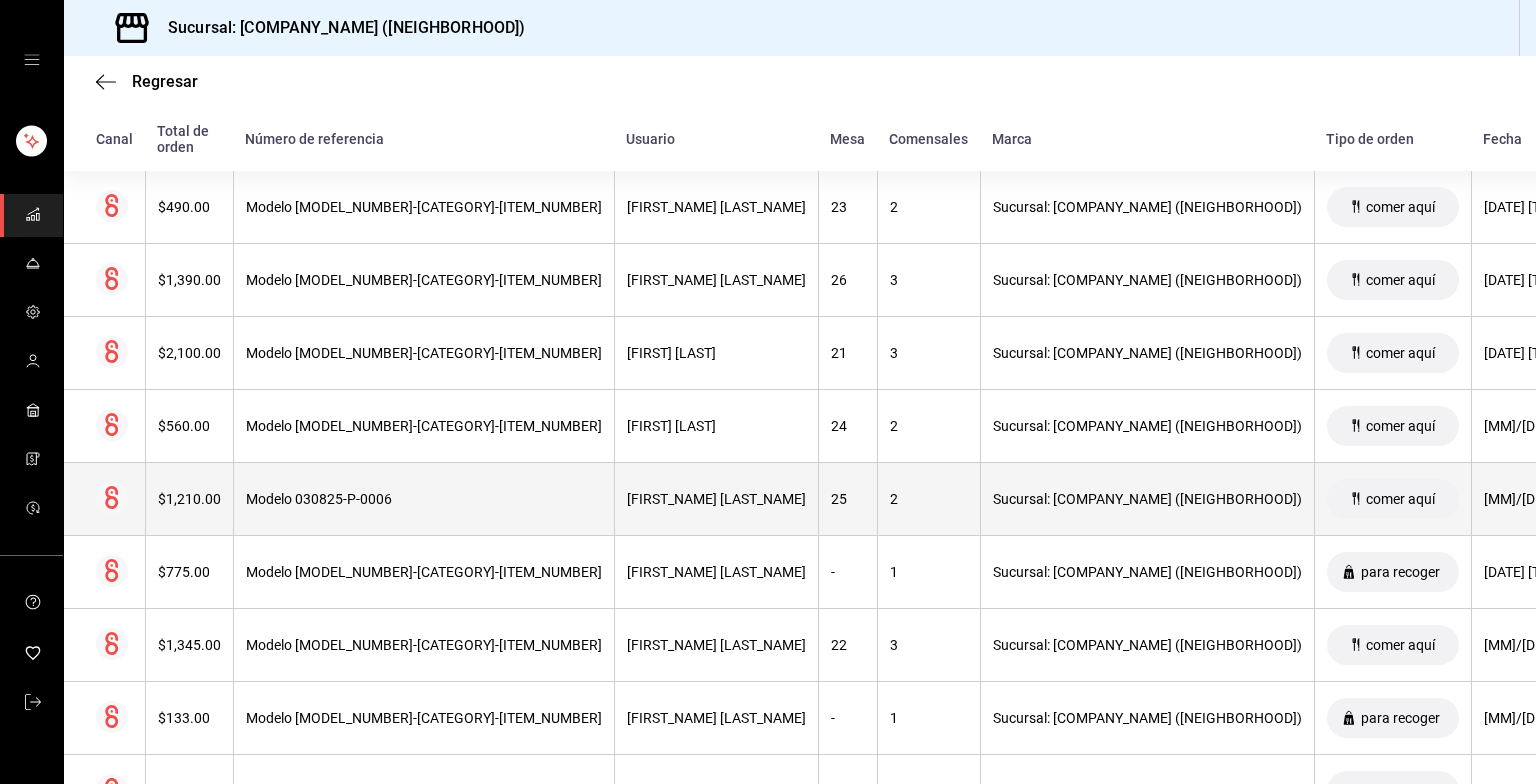 click on "Modelo 030825-P-0006" at bounding box center (424, 499) 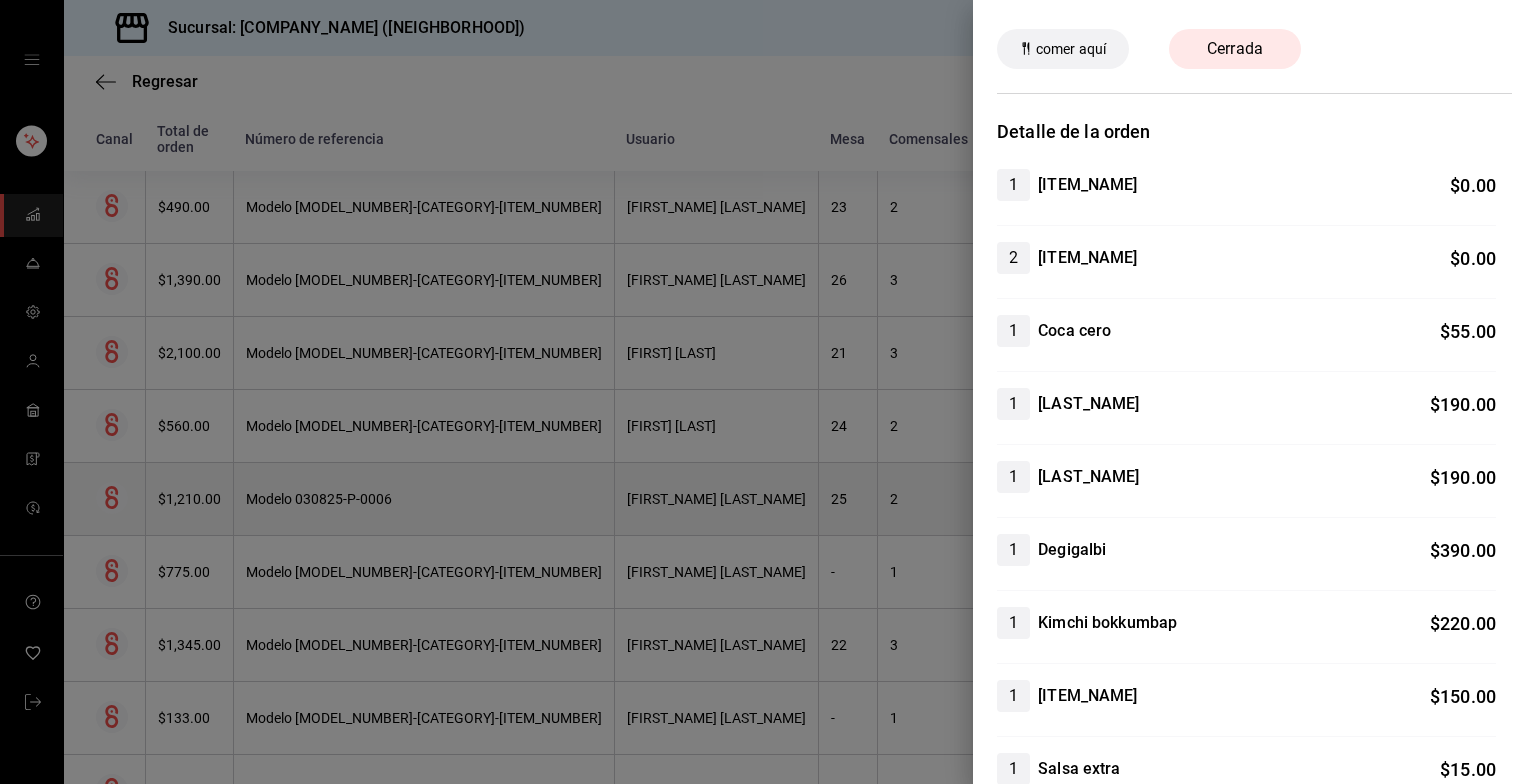 scroll, scrollTop: 96, scrollLeft: 0, axis: vertical 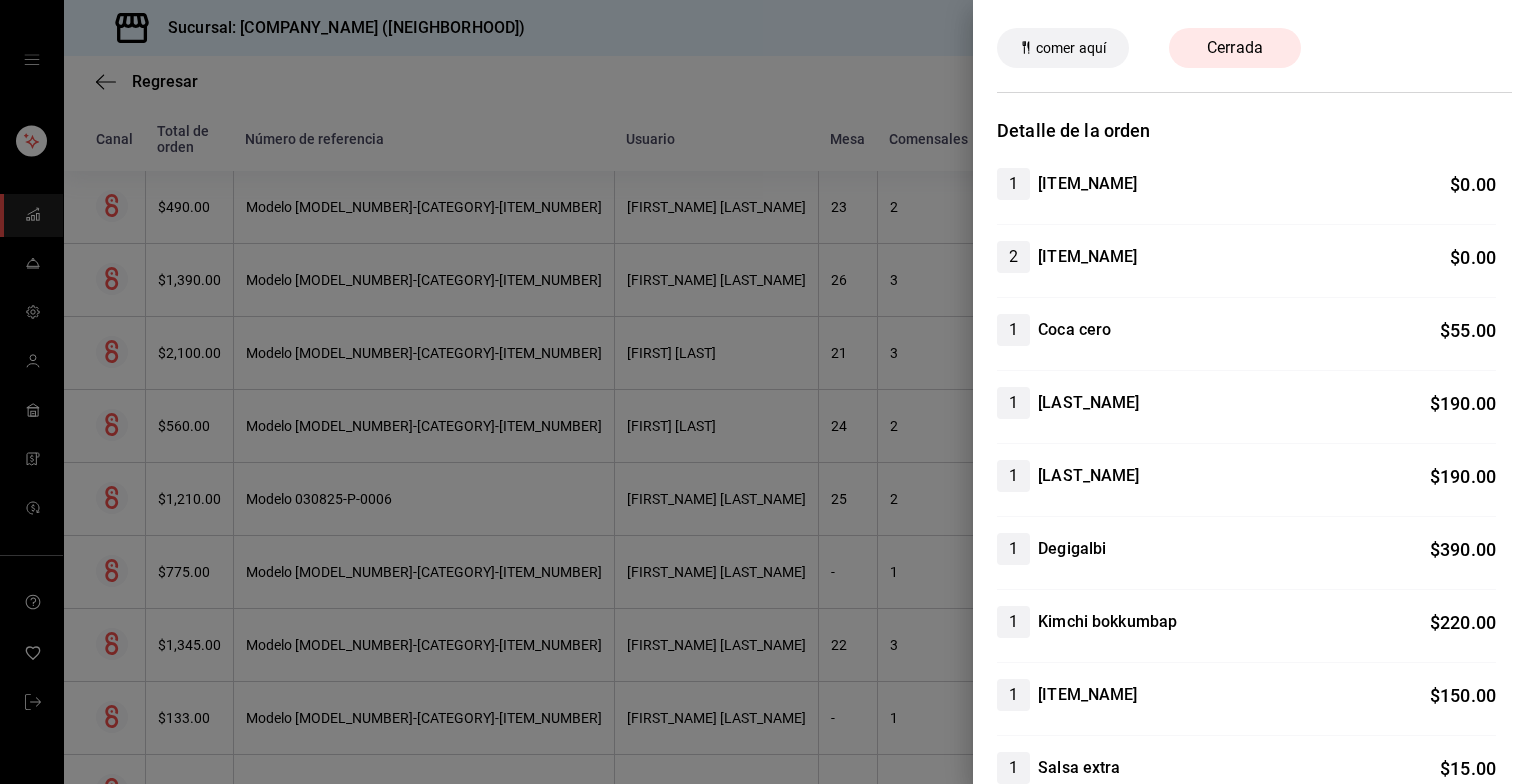 click at bounding box center [768, 392] 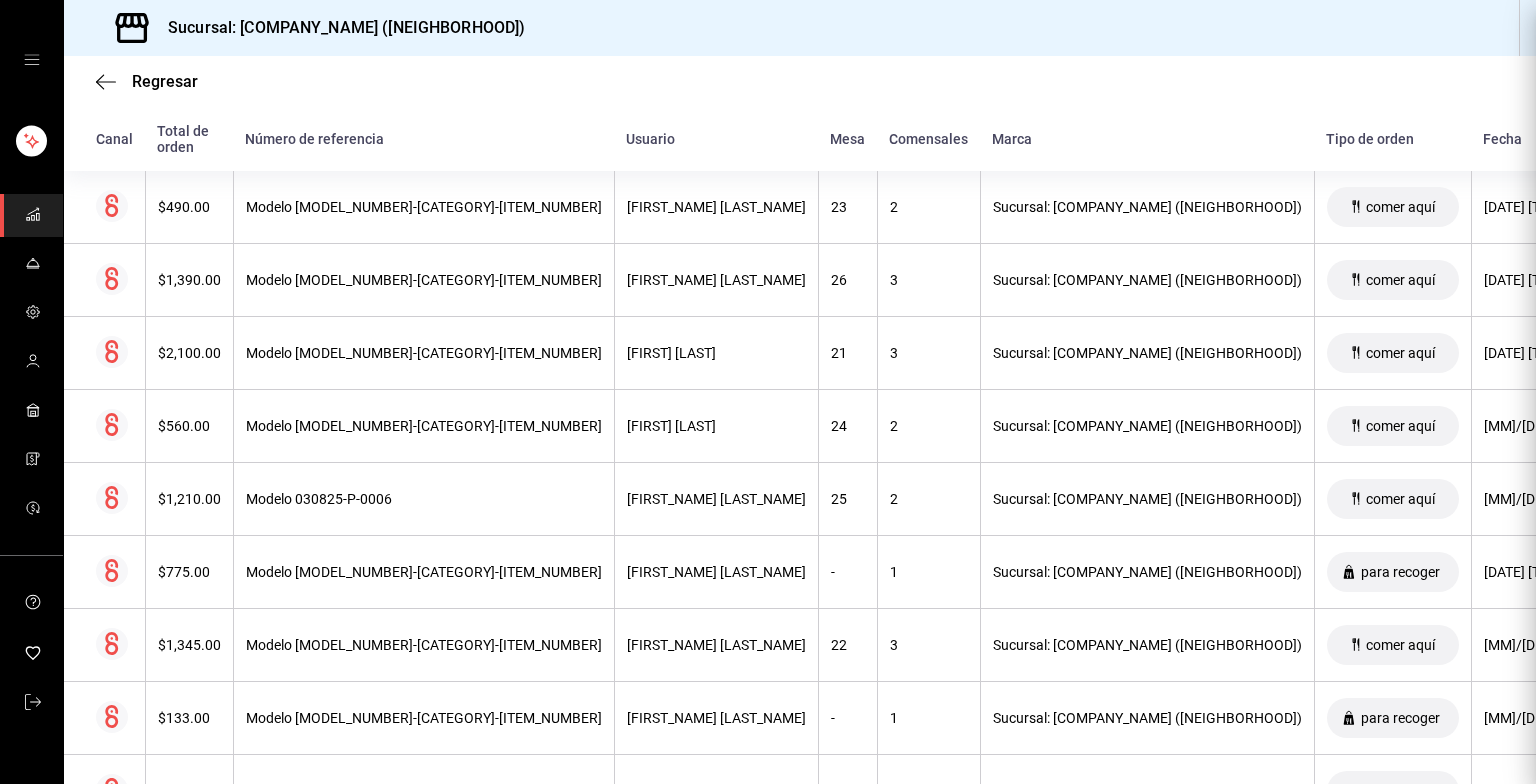scroll, scrollTop: 0, scrollLeft: 0, axis: both 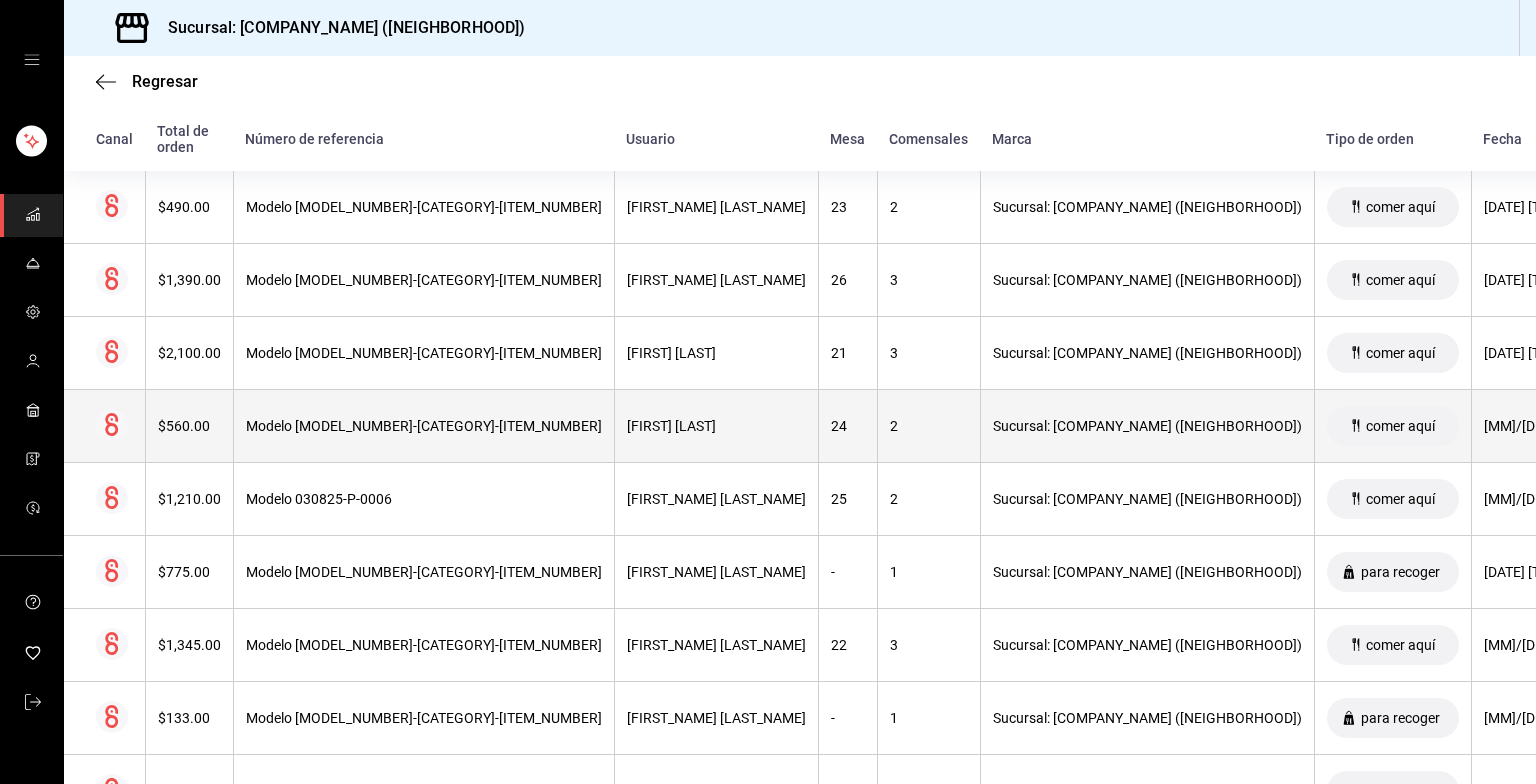 click on "Modelo [MODEL_NUMBER]-[CATEGORY]-[ITEM_NUMBER]" at bounding box center (423, 426) 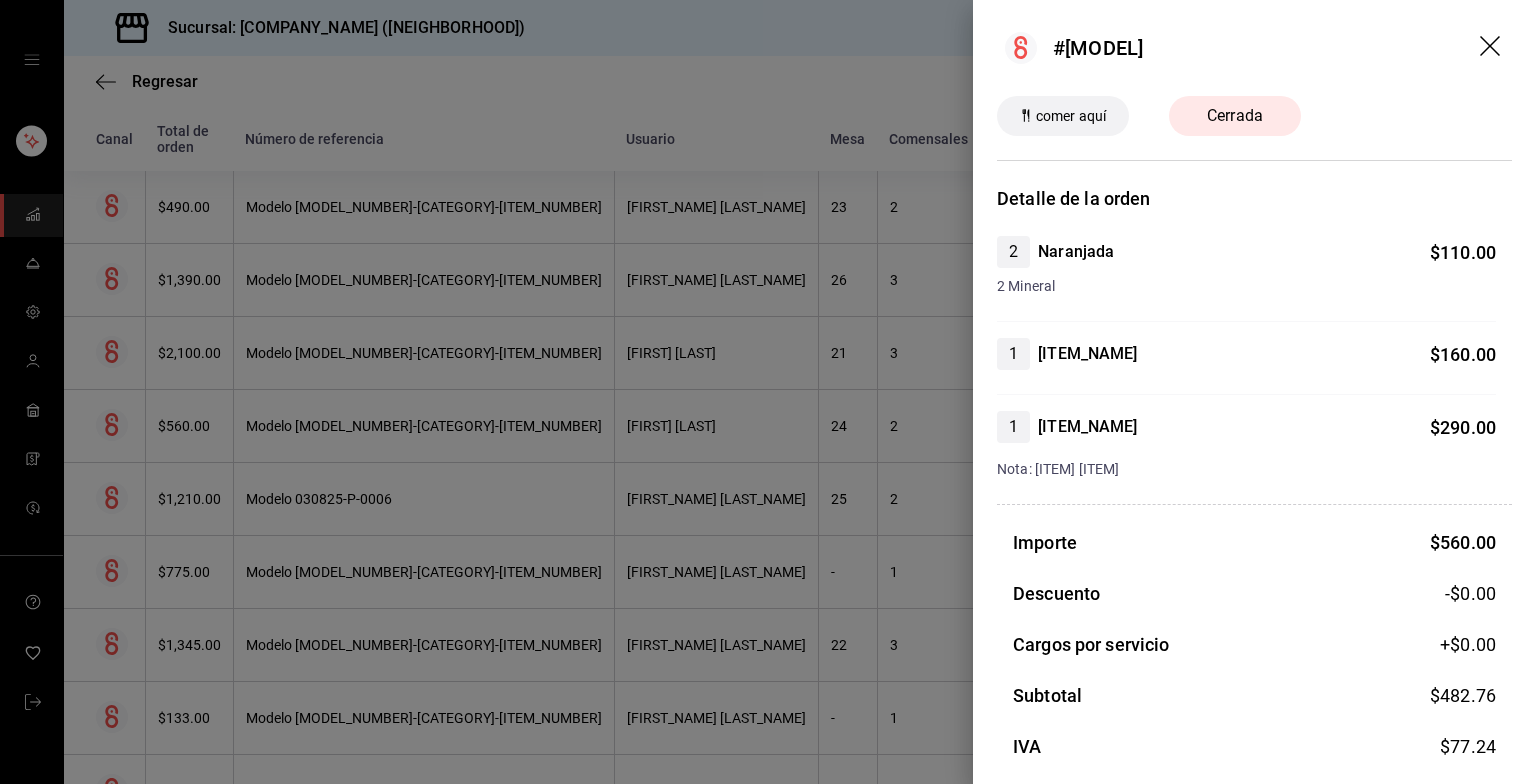 click at bounding box center (768, 392) 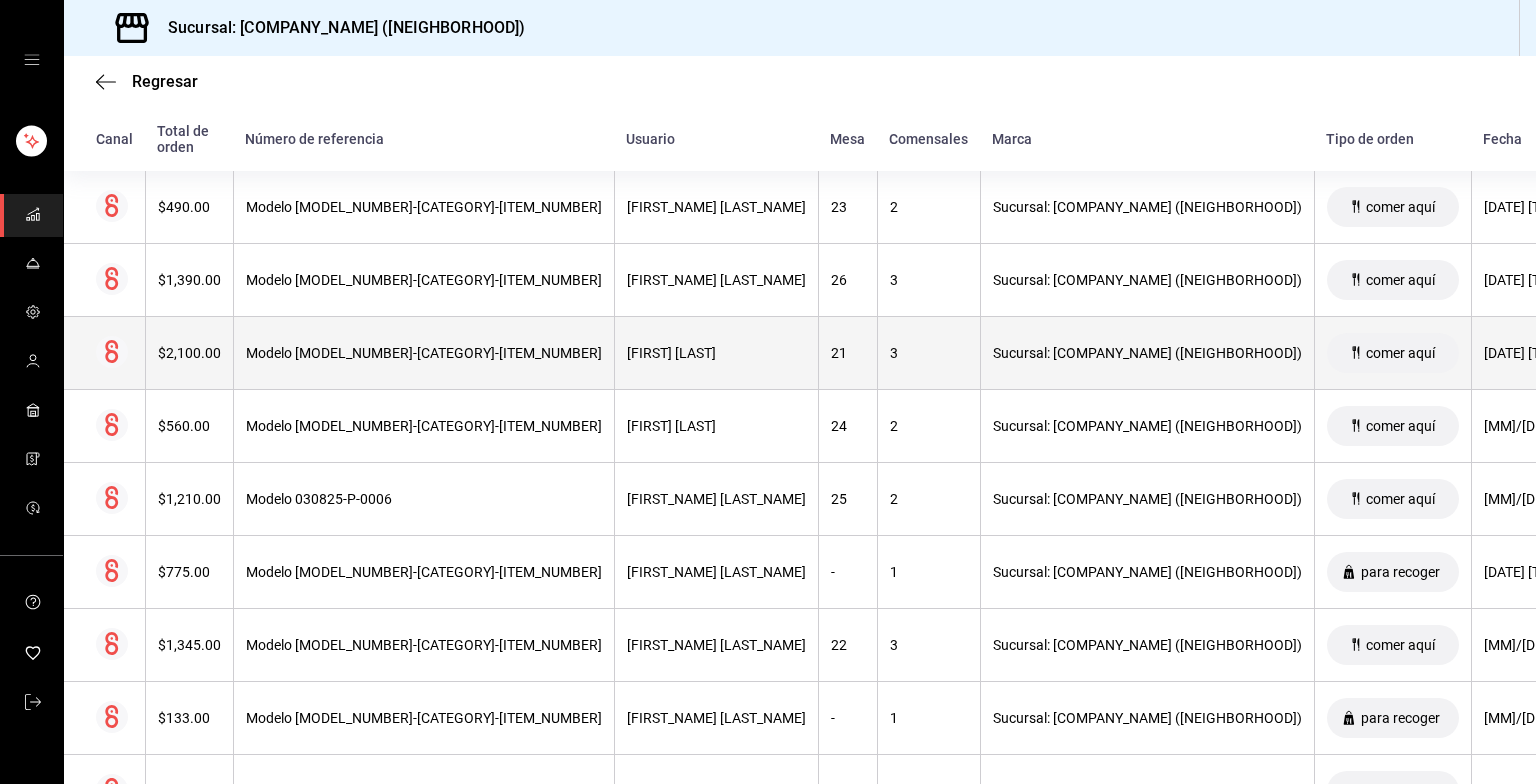 click on "Modelo [MODEL_NUMBER]-[CATEGORY]-[ITEM_NUMBER]" at bounding box center (423, 353) 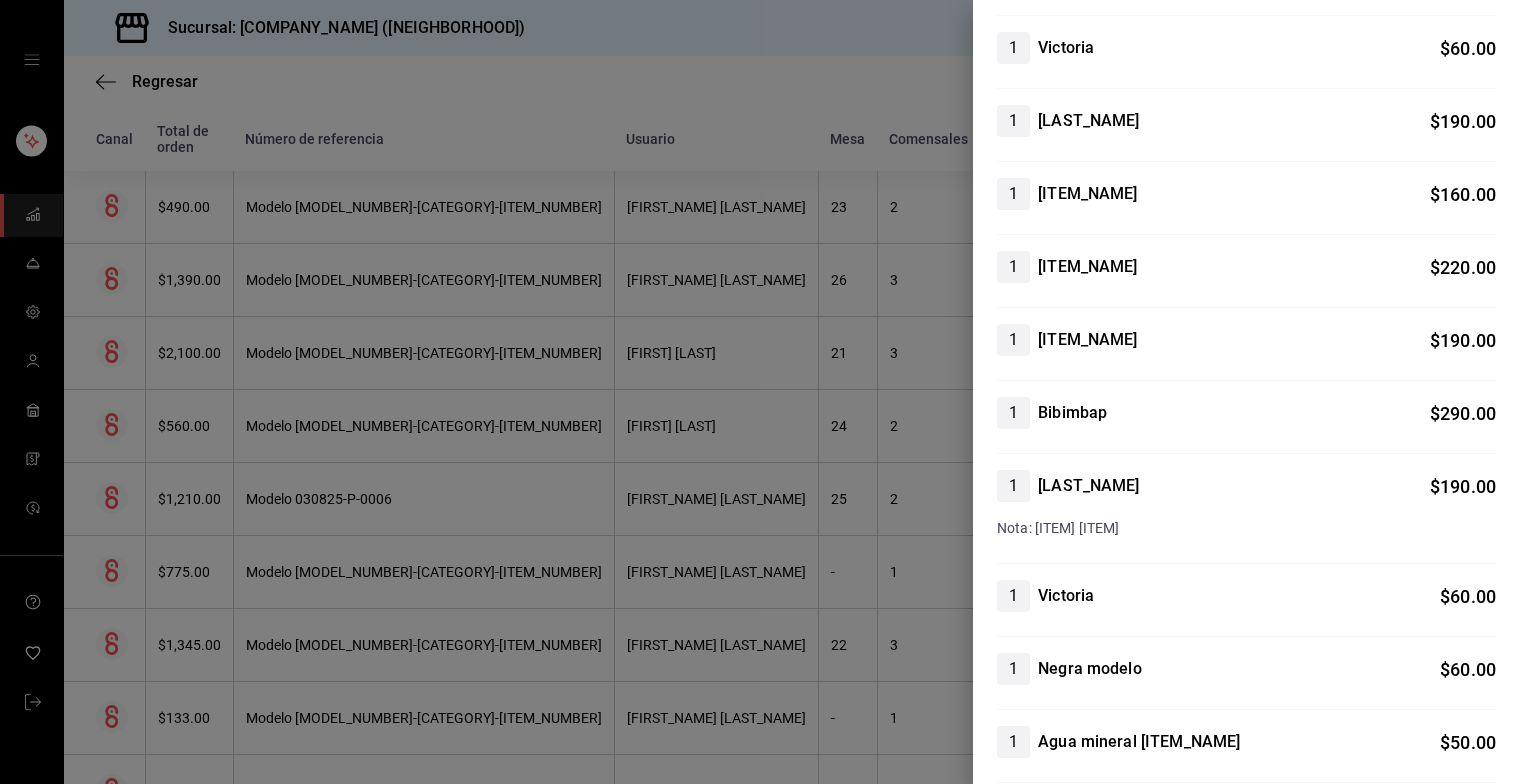 scroll, scrollTop: 0, scrollLeft: 0, axis: both 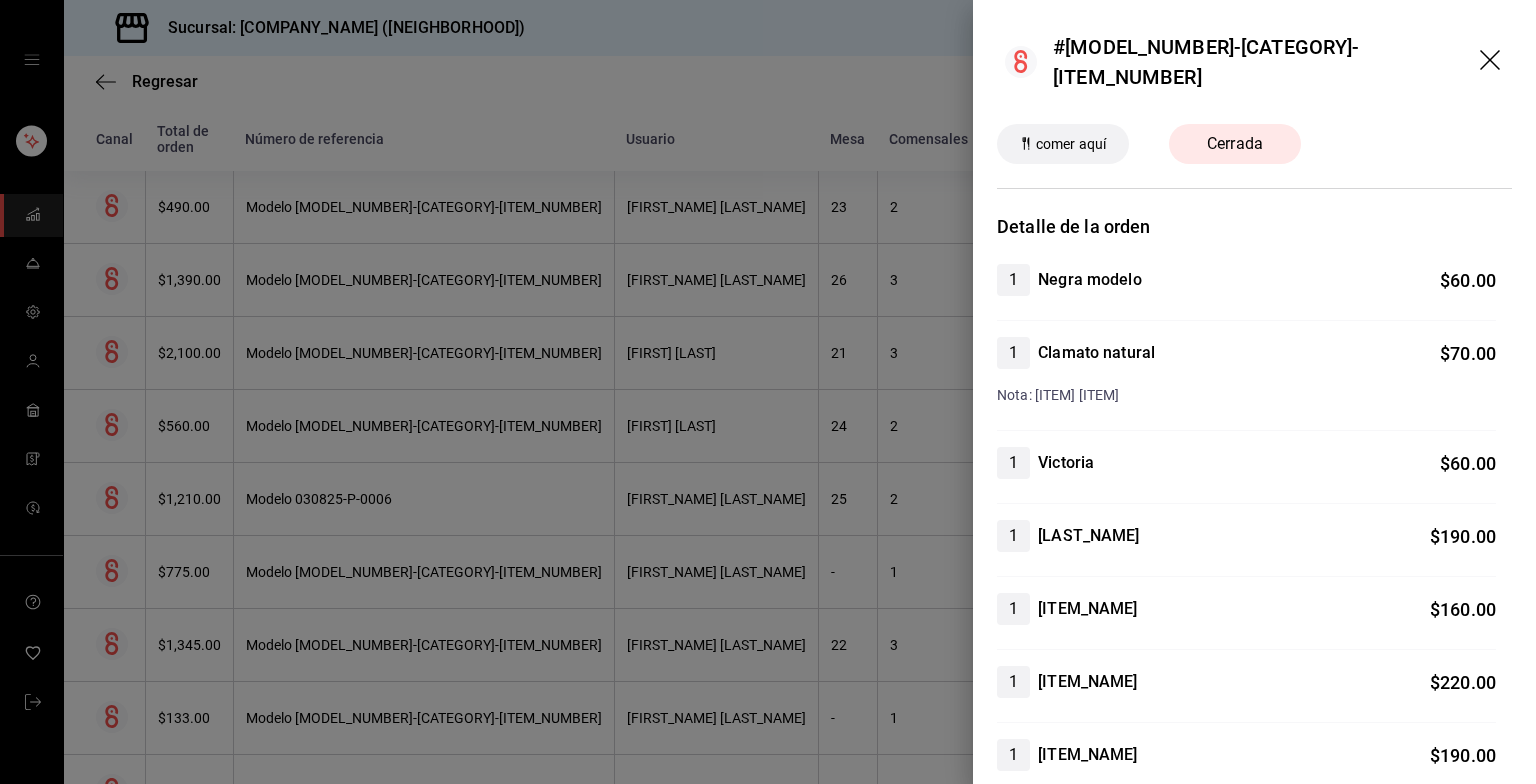 click at bounding box center (768, 392) 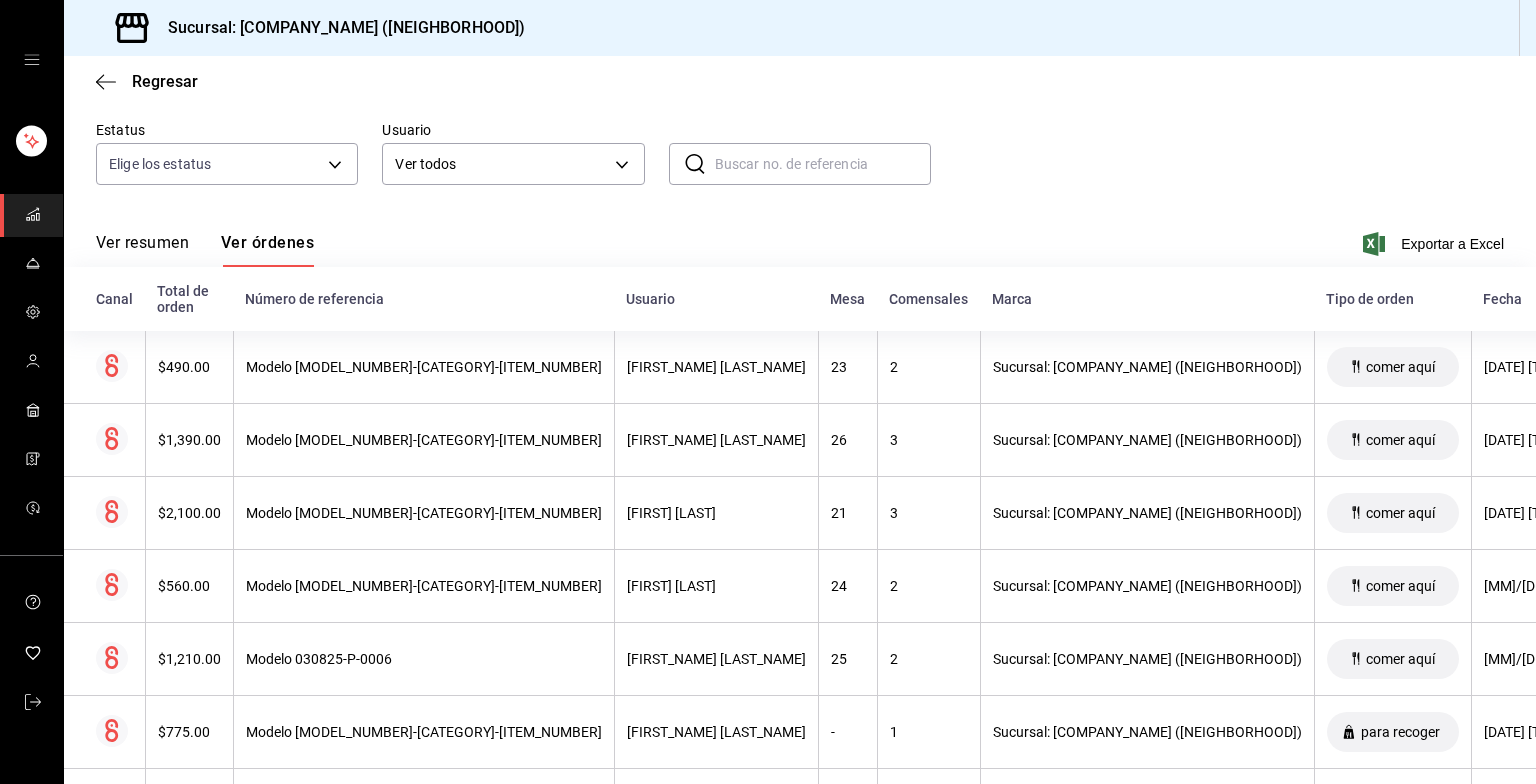 scroll, scrollTop: 113, scrollLeft: 0, axis: vertical 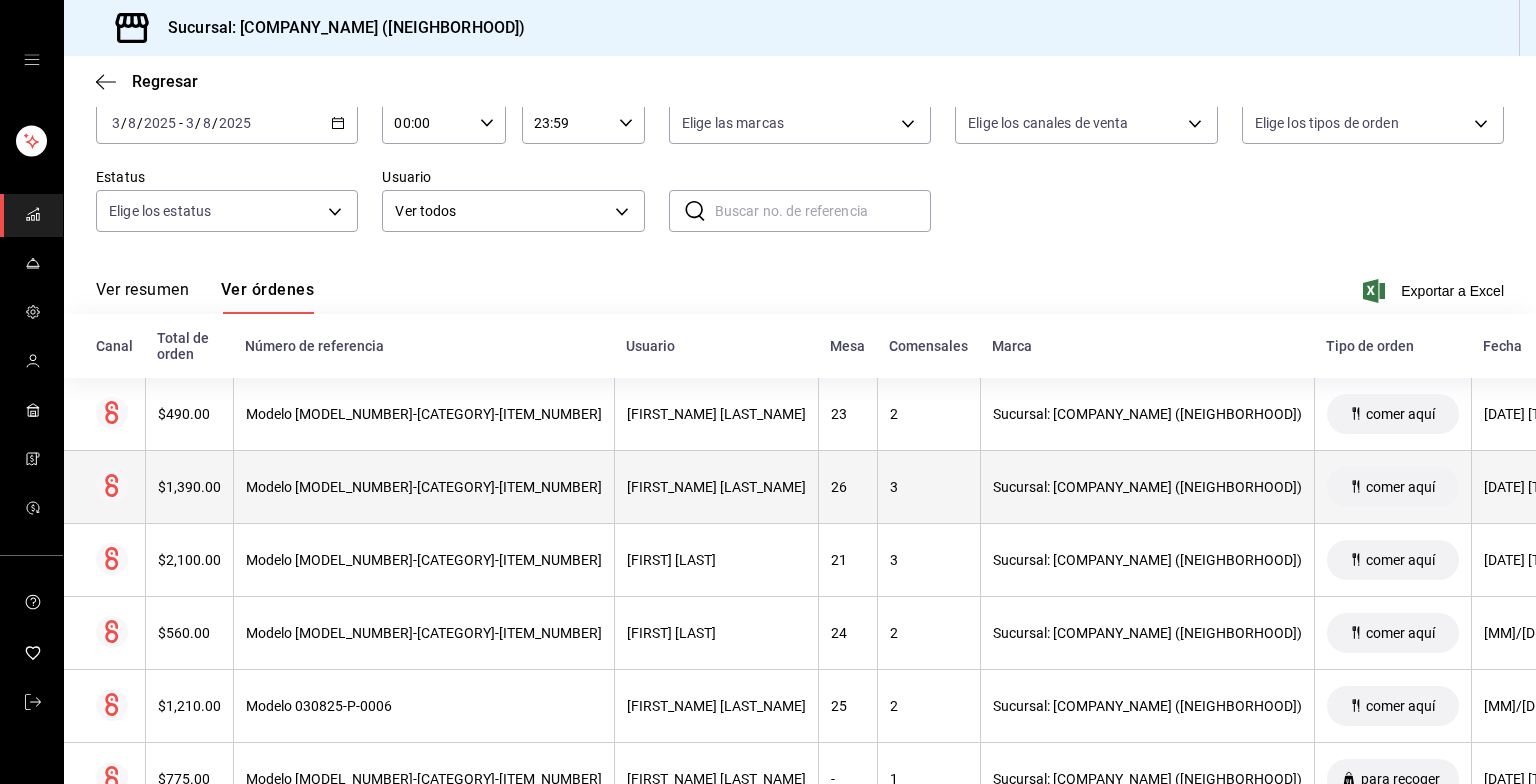 click on "Modelo [MODEL_NUMBER]-[CATEGORY]-[ITEM_NUMBER]" at bounding box center [423, 487] 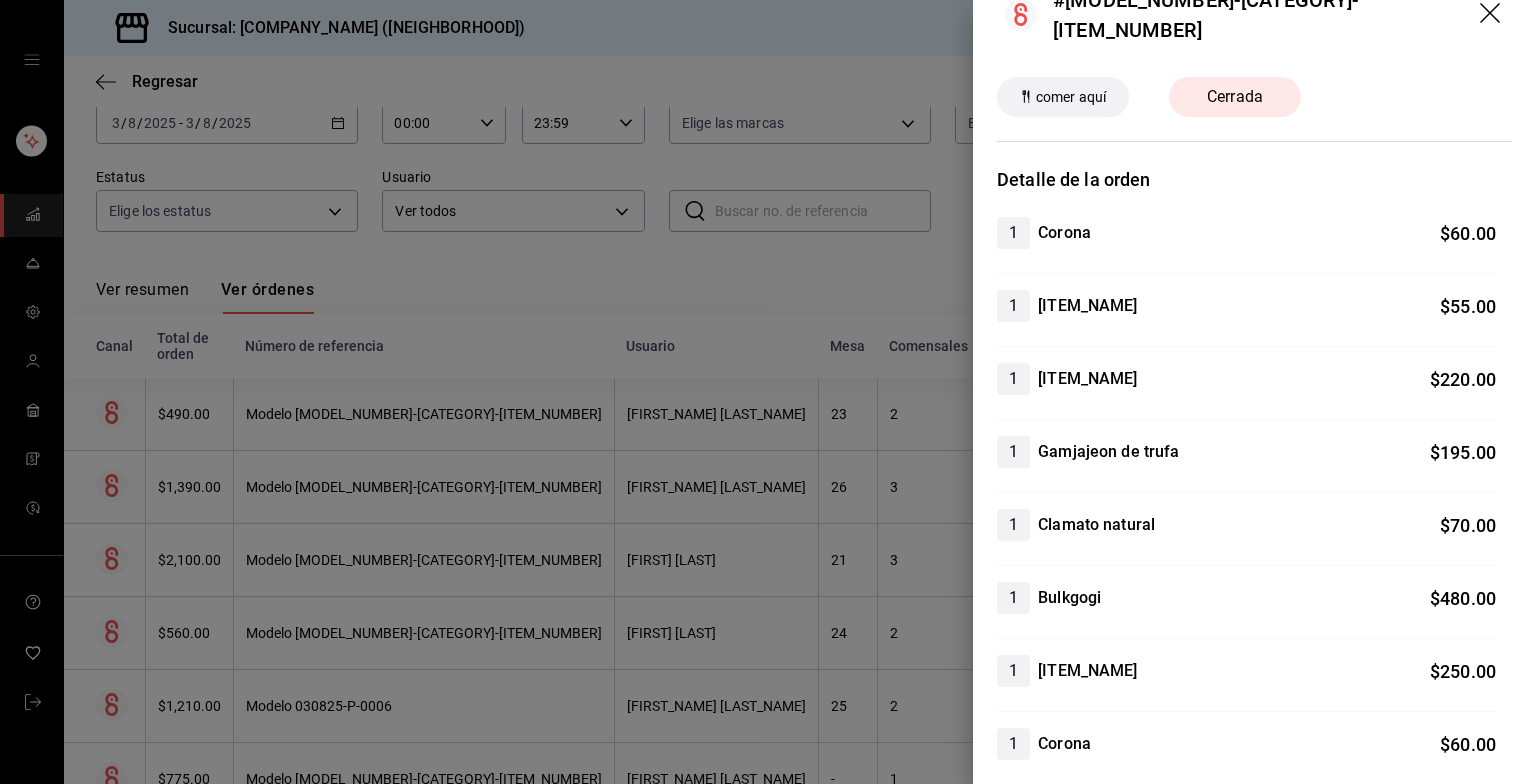 scroll, scrollTop: 0, scrollLeft: 0, axis: both 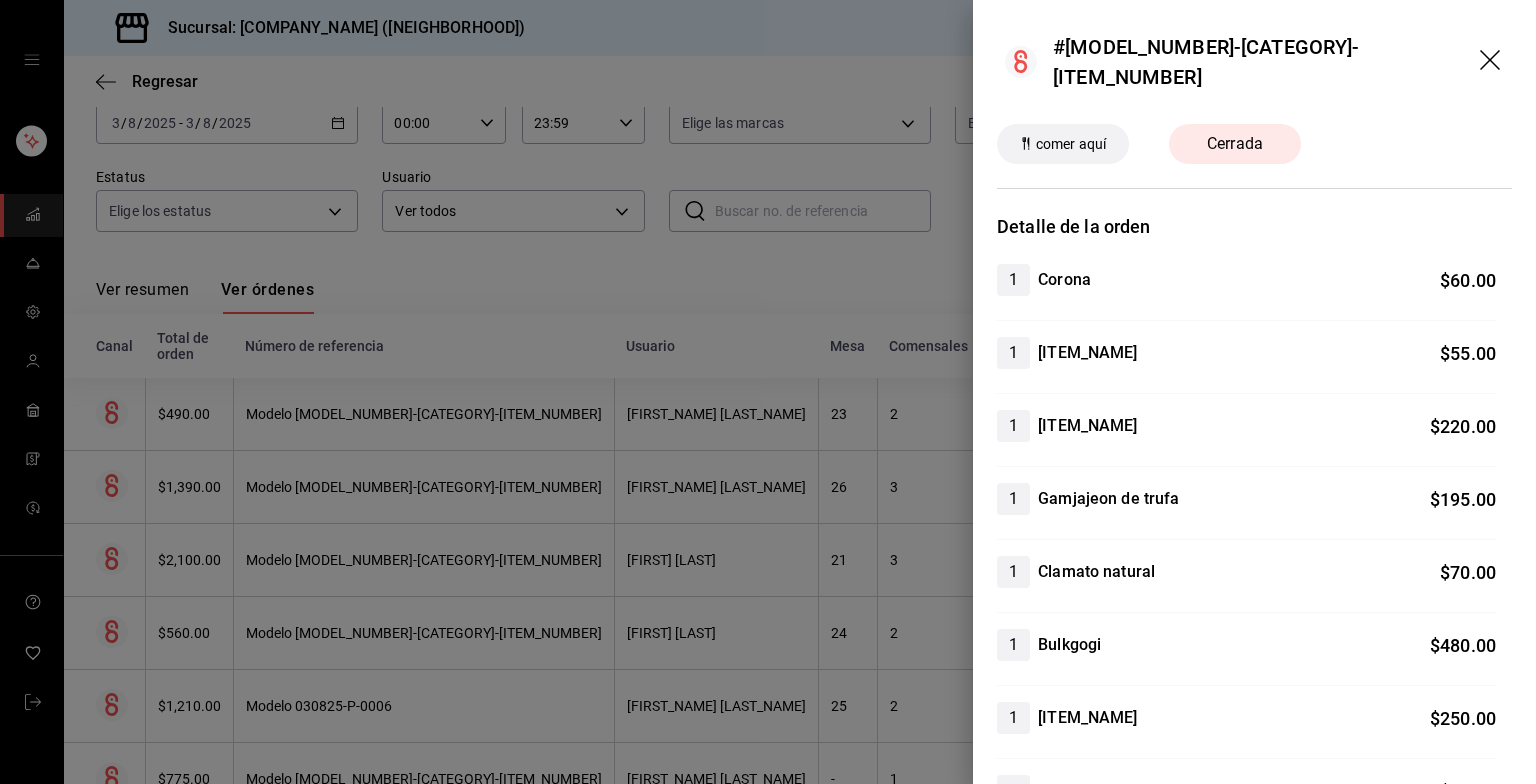 click at bounding box center [768, 392] 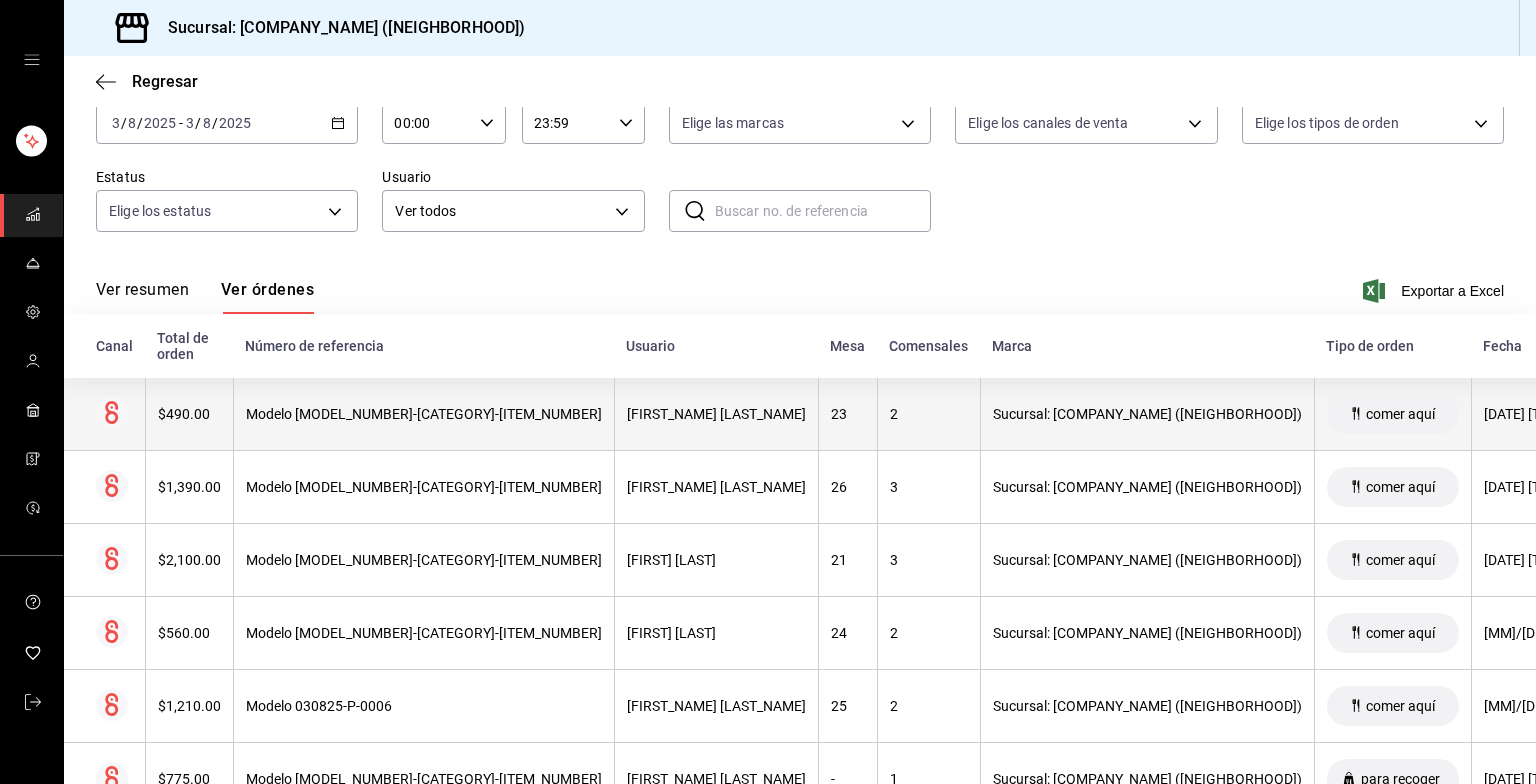 click on "[FIRST_NAME] [LAST_NAME]" at bounding box center (716, 414) 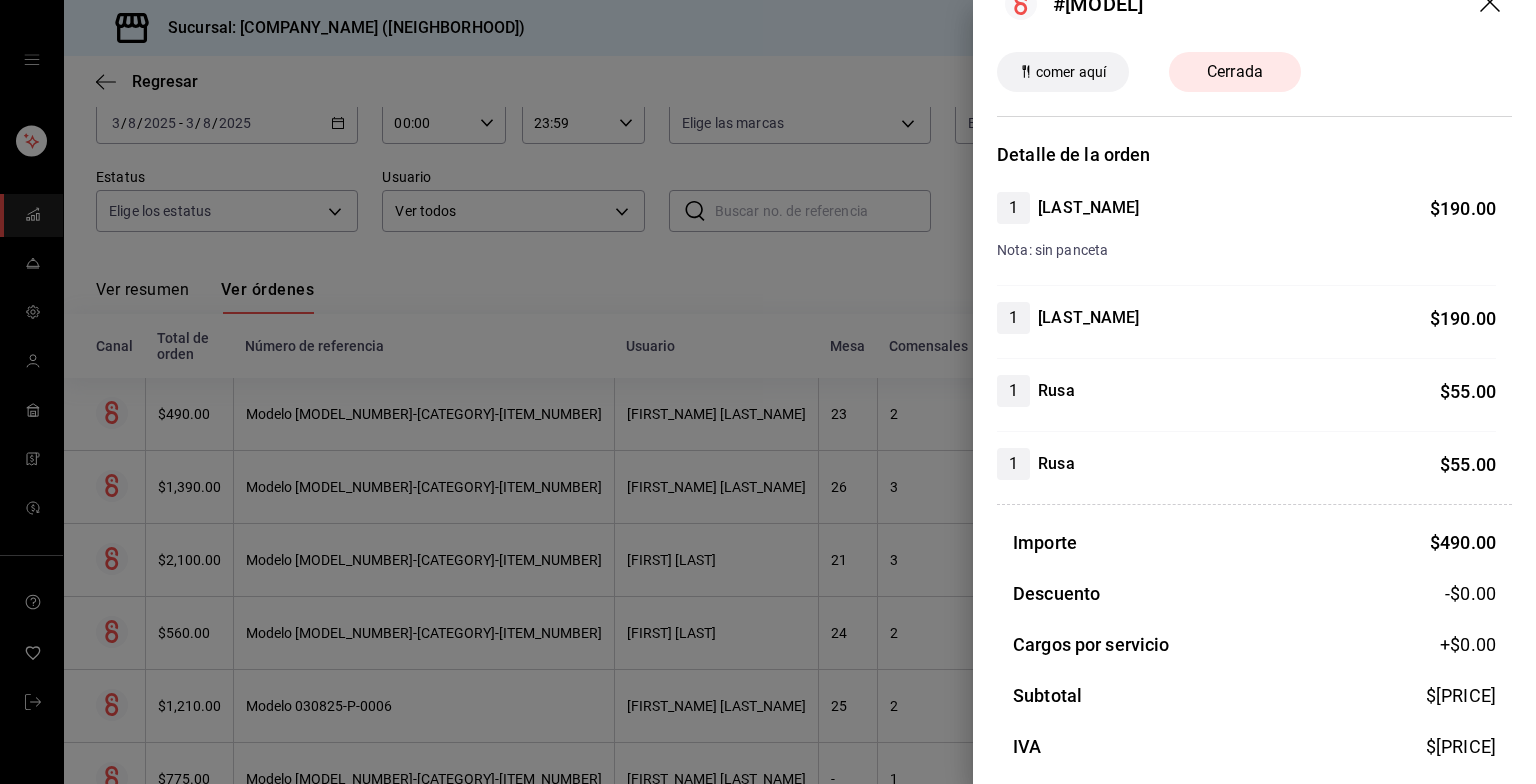 scroll, scrollTop: 0, scrollLeft: 0, axis: both 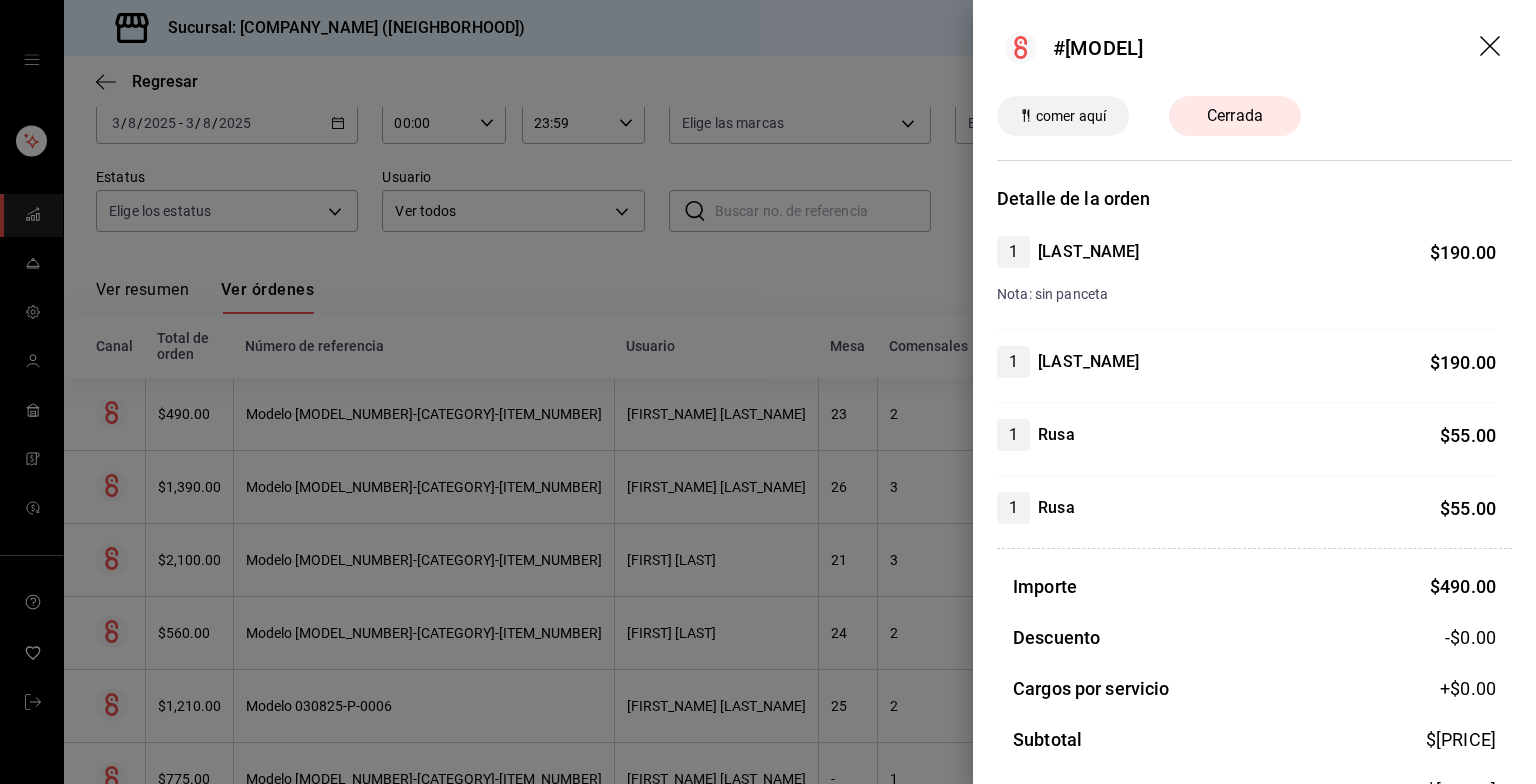 click 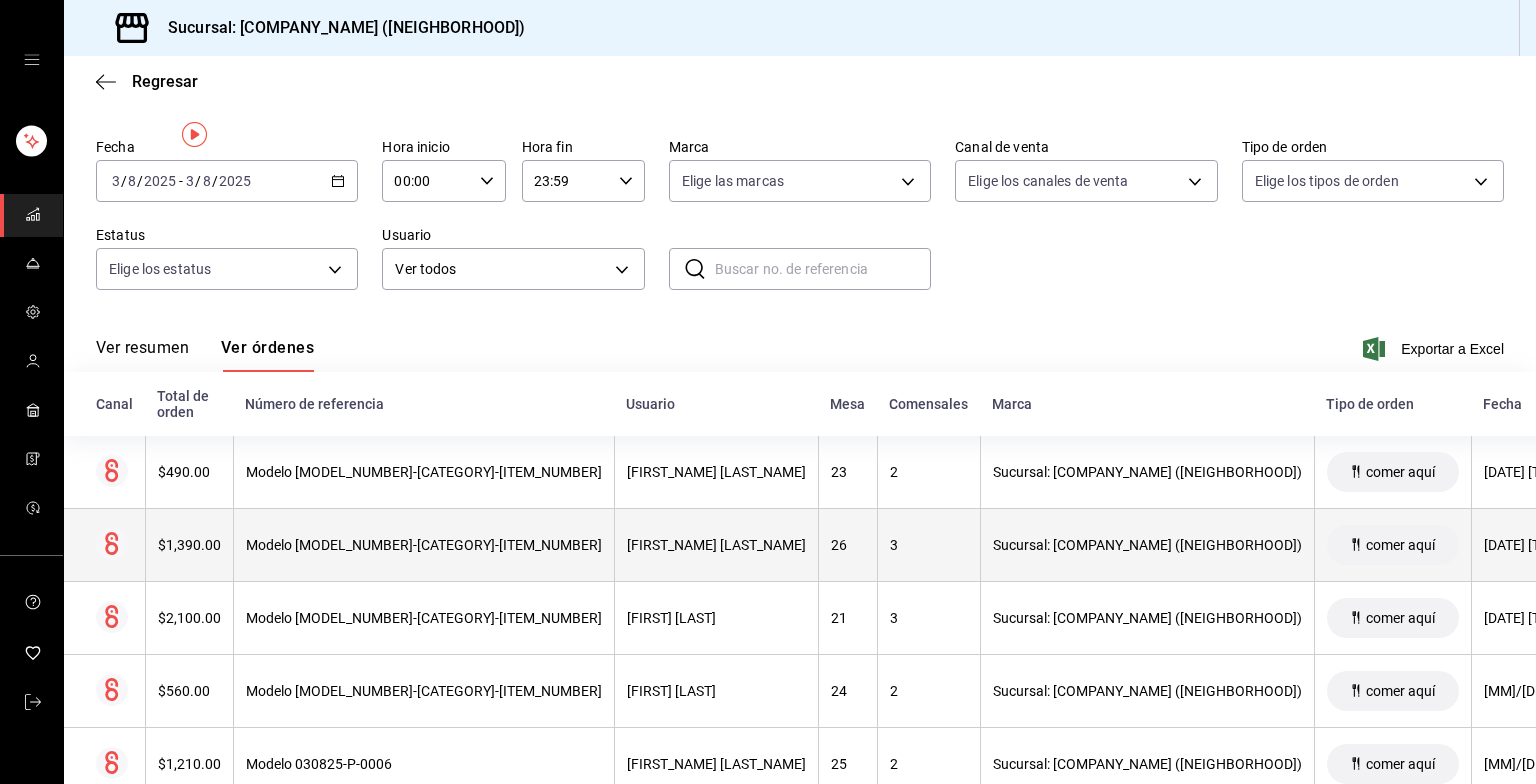 scroll, scrollTop: 0, scrollLeft: 0, axis: both 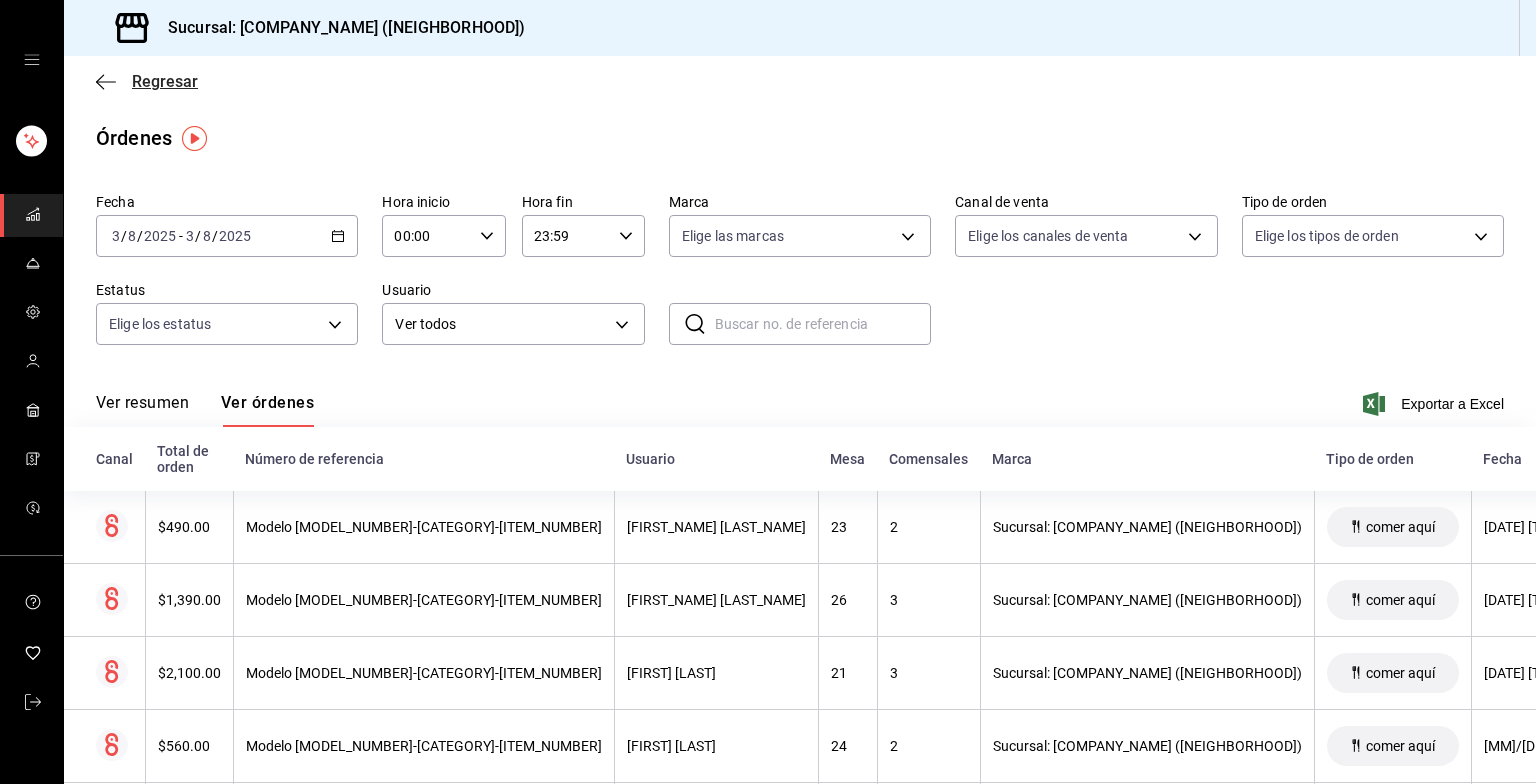 click 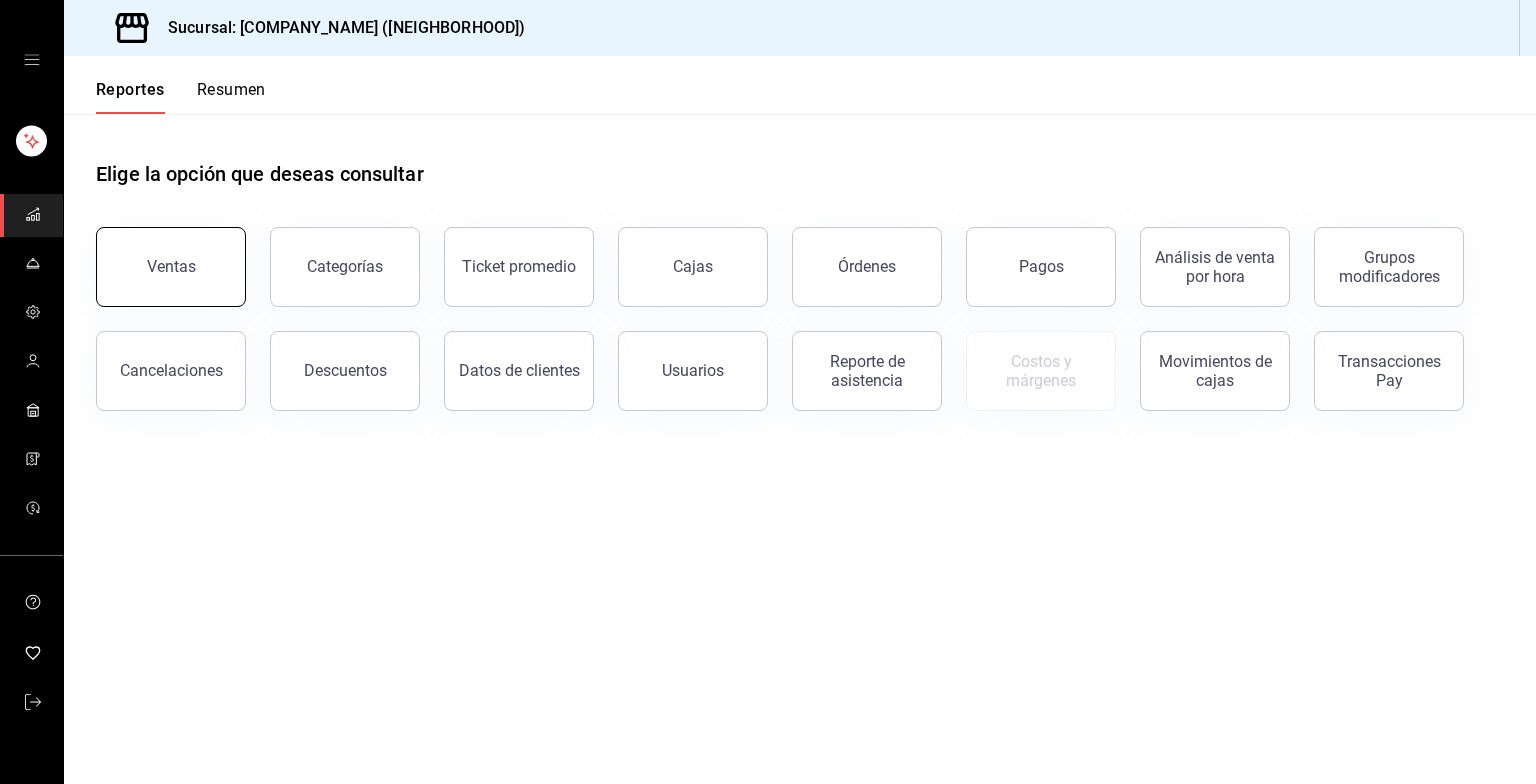 click on "Ventas" at bounding box center [171, 267] 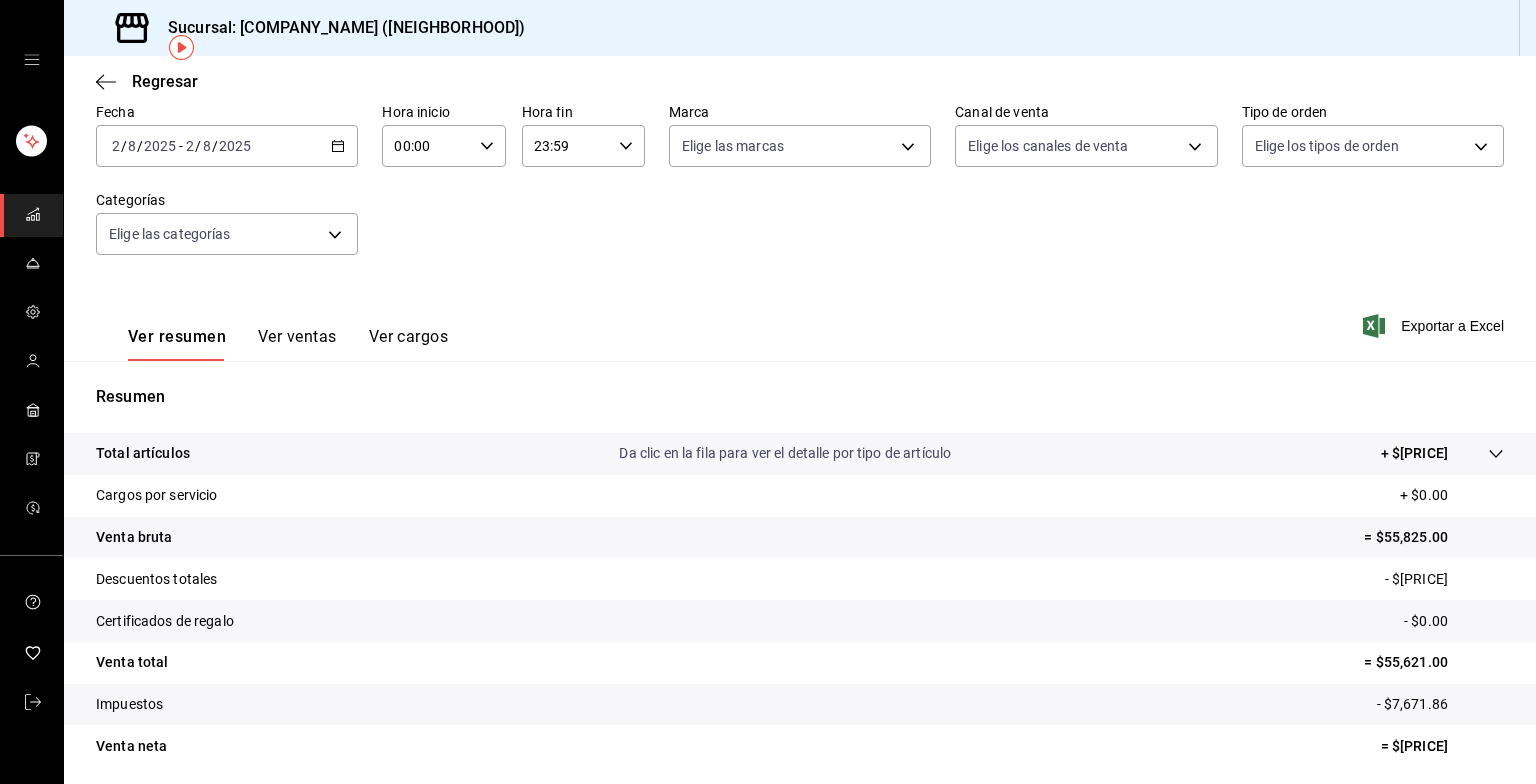scroll, scrollTop: 108, scrollLeft: 0, axis: vertical 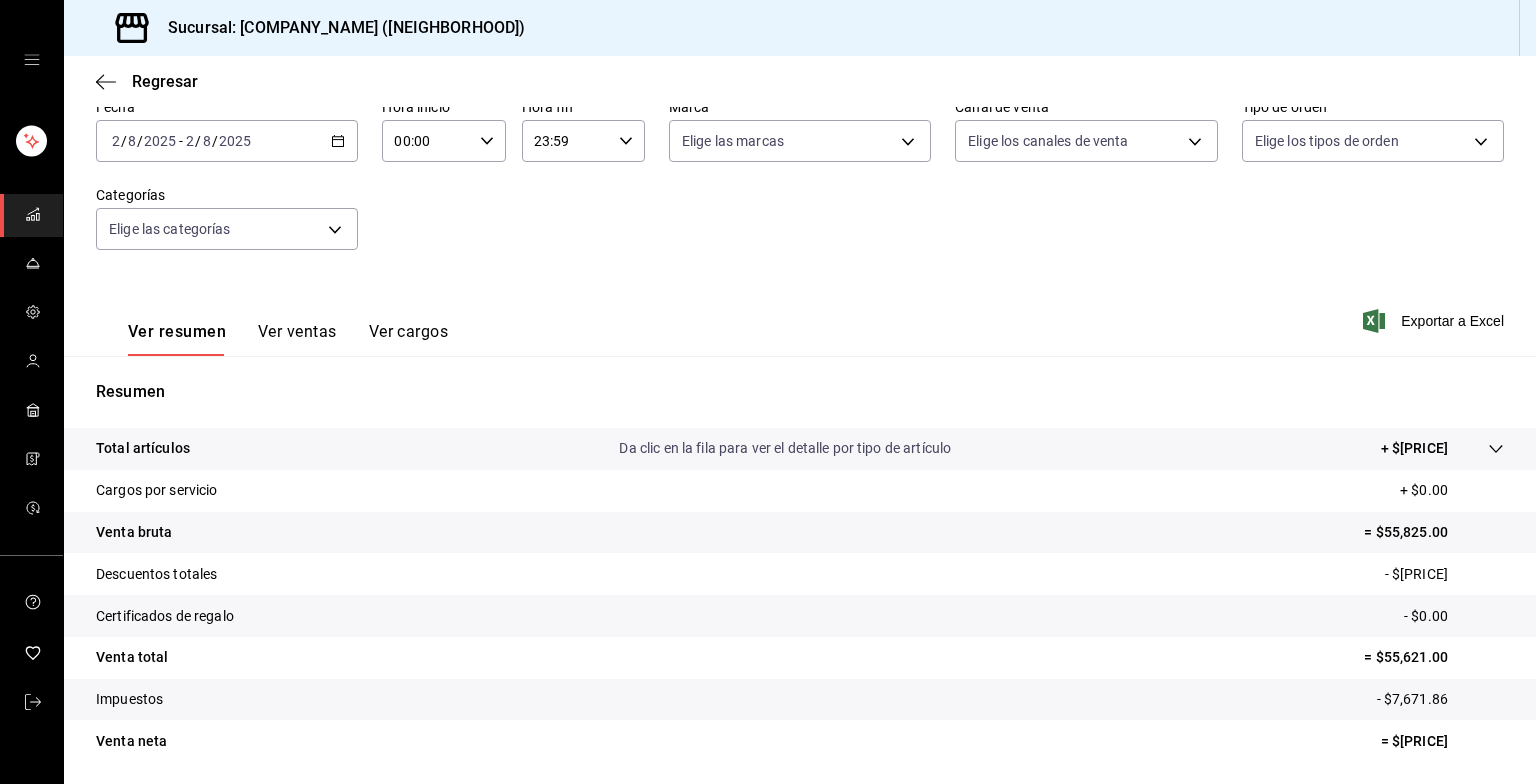 click on "Ver ventas" at bounding box center [297, 339] 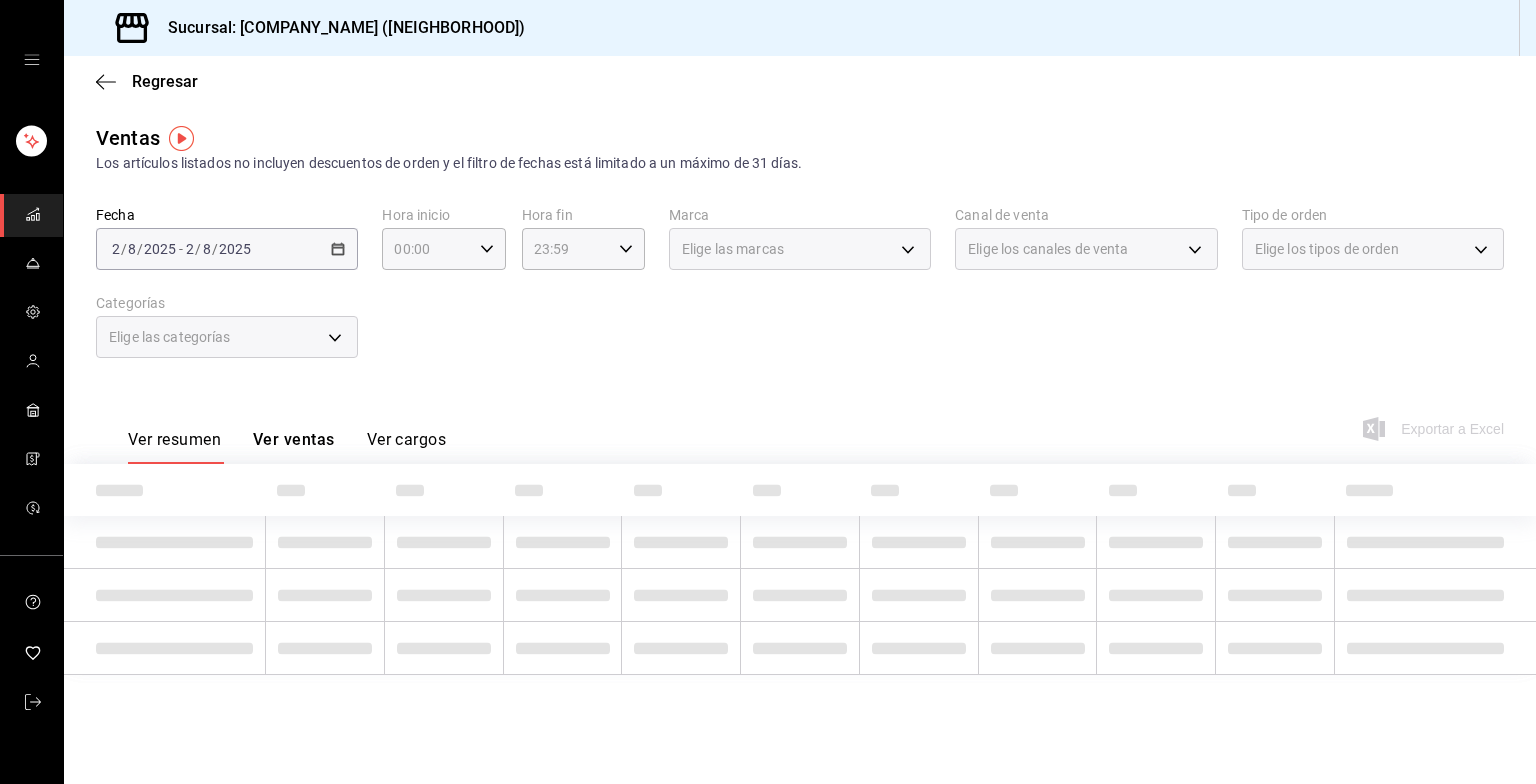 scroll, scrollTop: 0, scrollLeft: 0, axis: both 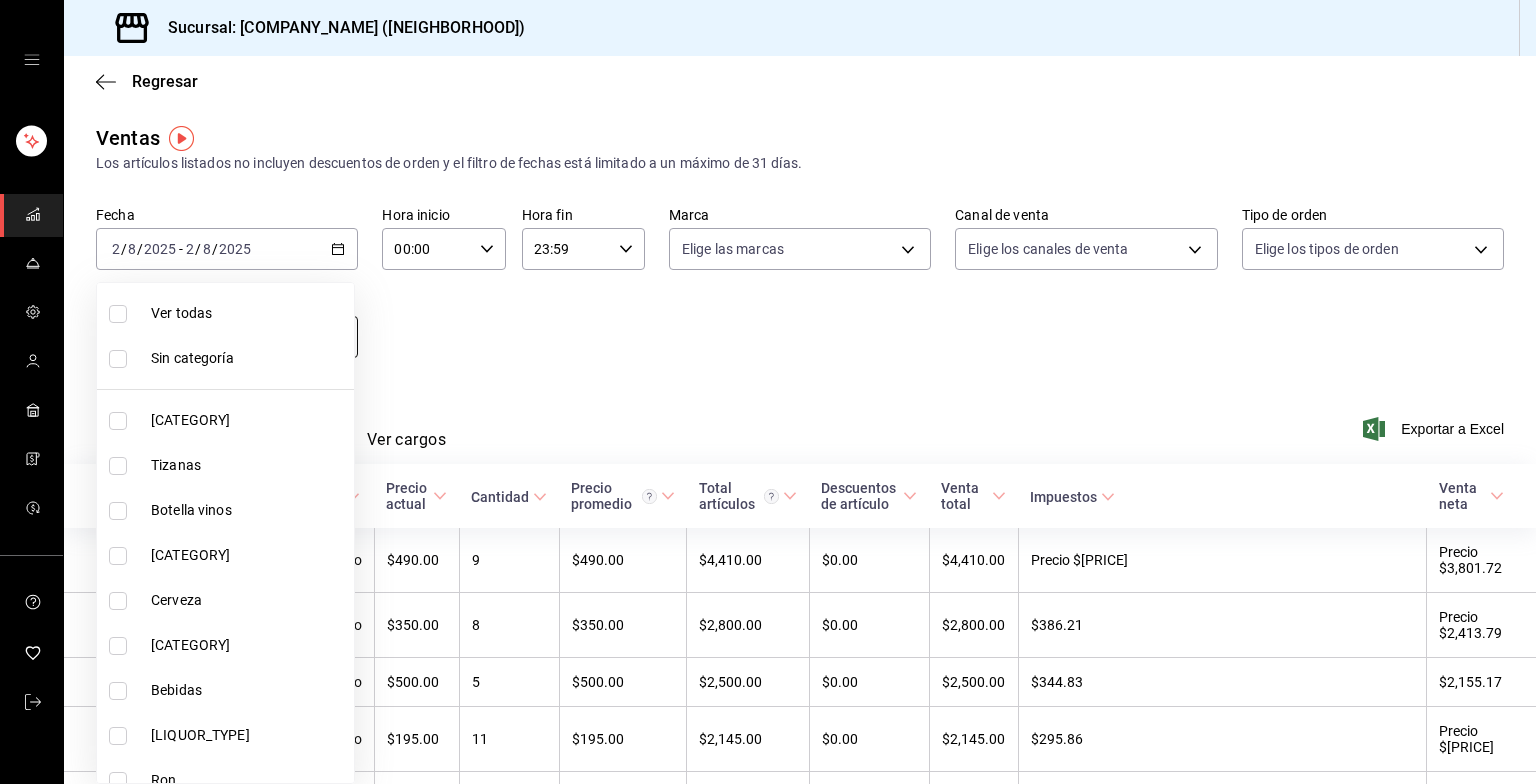 click on "Sucursal: Grupo Franquicias (Juriquilla) Regresar Ventas Los artículos listados no incluyen descuentos de orden y el filtro de fechas está limitado a un máximo de 31 días. Fecha [DATE] [DATE] - [DATE] [DATE] Hora inicio 00:00 Hora inicio Hora fin 23:59 Hora fin Marca Elige las marcas Canal de venta Elige los canales de venta Tipo de orden Elige los tipos de orden Categorías Elige las categorías Ver resumen Ver ventas Ver cargos Exportar a Excel Nombre Tipo de artículo Tipo Precio actual Cantidad Precio promedio   Total artículos   Descuentos de artículo Venta total Impuestos Venta neta Costilla Yangyeomgalbi - Artículo $[PRICE] [QUANTITY] $[PRICE] $[PRICE] $[PRICE] $[PRICE] $[PRICE] $[PRICE] Precio $[PRICE] Precio $[PRICE] Panceta samgyupsal - Artículo $[PRICE] [QUANTITY] $[PRICE] $[PRICE] $[PRICE] $[PRICE] $[PRICE] $[PRICE] Precio $[PRICE] Useol - Artículo $[PRICE] [QUANTITY] $[PRICE] $[PRICE] $[PRICE] $[PRICE] $[PRICE] $[PRICE] Pollo Yang nyeom - Artículo $[PRICE] [QUANTITY] $[PRICE] $[PRICE] $[PRICE] $[PRICE] $[PRICE] $[PRICE] Jjampong - 6" at bounding box center [768, 392] 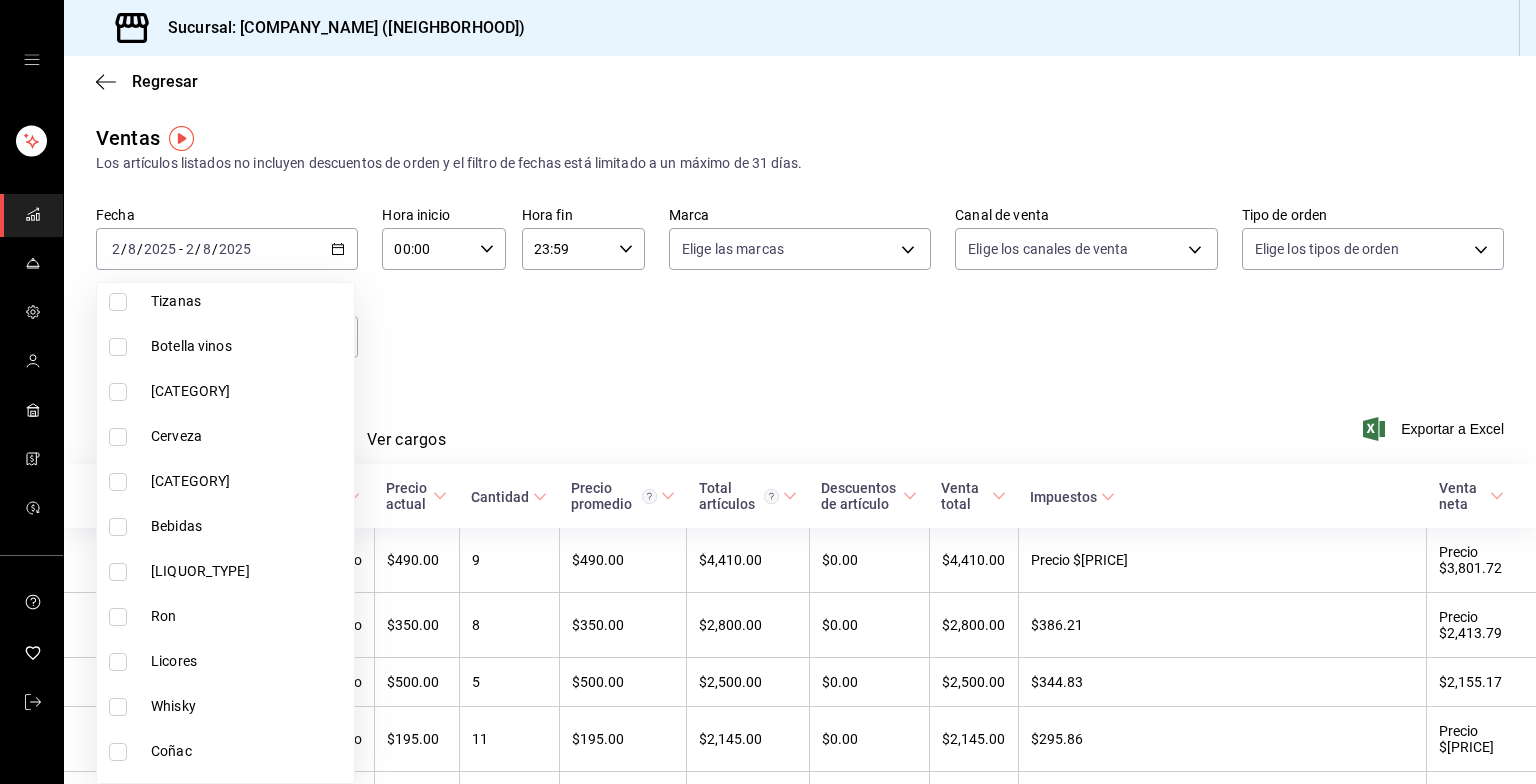 scroll, scrollTop: 180, scrollLeft: 0, axis: vertical 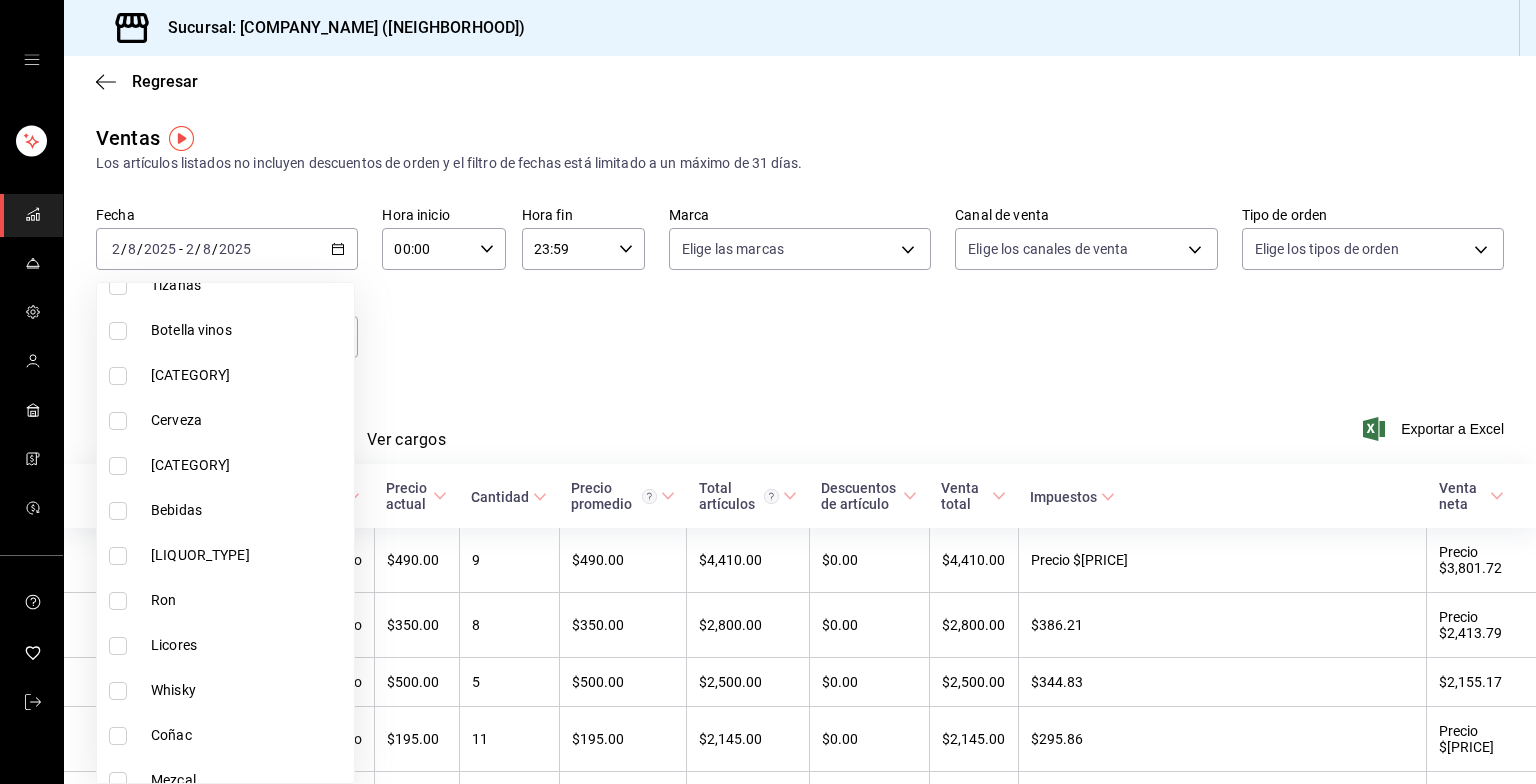 click on "Bebidas" at bounding box center [225, 510] 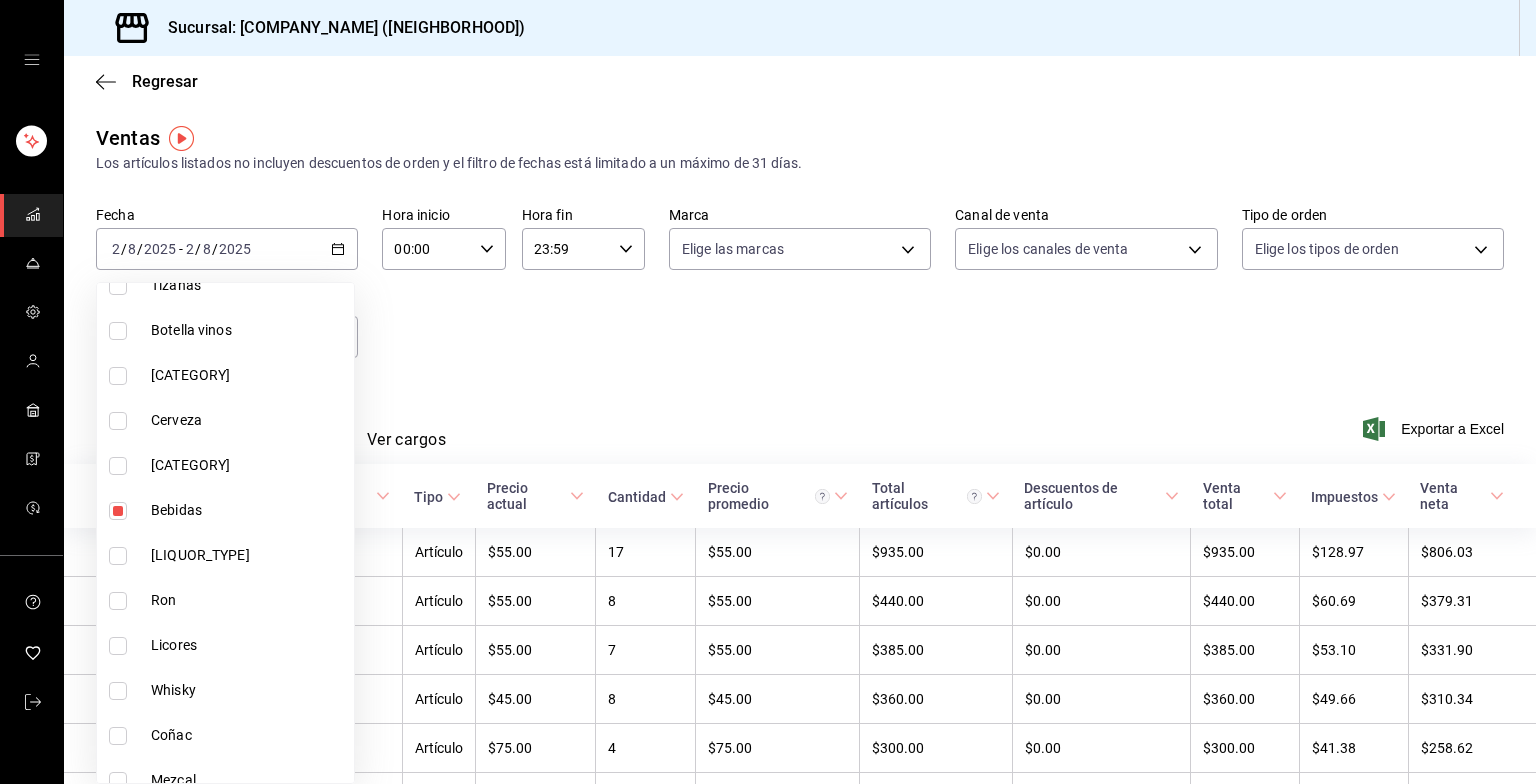 click at bounding box center (768, 392) 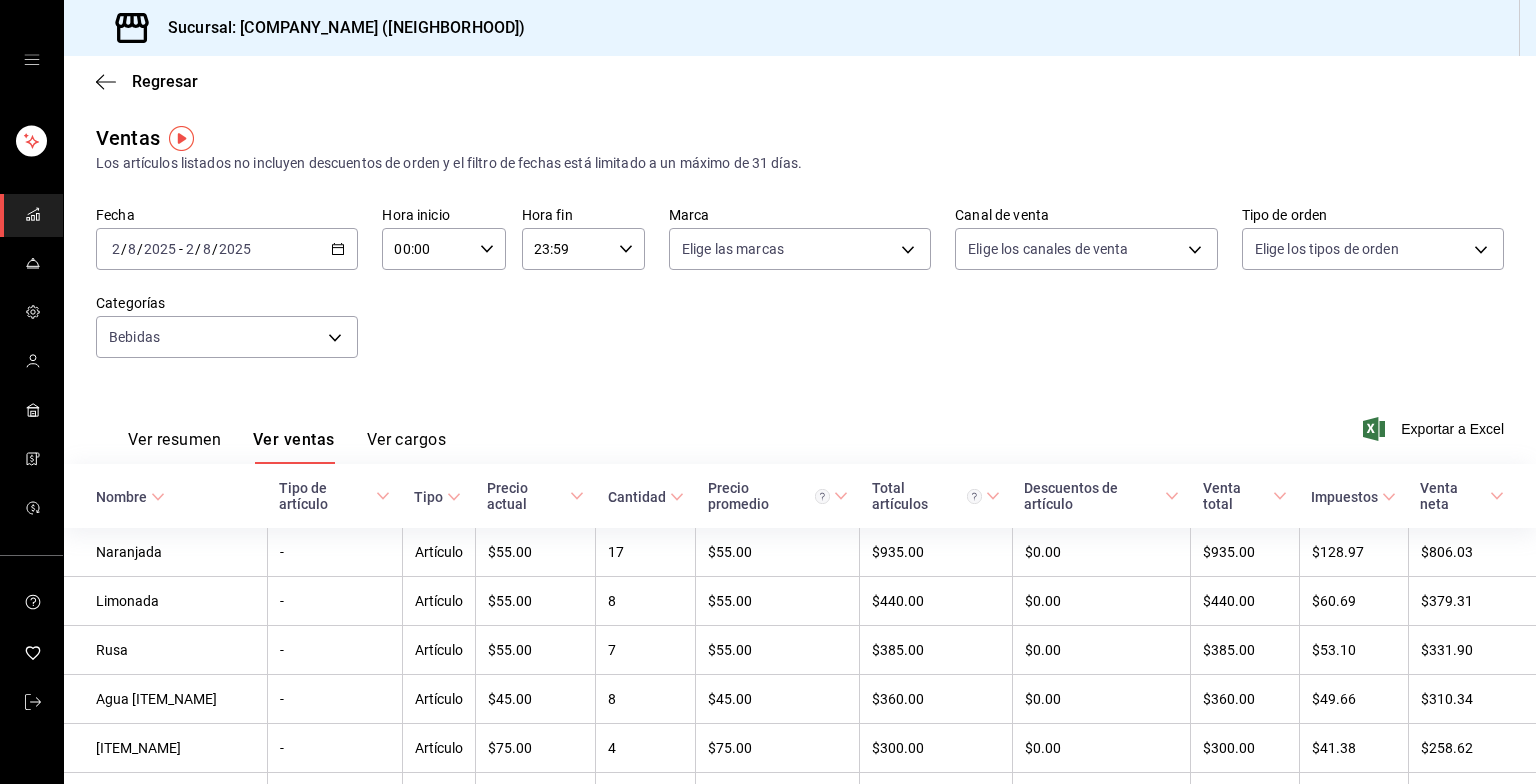 click at bounding box center [768, 392] 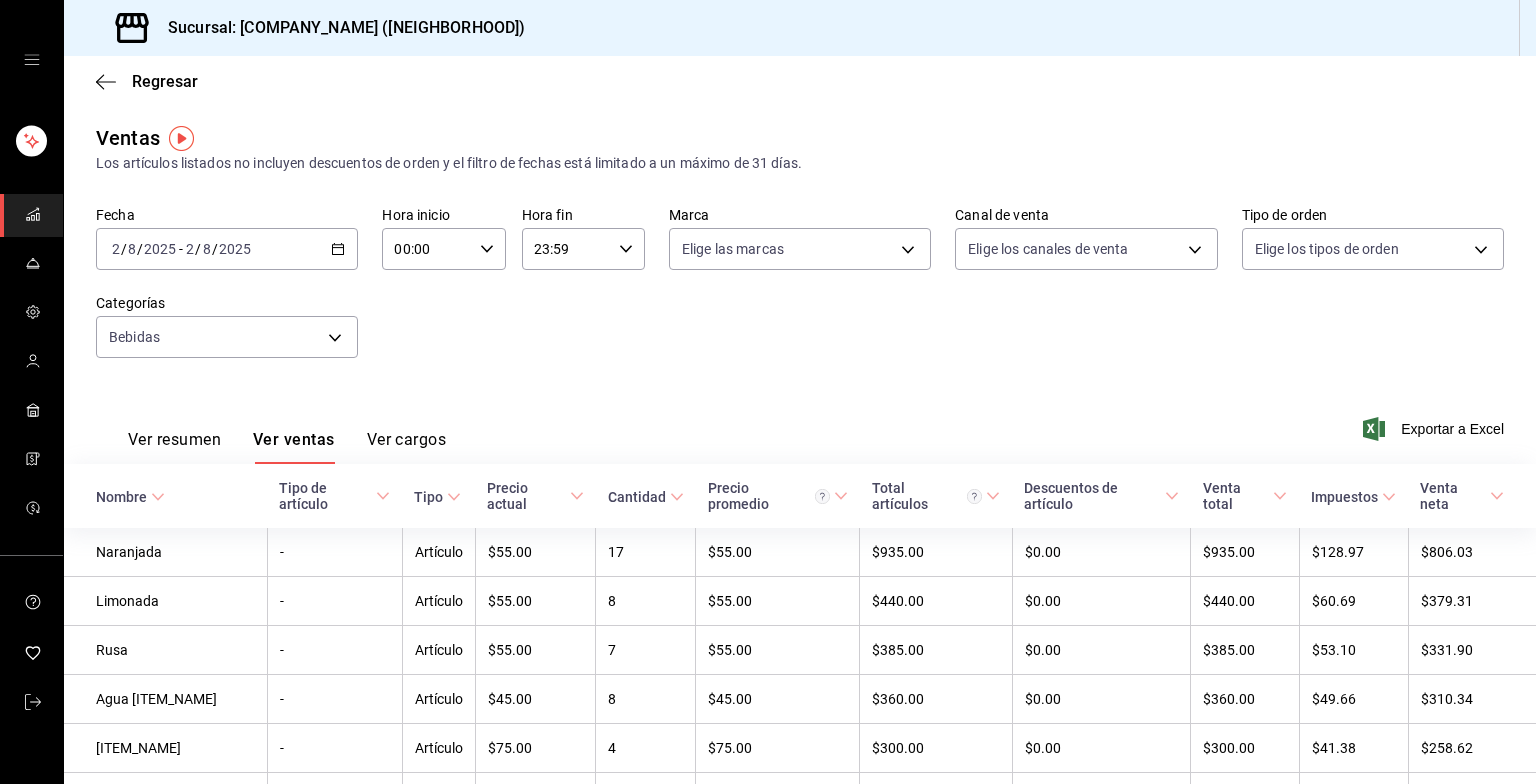 click on "Ver resumen Ver ventas Ver cargos Exportar a Excel" at bounding box center [800, 423] 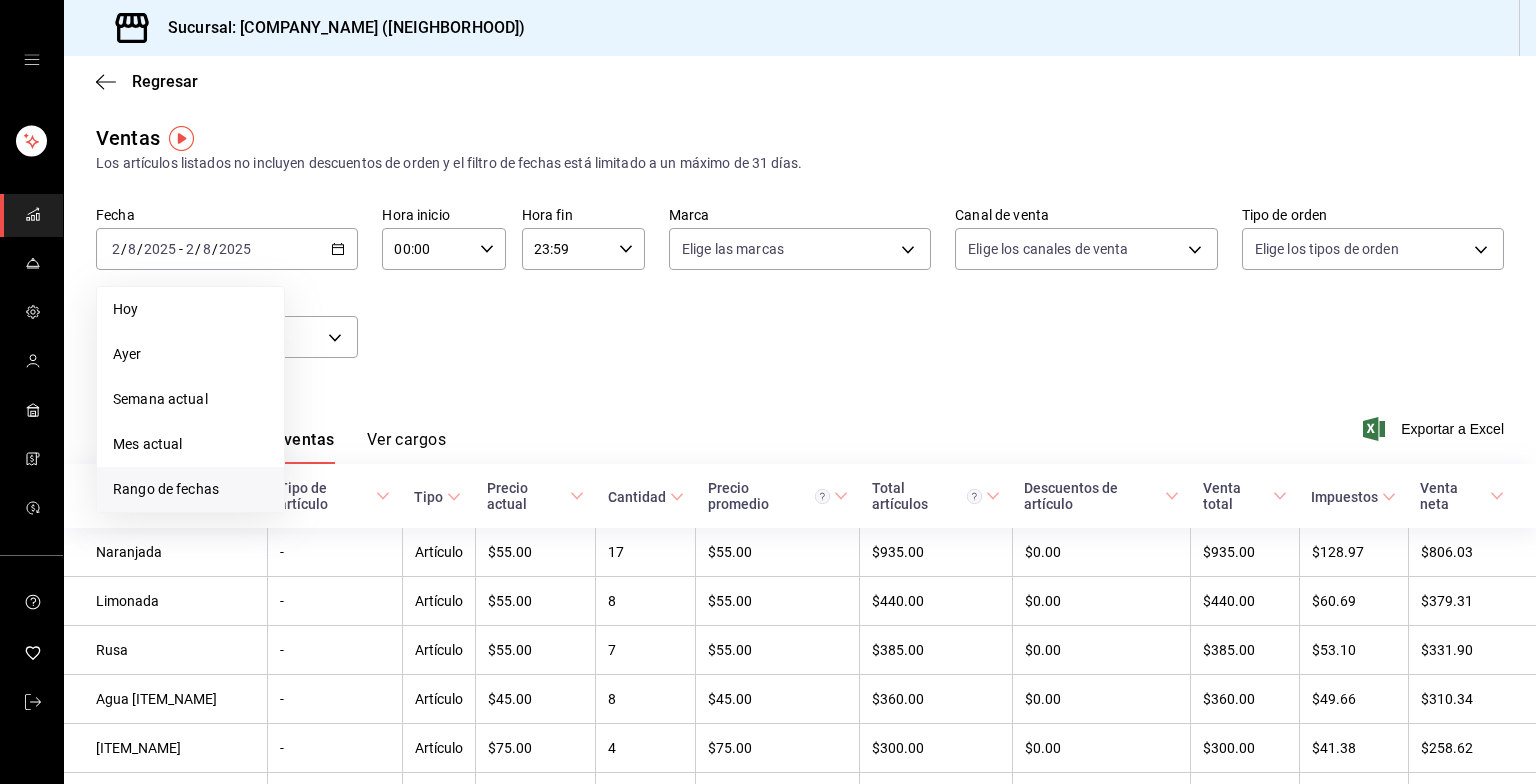click on "Rango de fechas" at bounding box center (190, 489) 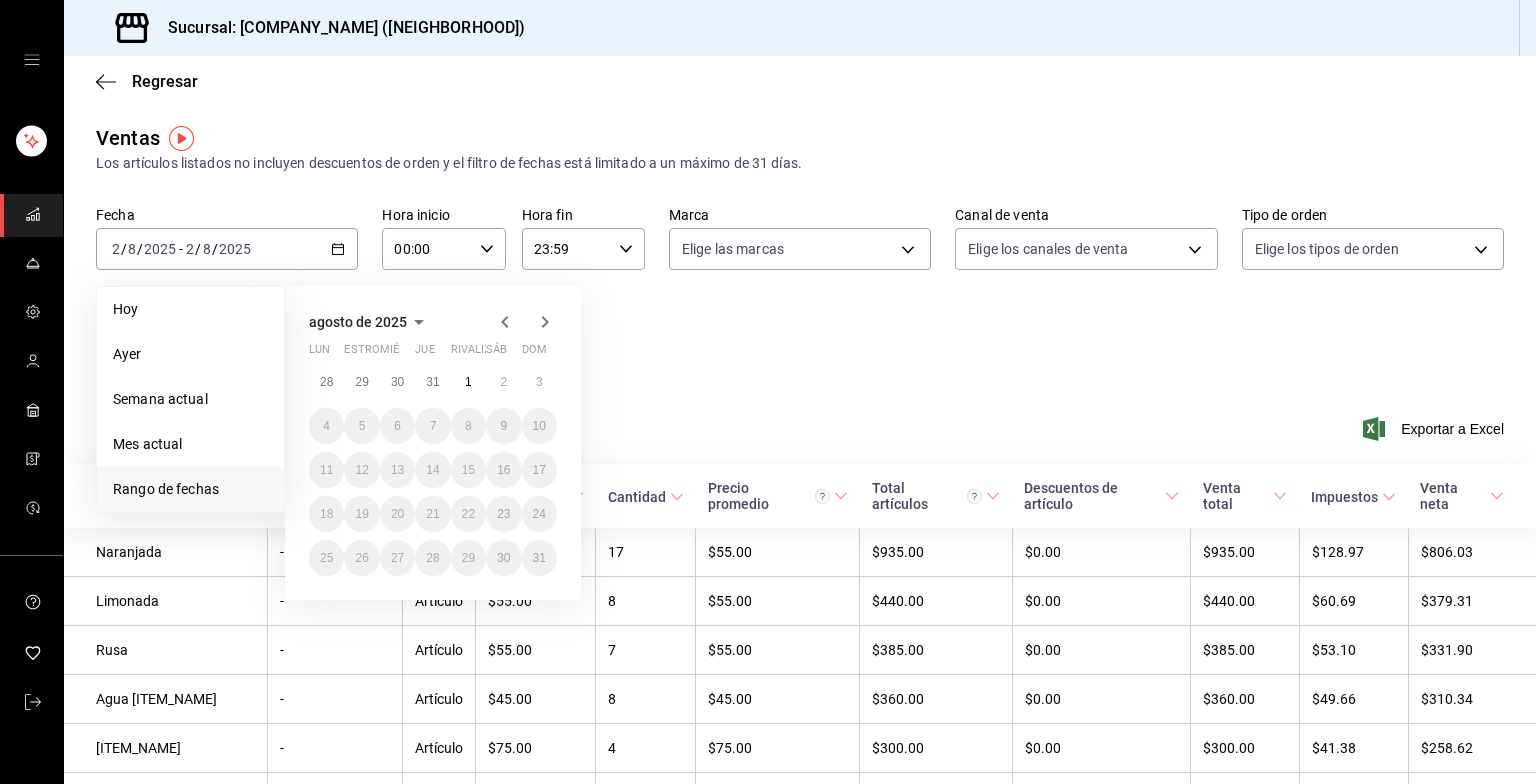 click 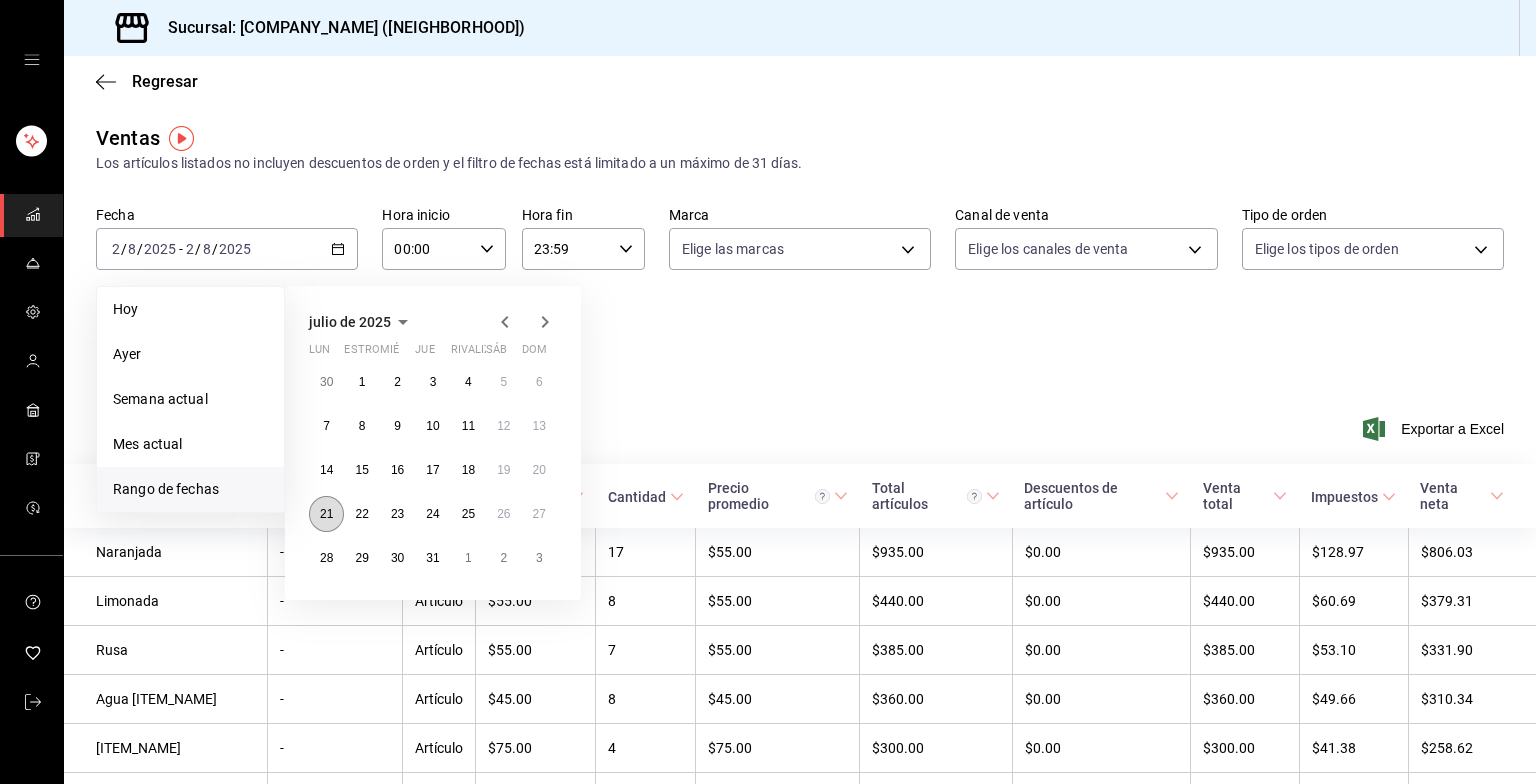 click on "21" at bounding box center [326, 514] 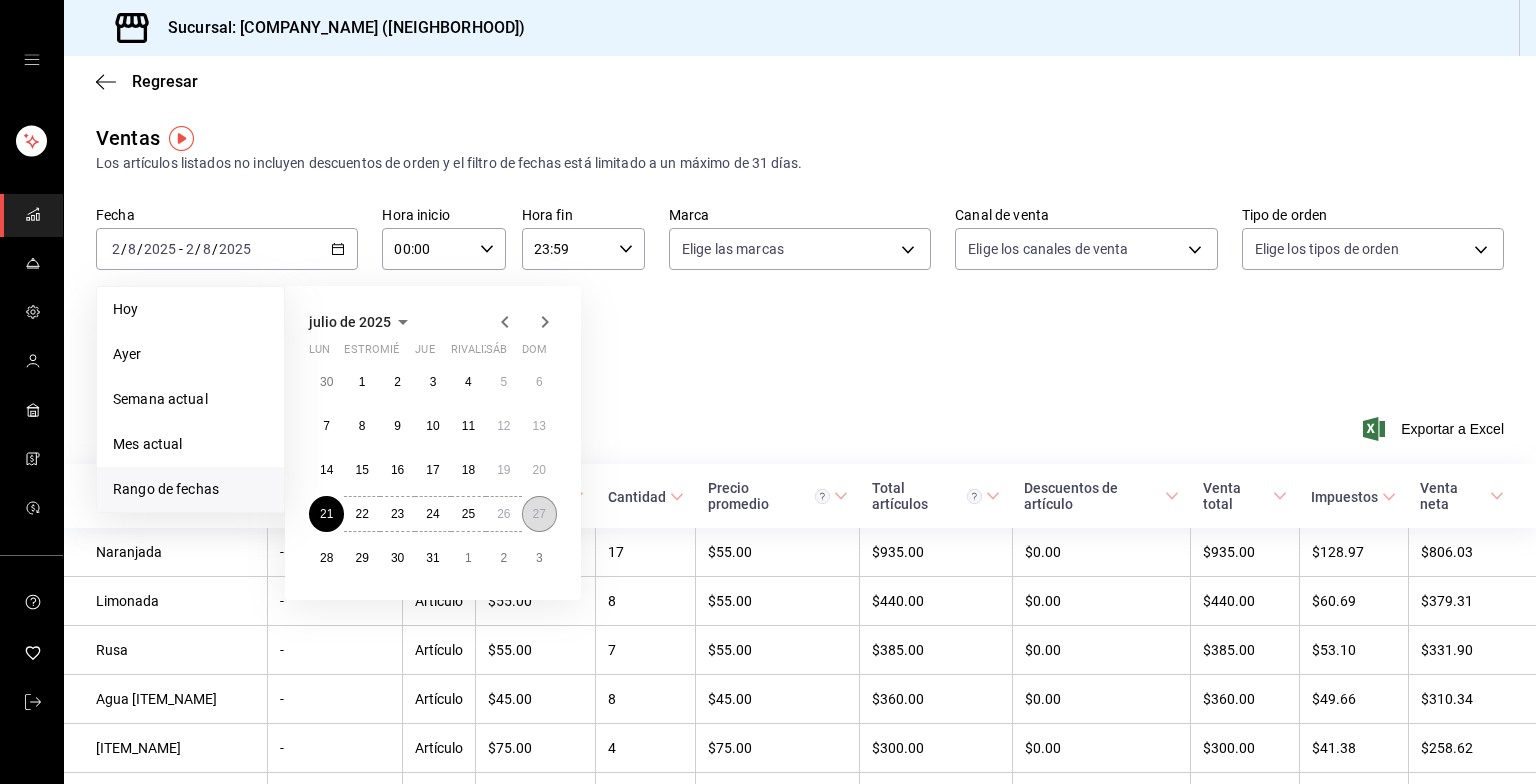 click on "27" at bounding box center (539, 514) 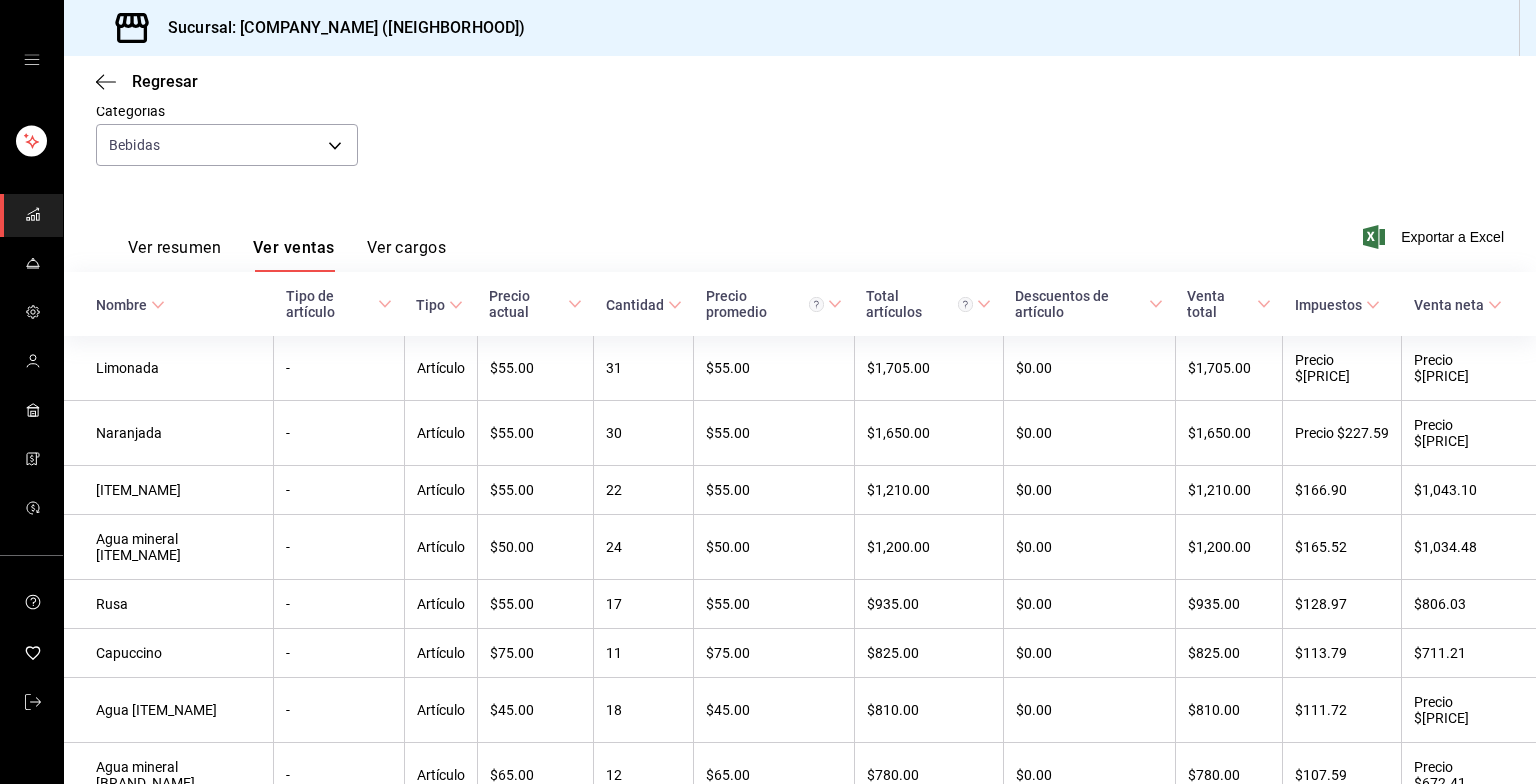 scroll, scrollTop: 0, scrollLeft: 0, axis: both 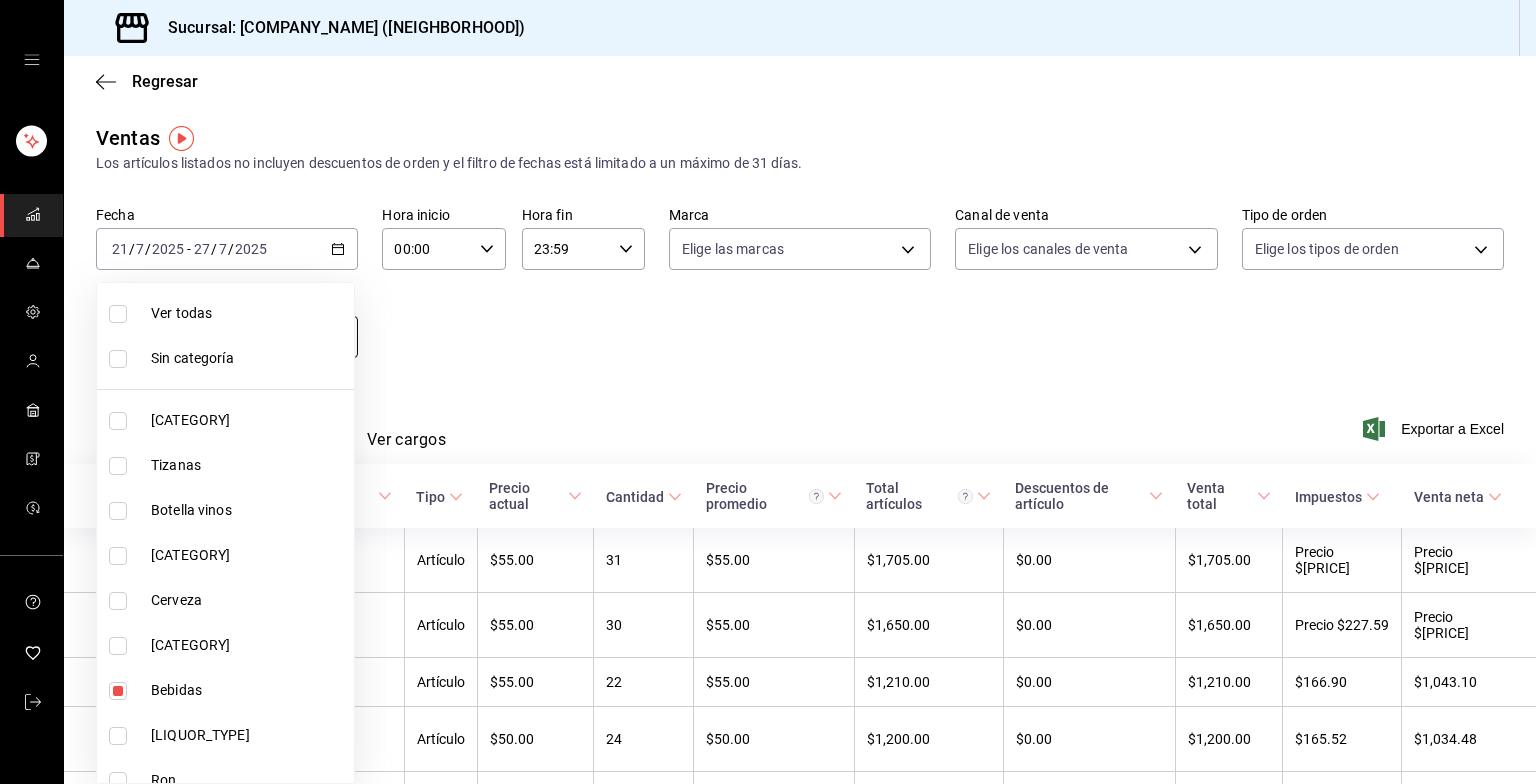 click on "Sucursal: [COMPANY_NAME] ([NEIGHBORHOOD]) Regresar Ventas Los artículos listados no incluyen descuentos de orden y el filtro de fechas está limitado a un máximo de 31 días. Fecha [YYYY]-[MM]-[DD] [DD] / [MM] / [YYYY] - [YYYY]-[MM]-[DD] [DD] / [MM] / [YYYY] Hora inicio 00:00 Hora inicio Hora fin 23:59 Hora fin Marca Elige las marcas Canal de venta Elige los canales de venta Tipo de orden Elige los tipos de orden Categorías Bebidas [UUID] Ver resumen Ver ventas Ver cargos Exportar a Excel Nombre Tipo de artículo Tipo Precio actual Cantidad Precio promedio   Total artículos   Descuentos de artículo Venta total Impuestos Venta neta Limonada - Artículo $55.00 31 $55.00 $1,705.00 $0.00 $1,705.00 Precio $235.17 Precio $1,469.83 Naranjada - Artículo $55.00 30 $55.00 $1,650.00 $0.00 $1,650.00 Precio $227.59 Precio $1,422.41 Coca regular - Artículo $55.00 22 $55.00 $1,210.00 $0.00 $1,210.00 $166.90 $1,043.10 Agua mineral ciel - Artículo $50.00 24 $50.00 $1,200.00 $0.00 $1,200.00 $165.52 $1,034.48 Rusa -" at bounding box center [768, 392] 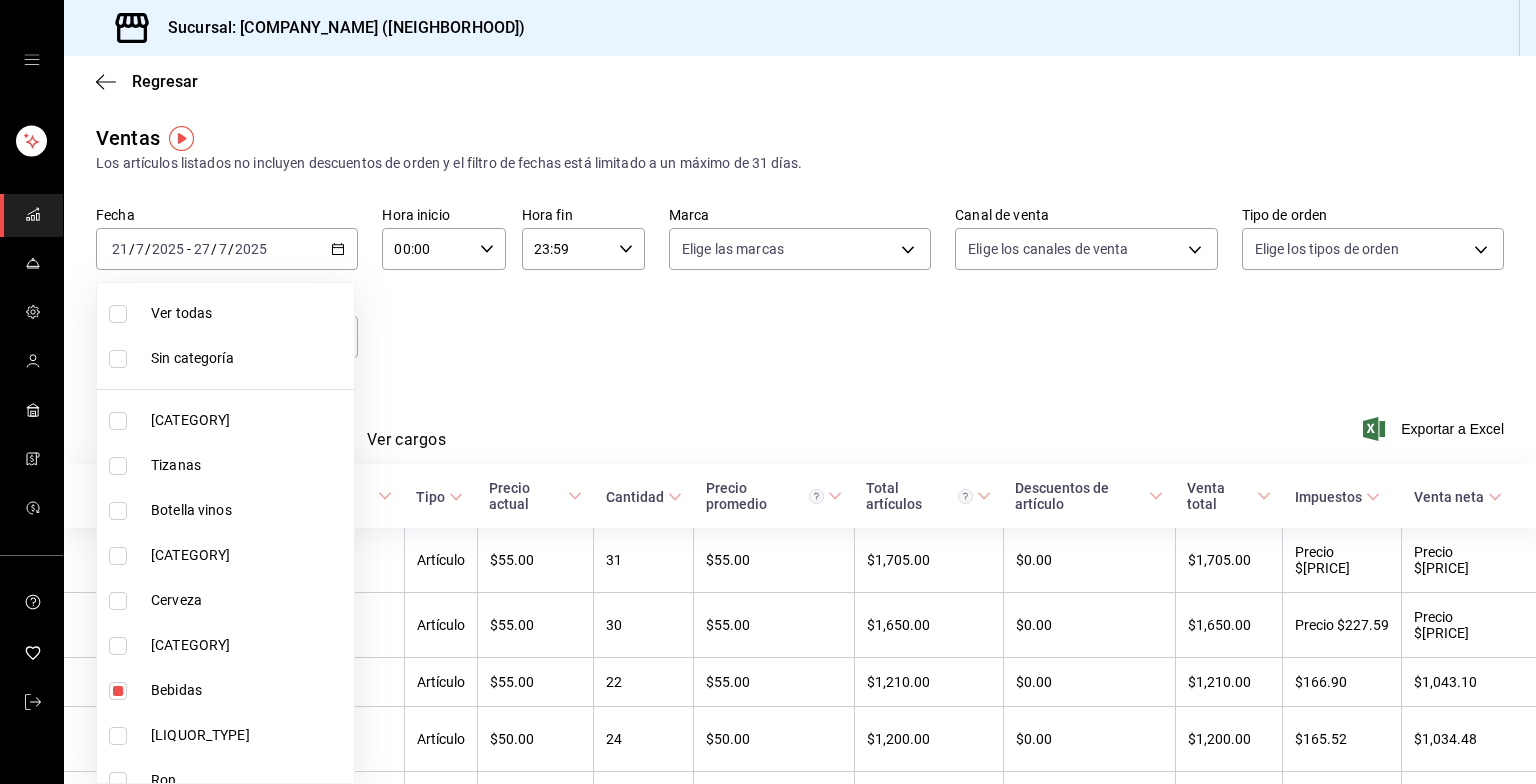 click at bounding box center [768, 392] 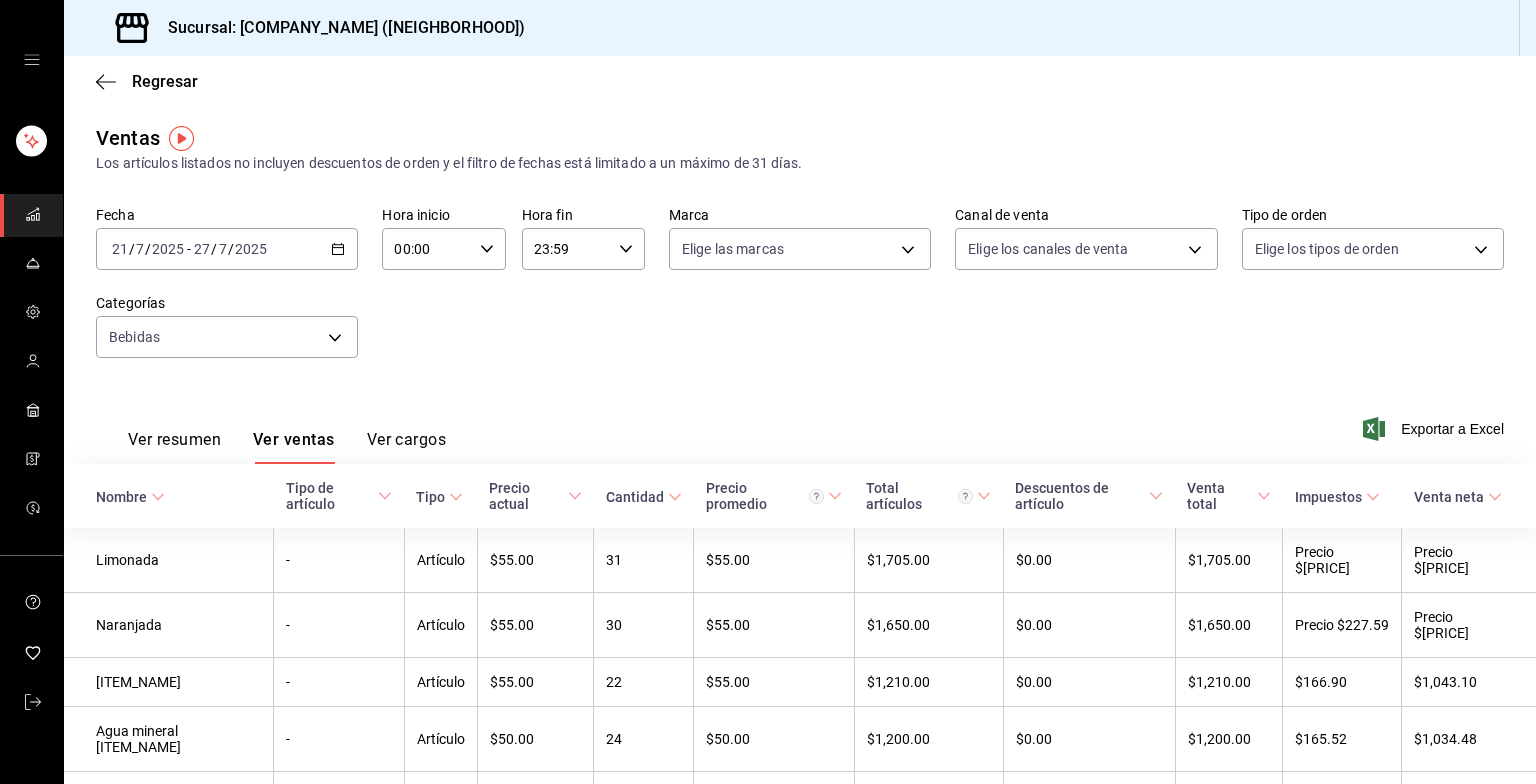 click on "Fecha [DATE] [DATE] - [DATE] [DATE] Hora inicio 00:00 Hora inicio Hora fin 23:59 Hora fin Marca Elige las marcas Canal de venta Elige los canales de venta Tipo de orden Elige los tipos de orden Categorías Bebidas" at bounding box center [227, 249] 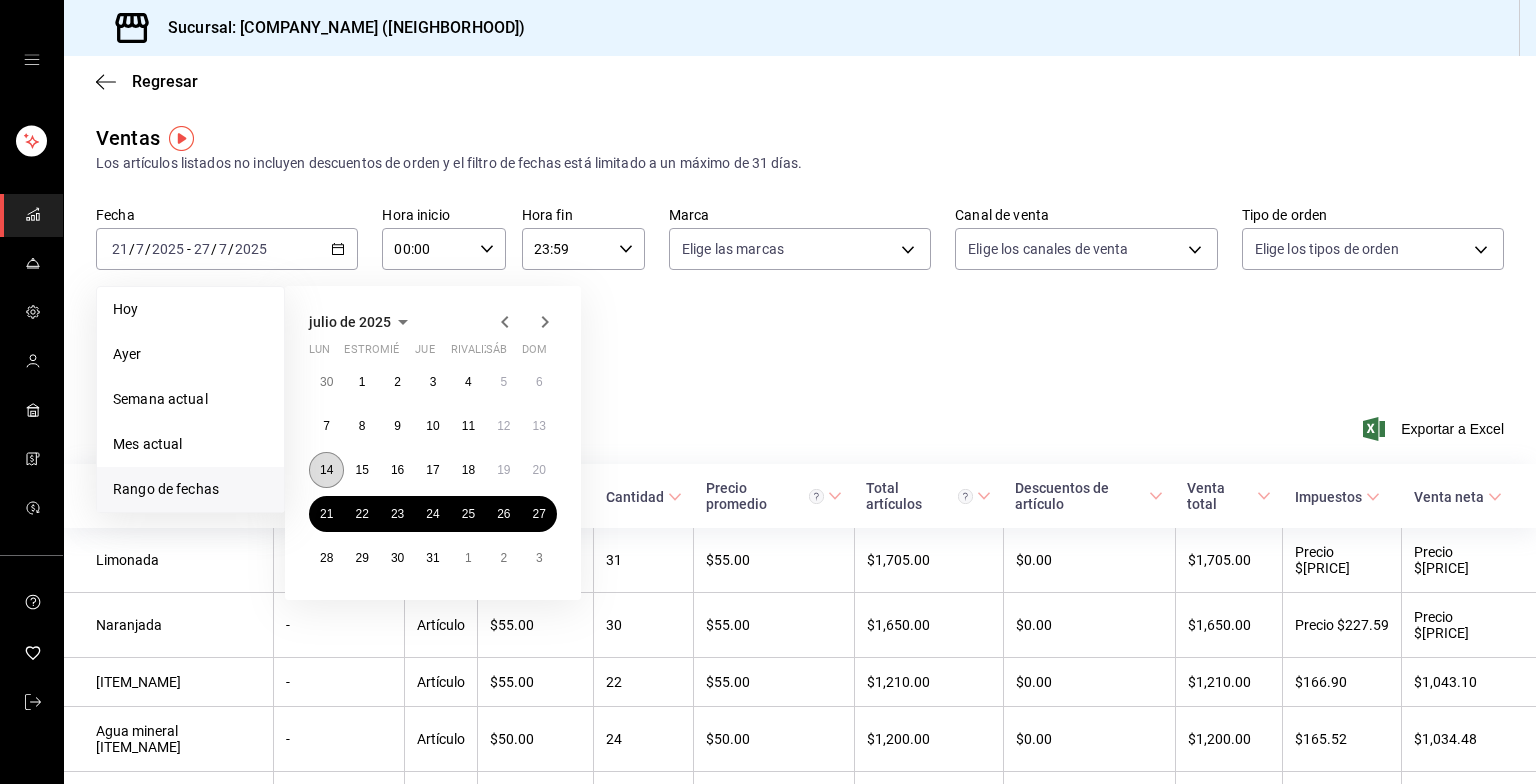 click on "14" at bounding box center [326, 470] 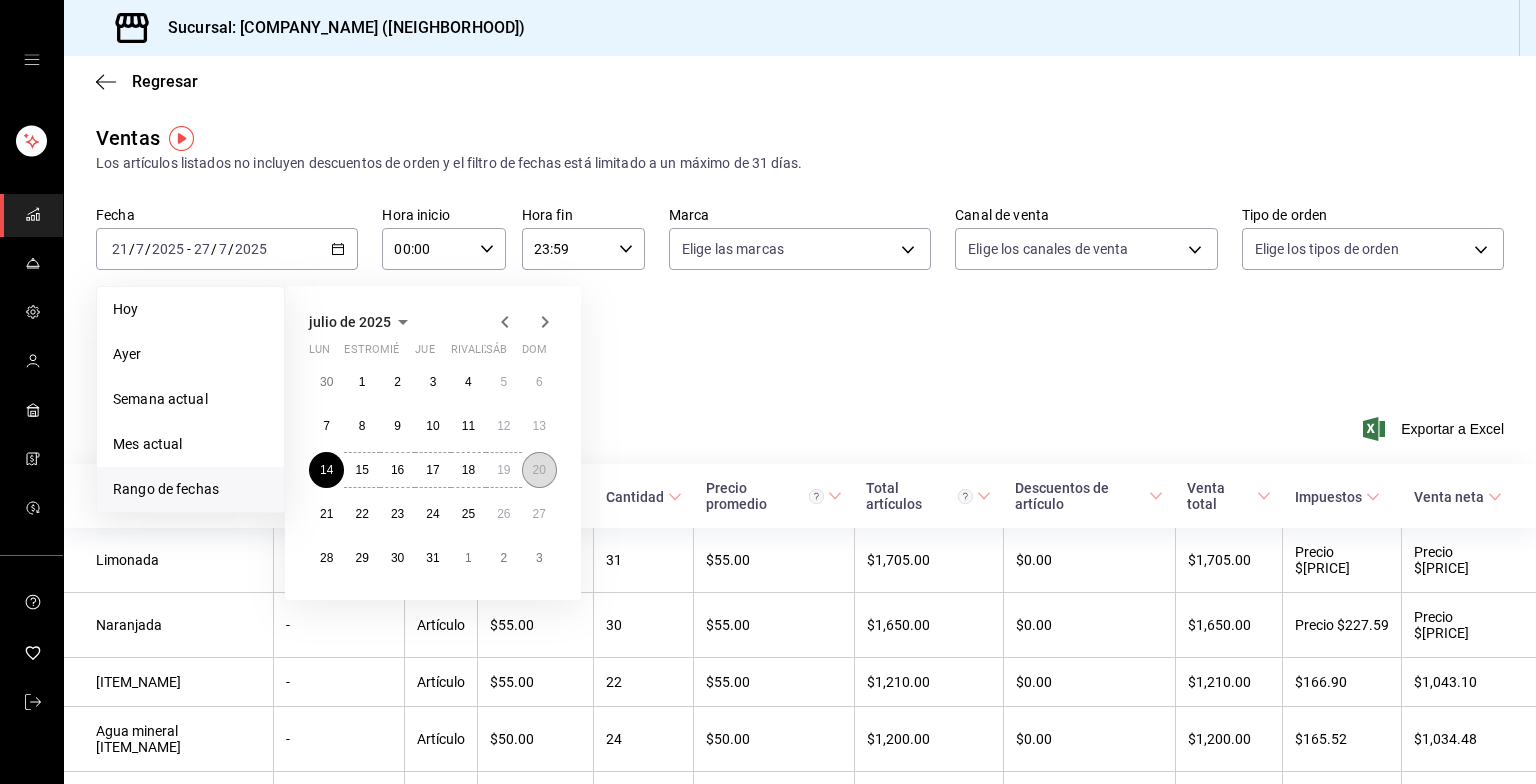 click on "20" at bounding box center [539, 470] 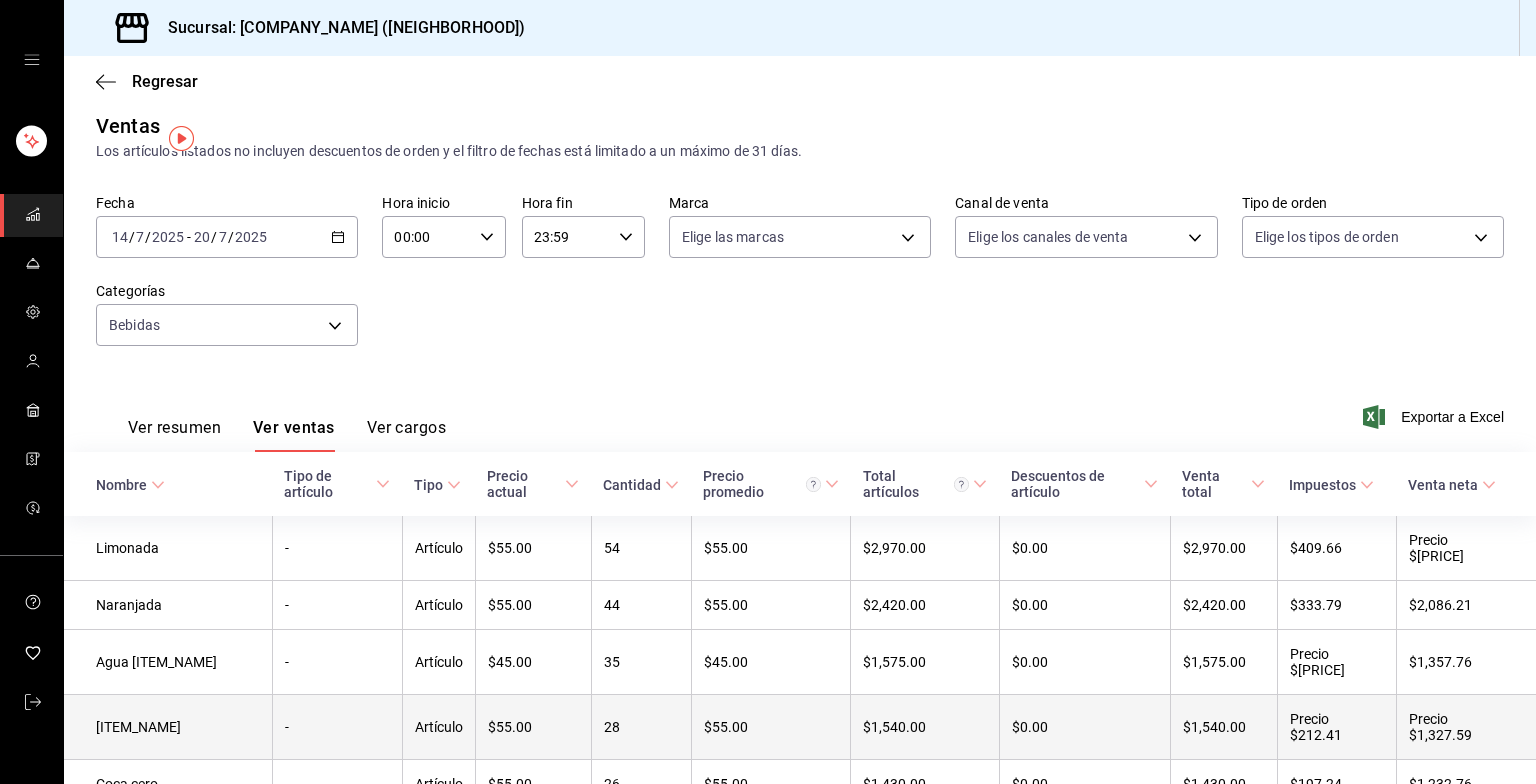 scroll, scrollTop: 0, scrollLeft: 0, axis: both 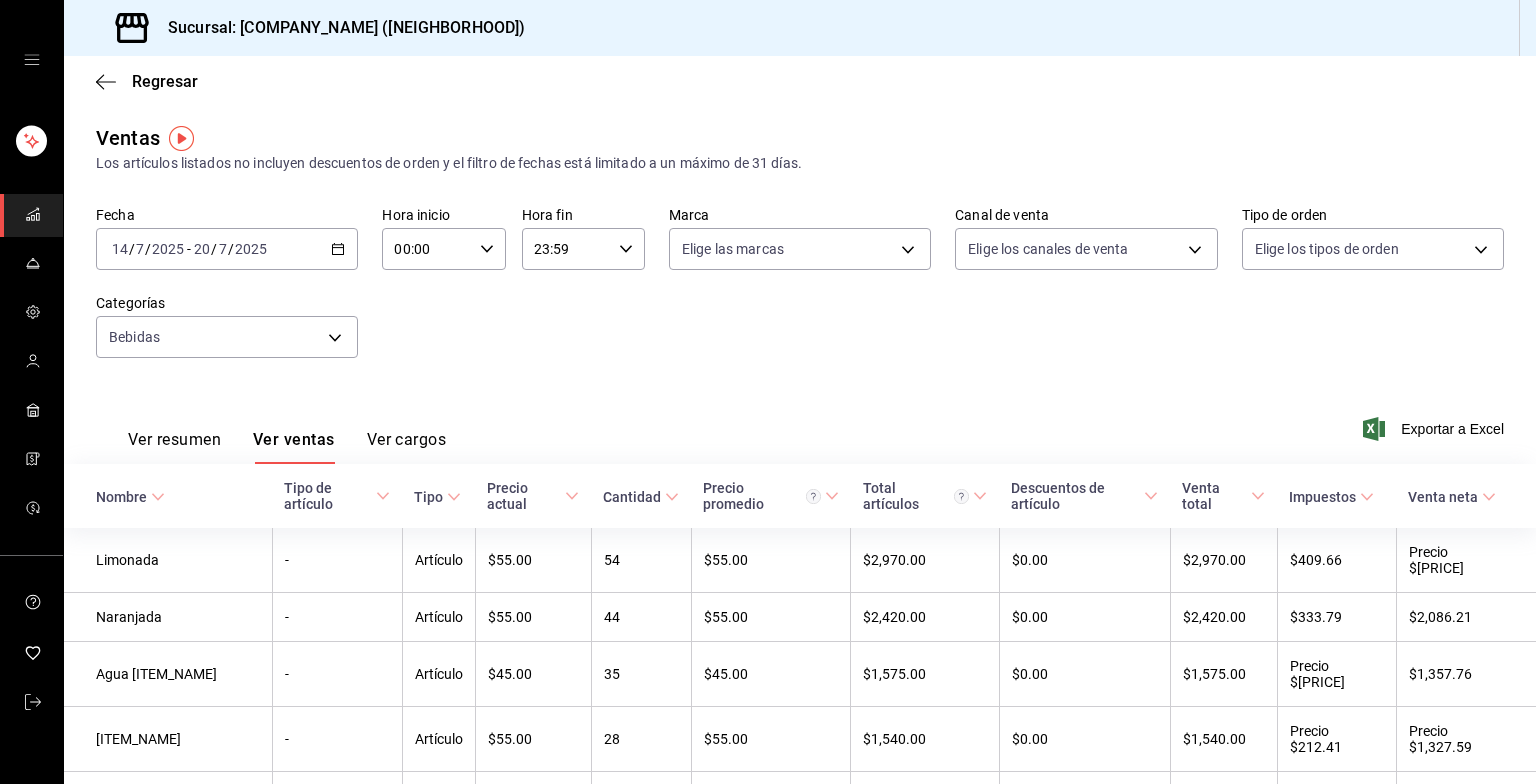 click on "[YYYY]-[MM]-[DD] [MM] / [DD] / [YYYY] - [YYYY]-[MM]-[DD] [DD] / [MM] / [YYYY]" at bounding box center [227, 249] 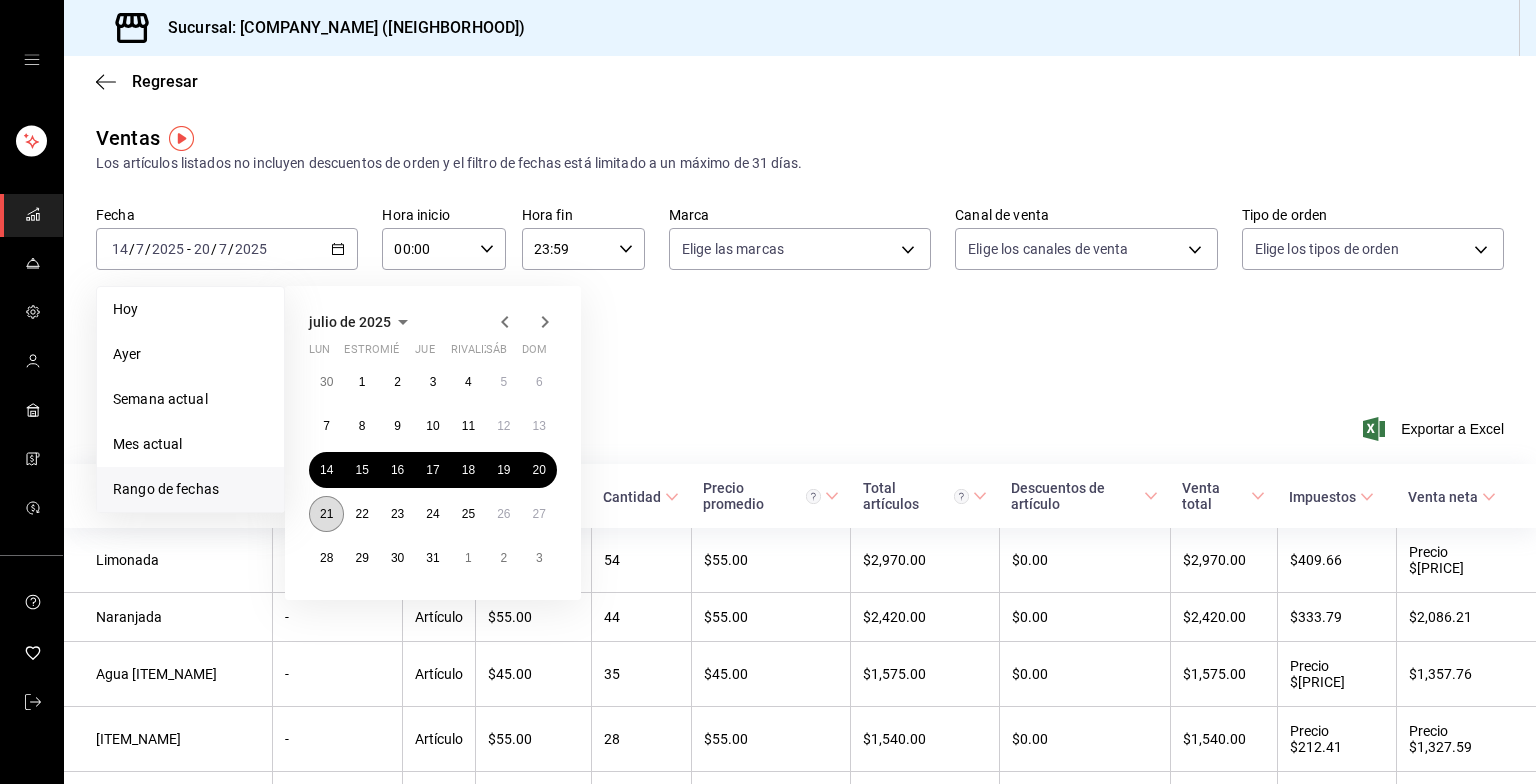 drag, startPoint x: 314, startPoint y: 527, endPoint x: 320, endPoint y: 515, distance: 13.416408 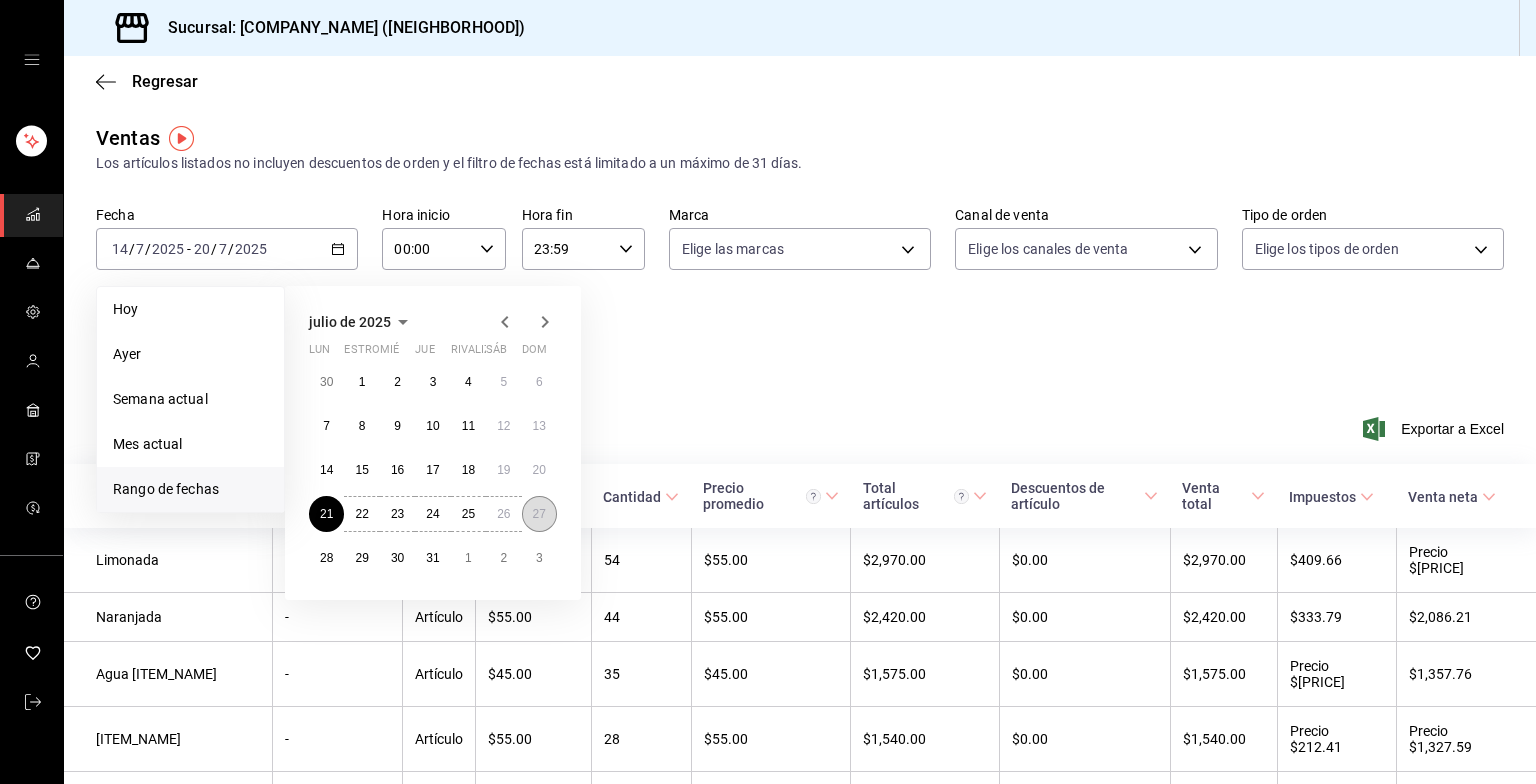 click on "27" at bounding box center (539, 514) 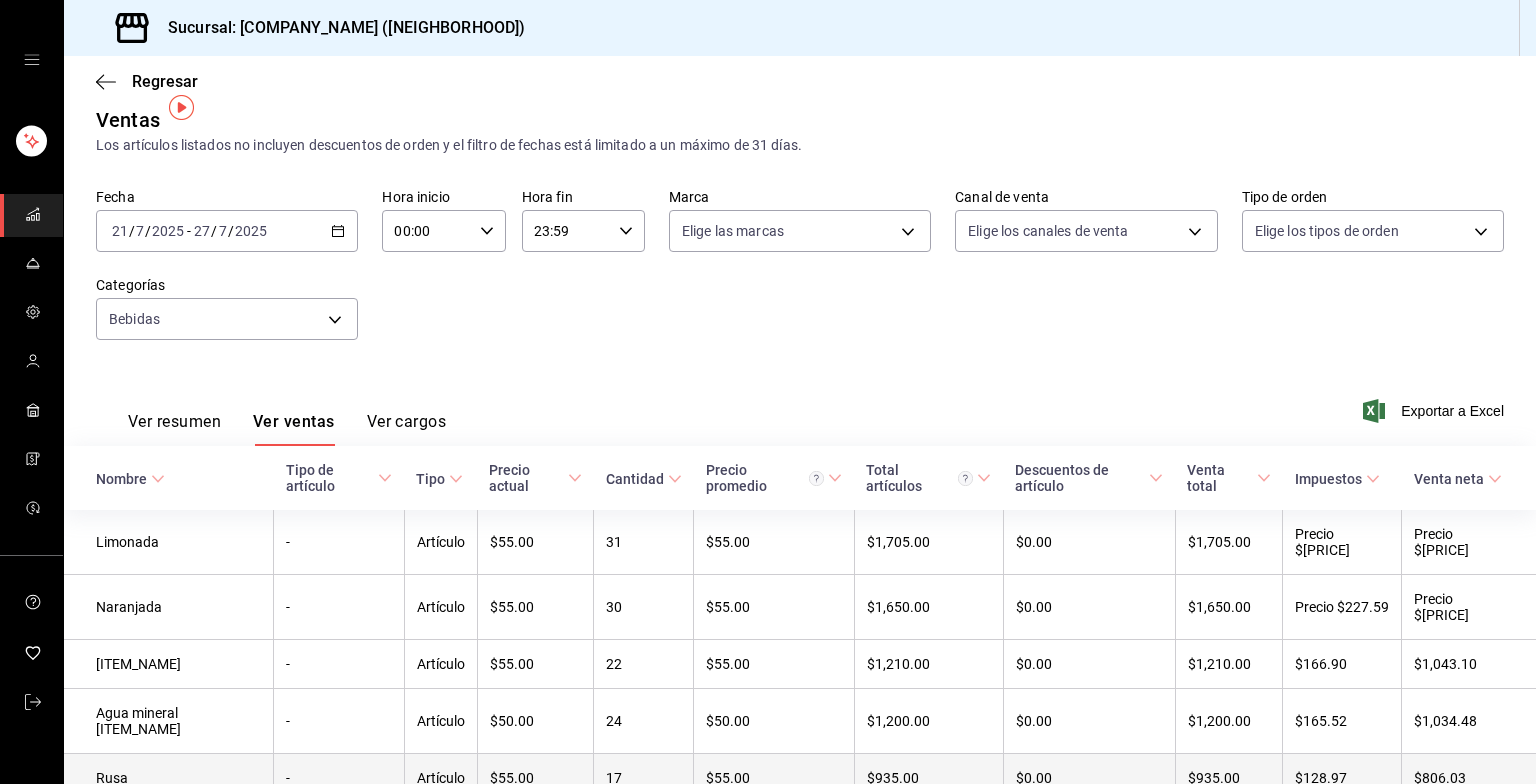 scroll, scrollTop: 0, scrollLeft: 0, axis: both 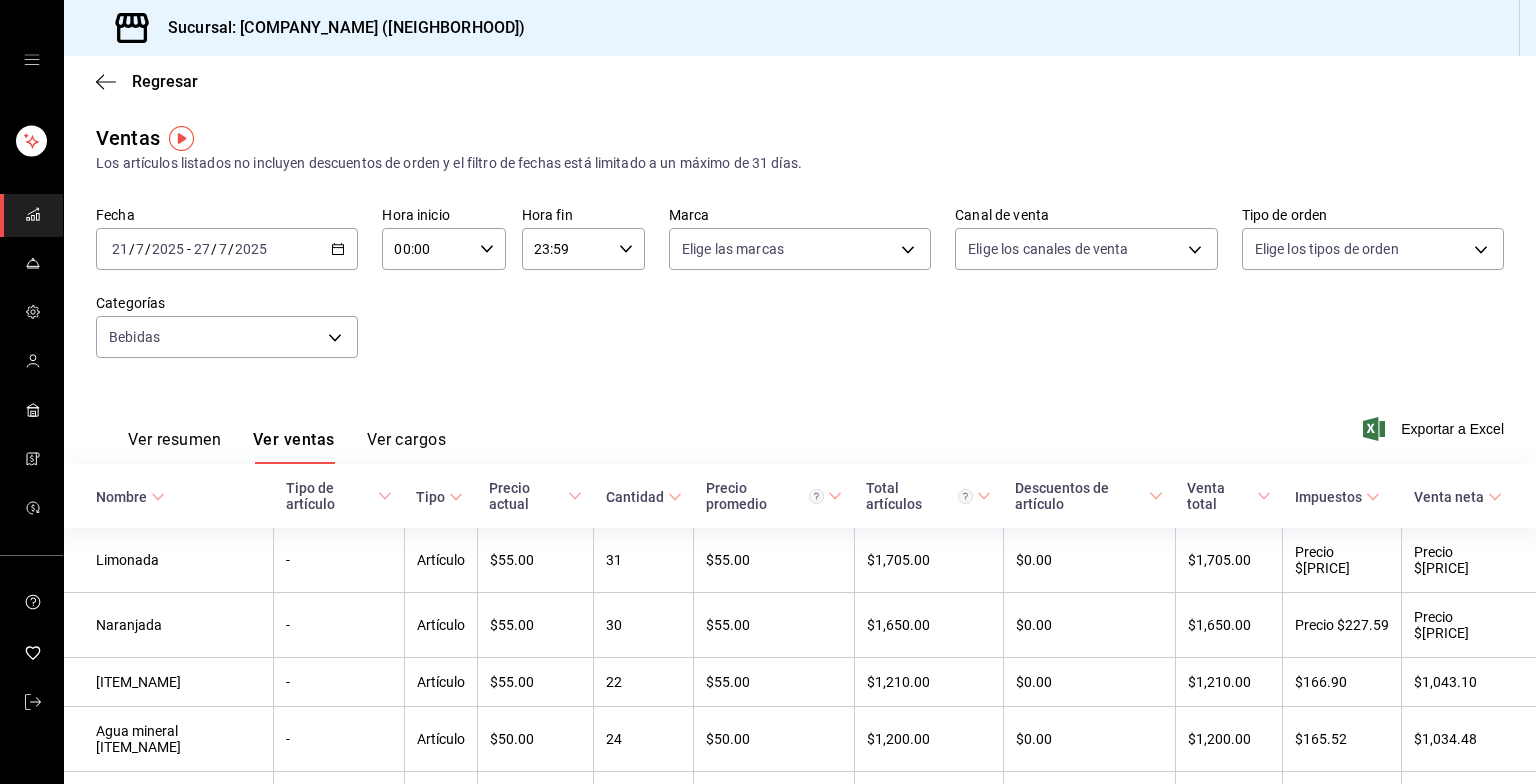 click on "Fecha [DATE] [DATE] - [DATE] [DATE] Hora inicio 00:00 Hora inicio Hora fin 23:59 Hora fin Marca Elige las marcas Canal de venta Elige los canales de venta Tipo de orden Elige los tipos de orden Categorías Bebidas" at bounding box center (227, 249) 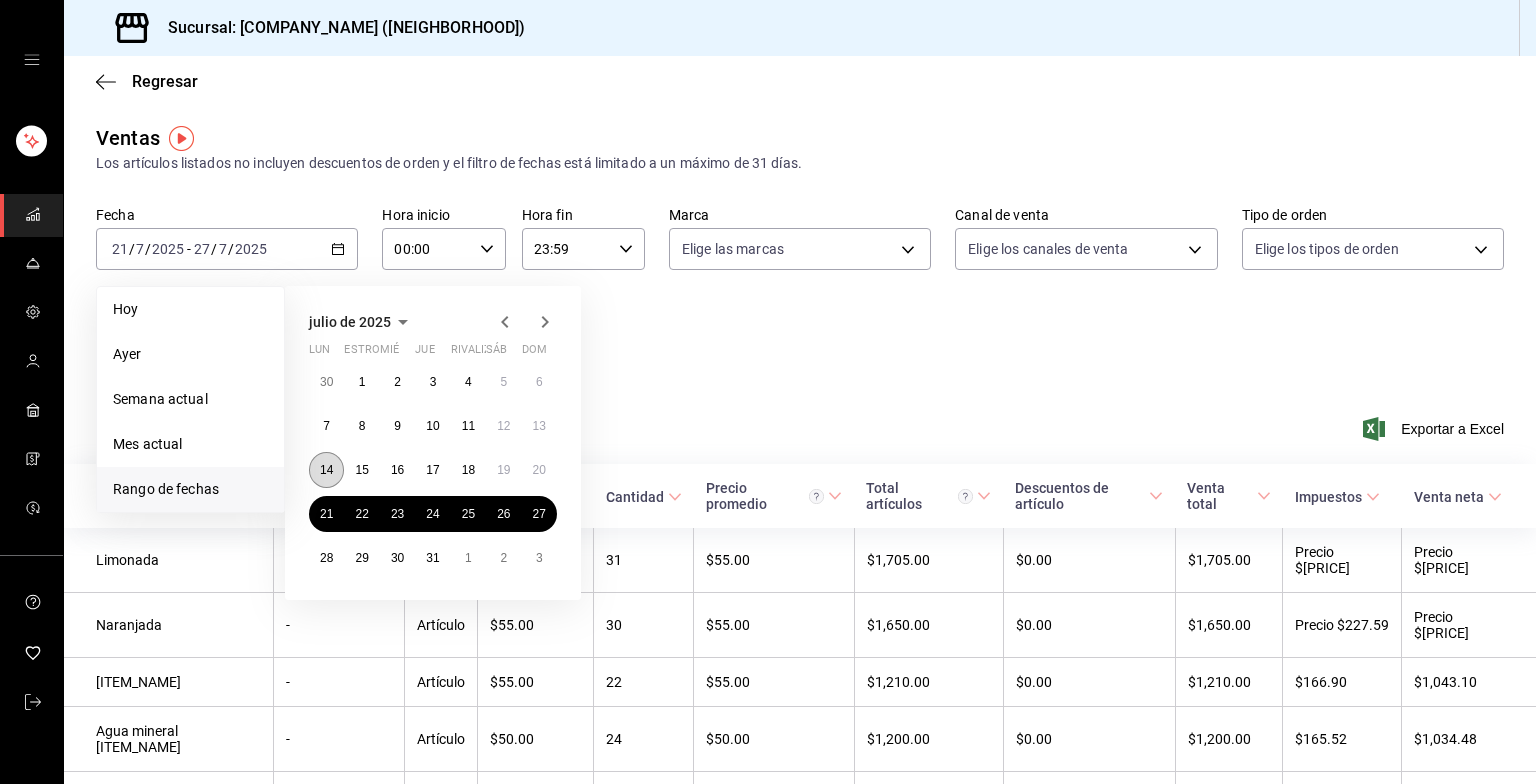 click on "14" at bounding box center (326, 470) 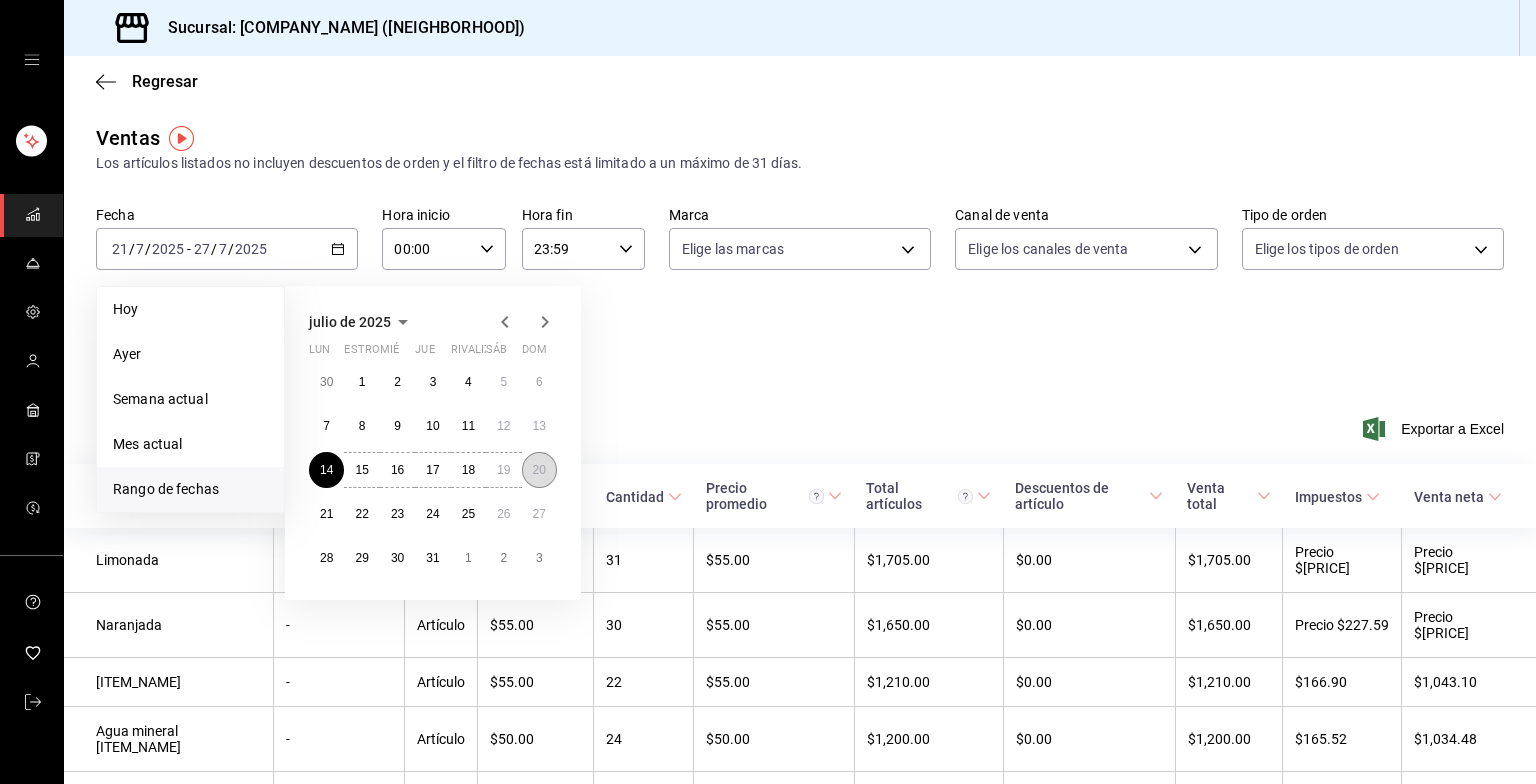 click on "20" at bounding box center (539, 470) 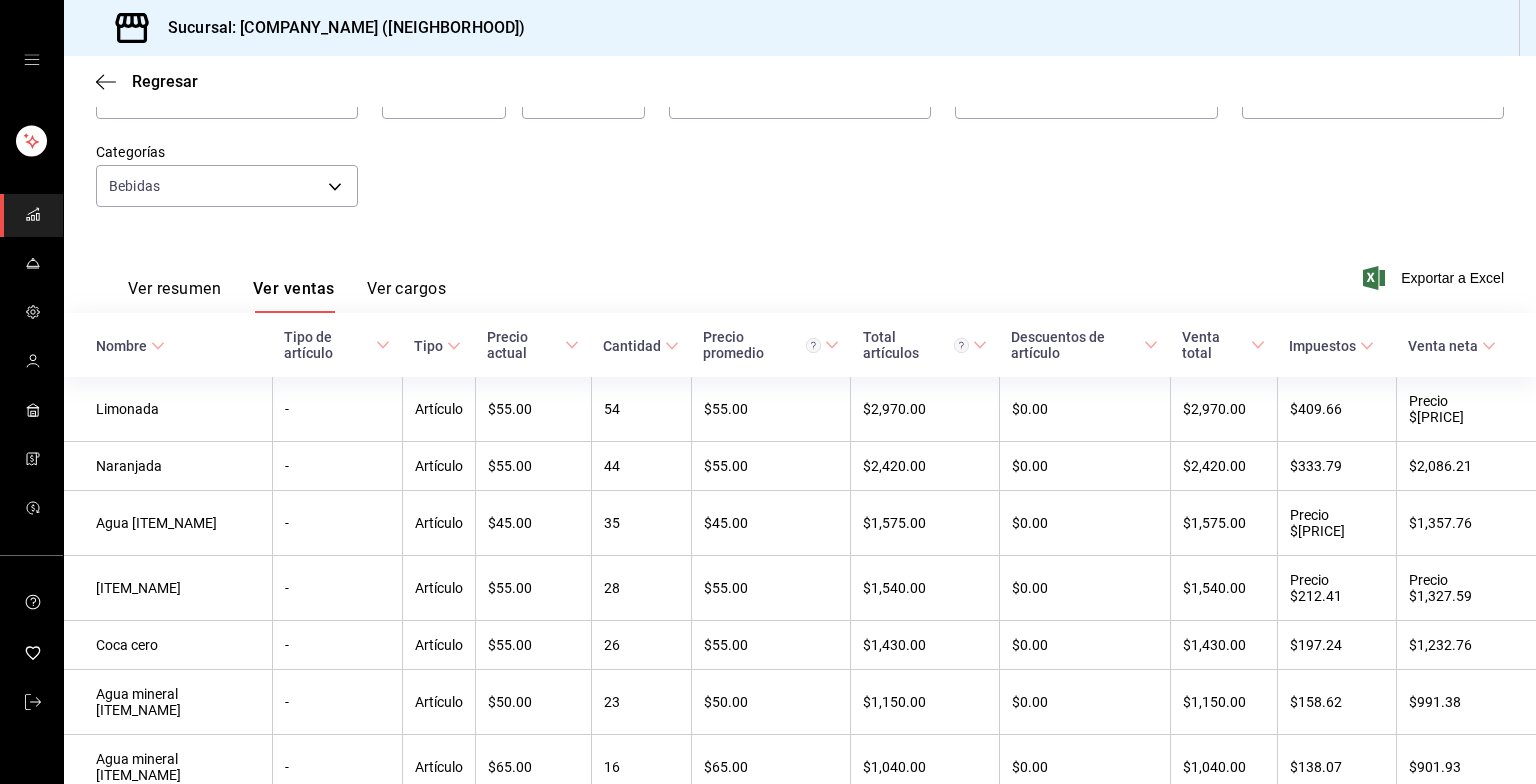 scroll, scrollTop: 0, scrollLeft: 0, axis: both 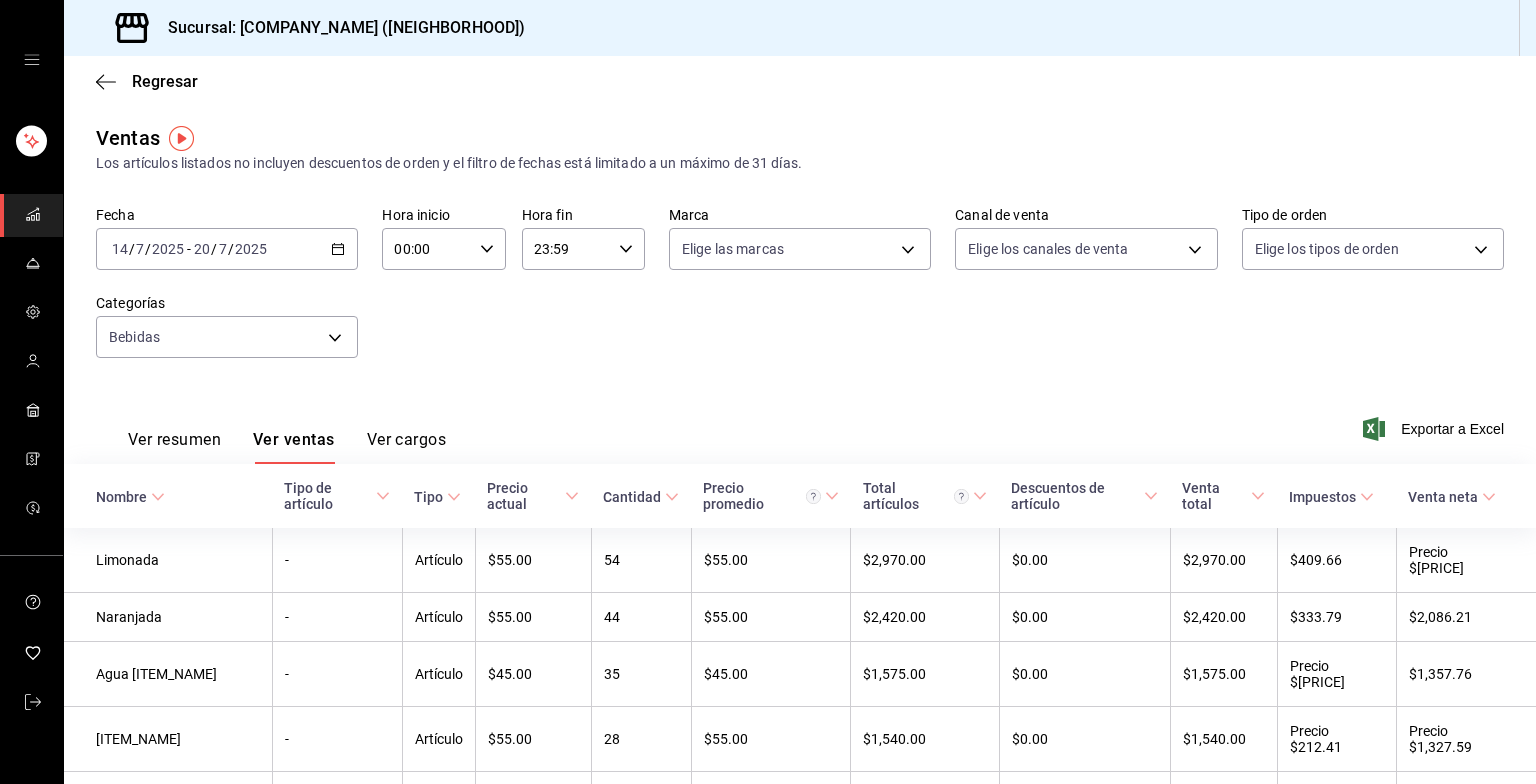 click on "[YYYY]-[MM]-[DD] [MM] / [DD] / [YYYY] - [YYYY]-[MM]-[DD] [DD] / [MM] / [YYYY]" at bounding box center (227, 249) 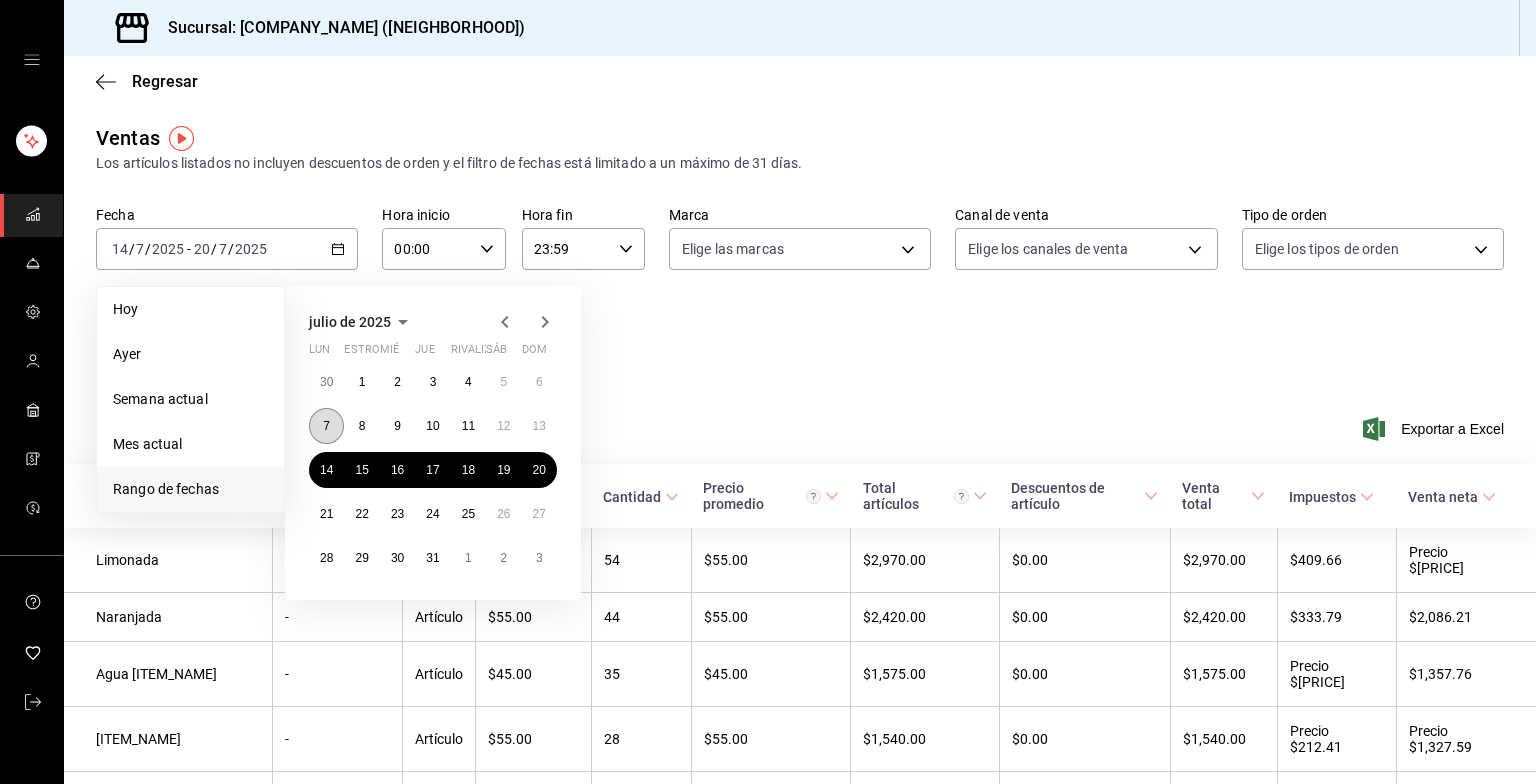 click on "7" at bounding box center [326, 426] 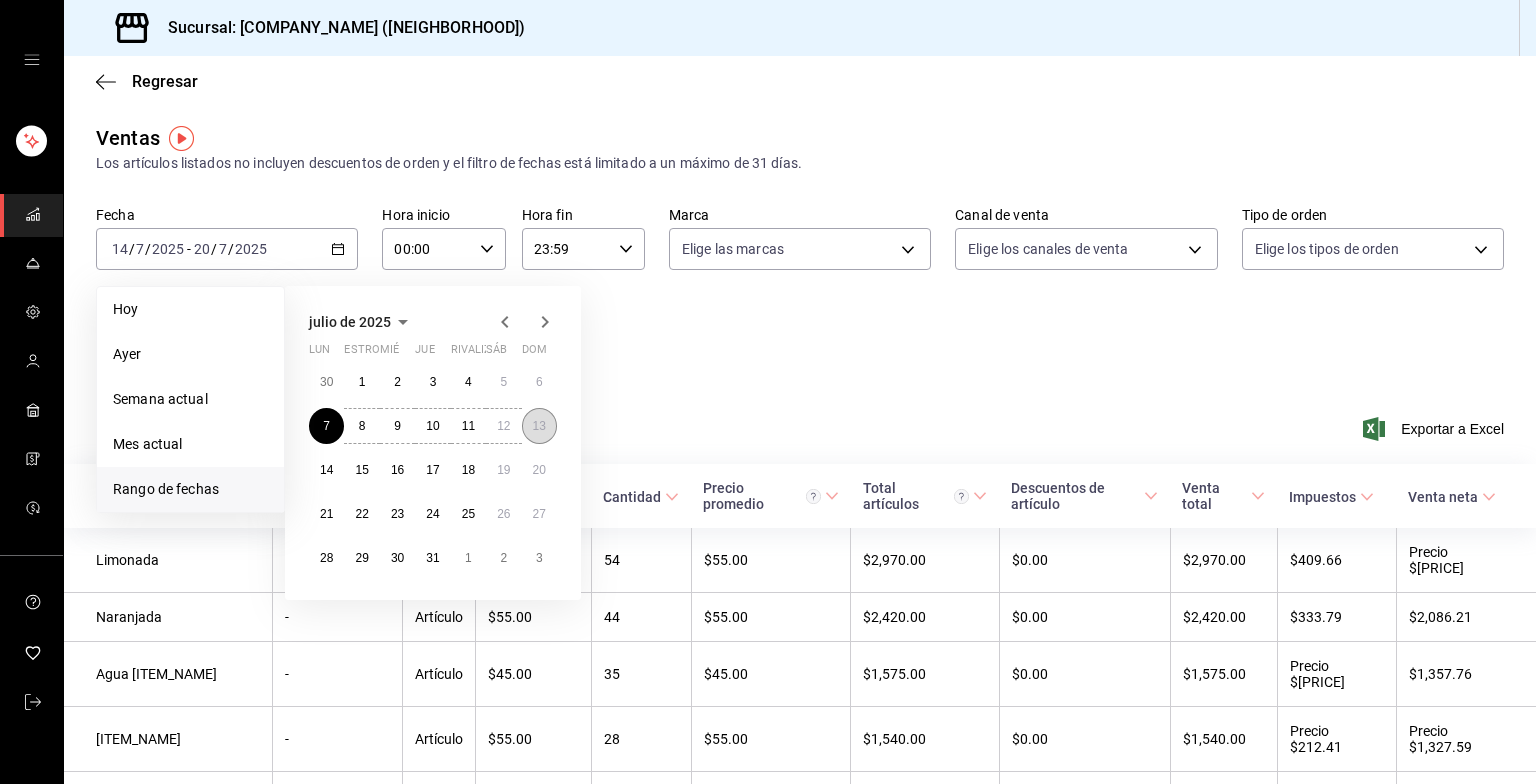 click on "13" at bounding box center (539, 426) 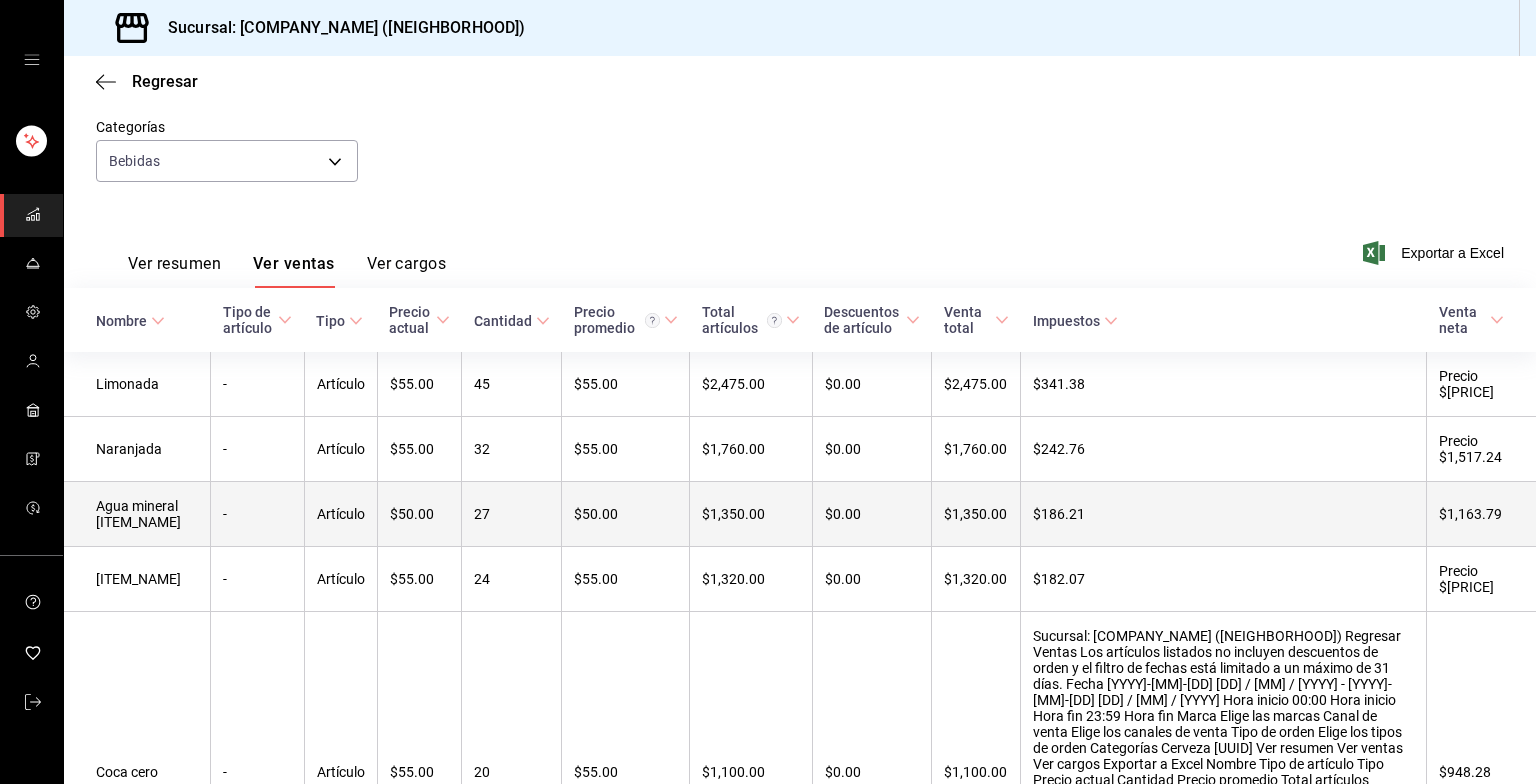 scroll, scrollTop: 0, scrollLeft: 0, axis: both 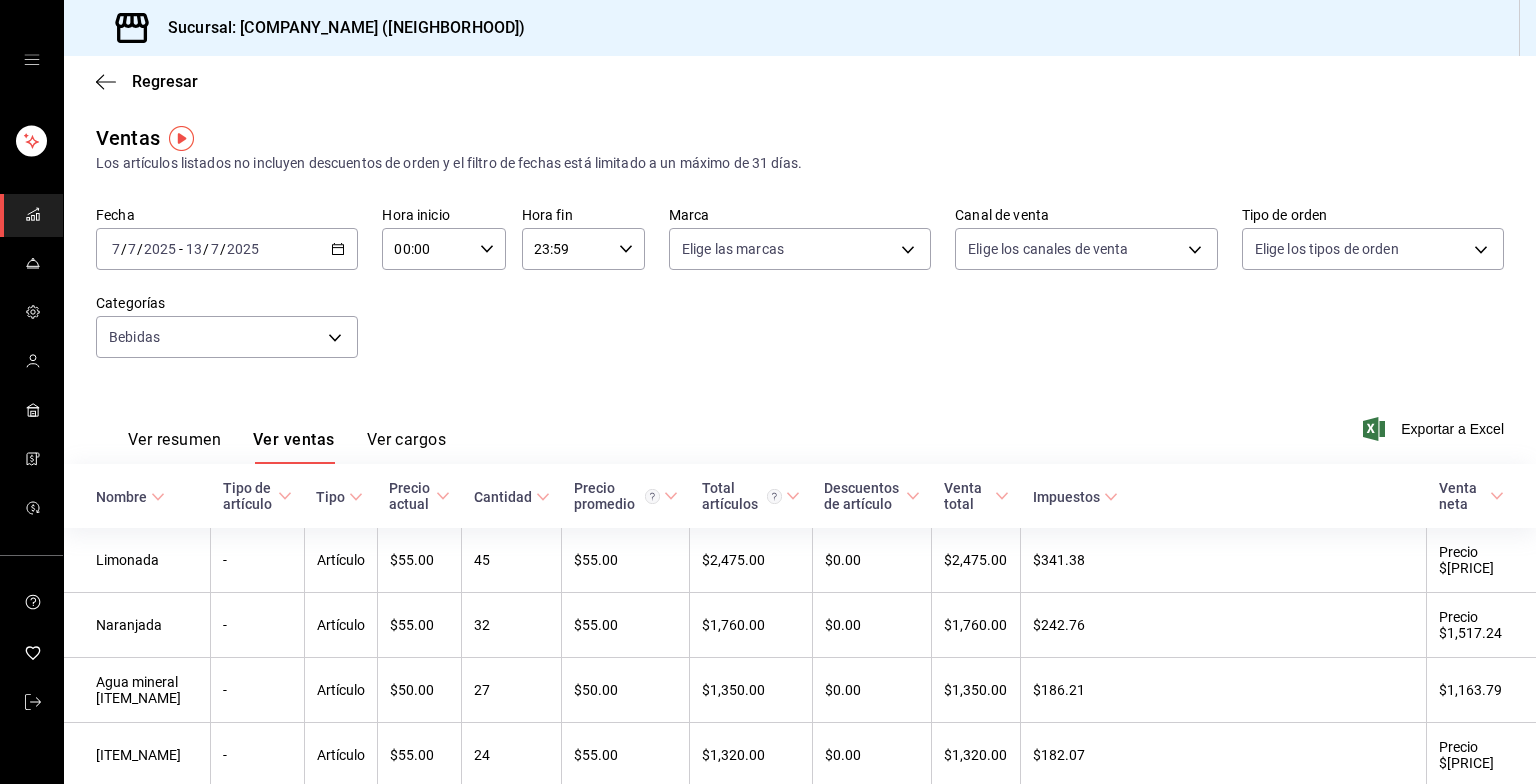 click on "[YYYY]-[MM]-[DD] [MM] / [DD] / [YYYY] - [YYYY]-[MM]-[DD] [DD] / [MM] / [YYYY]" at bounding box center [227, 249] 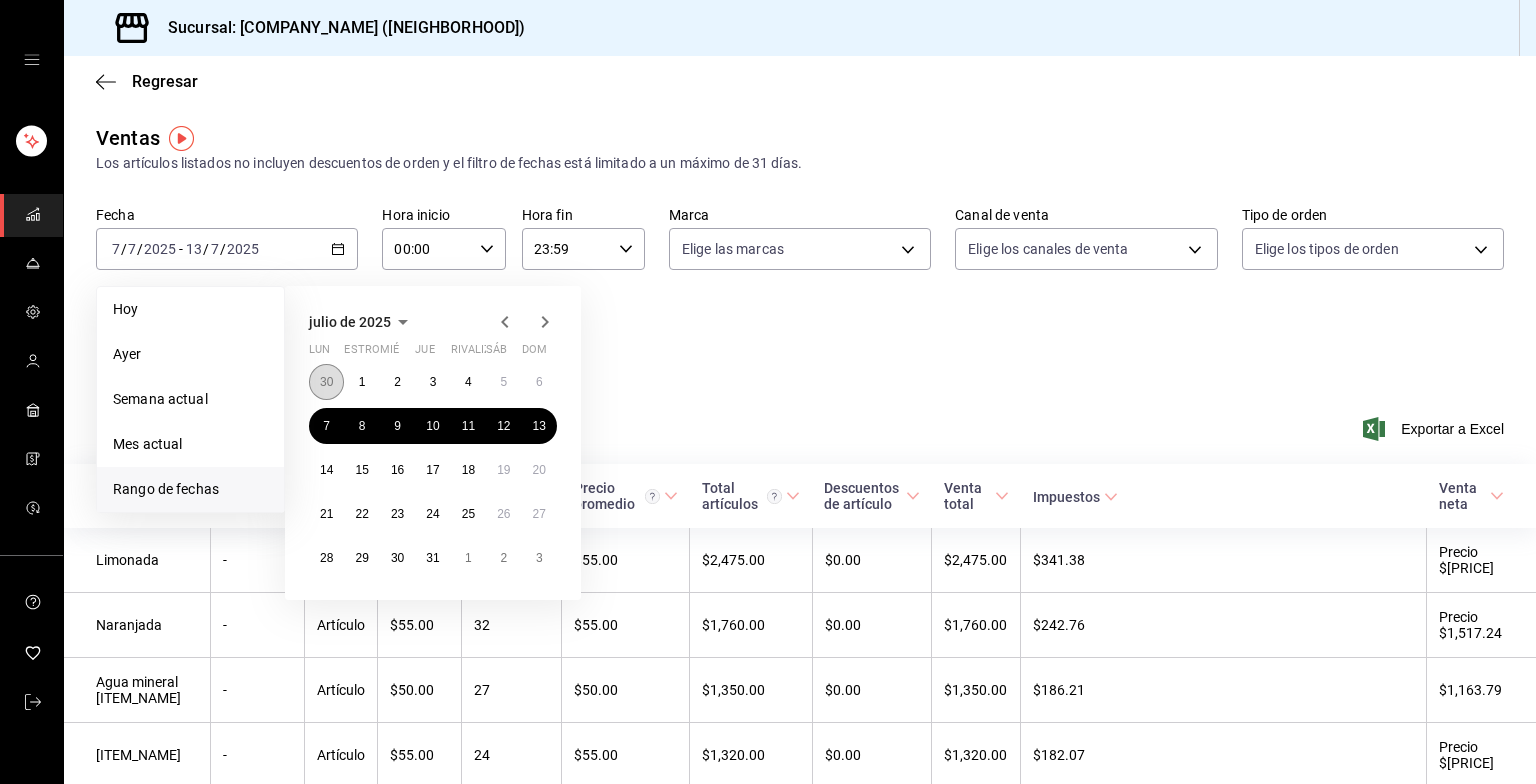 click on "30" at bounding box center (326, 382) 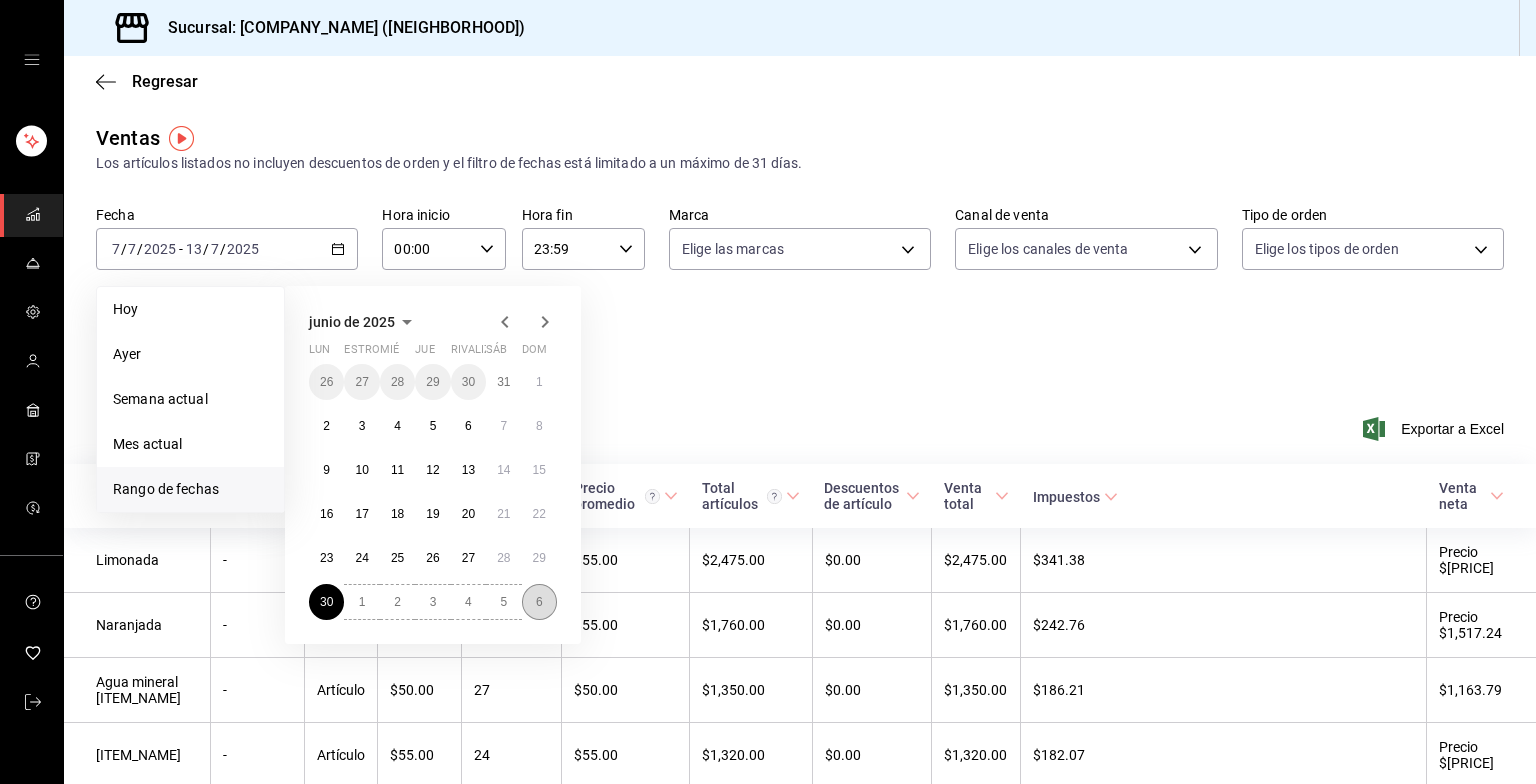 click on "6" at bounding box center [539, 602] 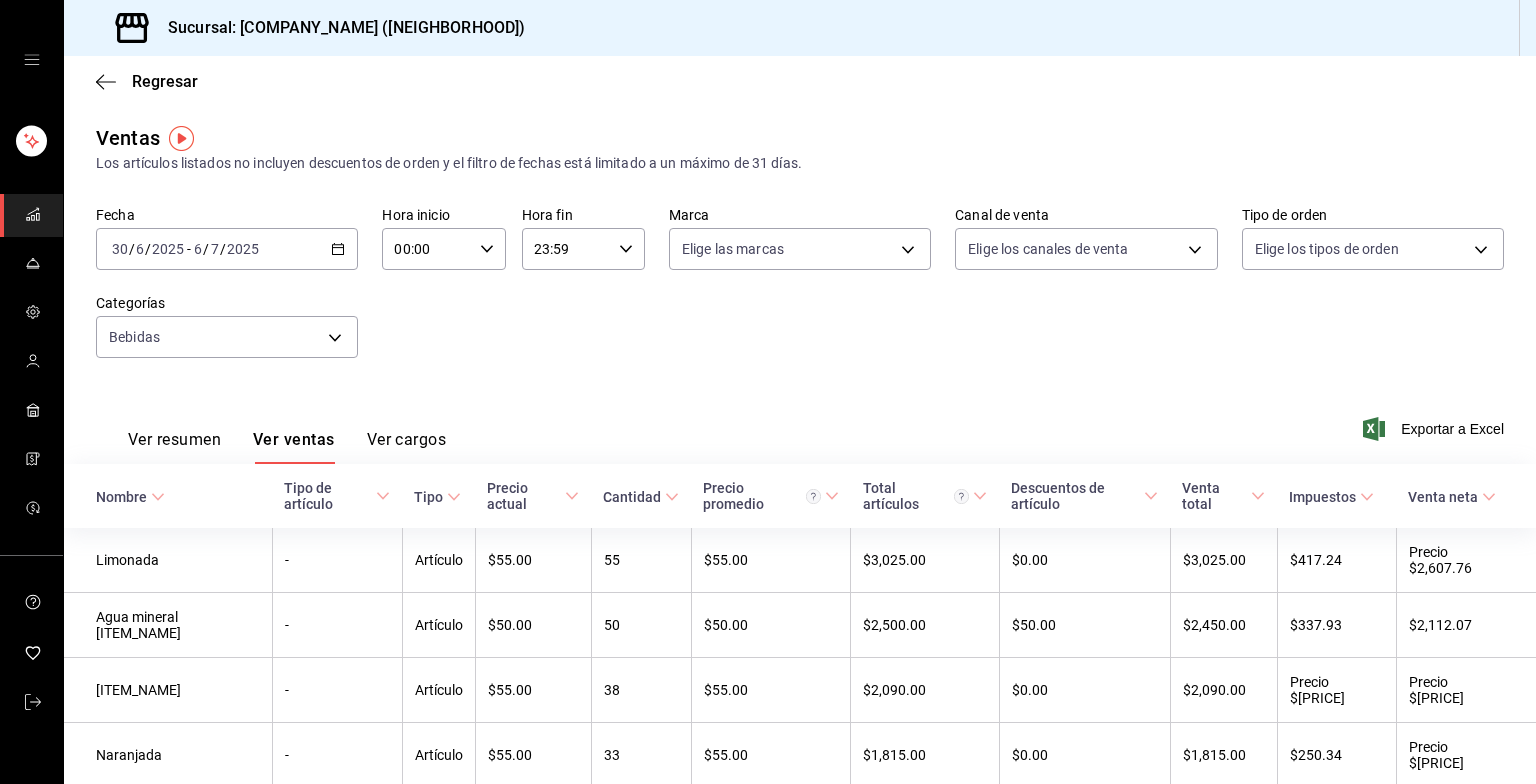 click on "[YYYY]-[MM]-[DD] [DD] / [MM] / [YYYY] - [YYYY]-[MM]-[DD] [DD] / [MM] / [YYYY]" at bounding box center [227, 249] 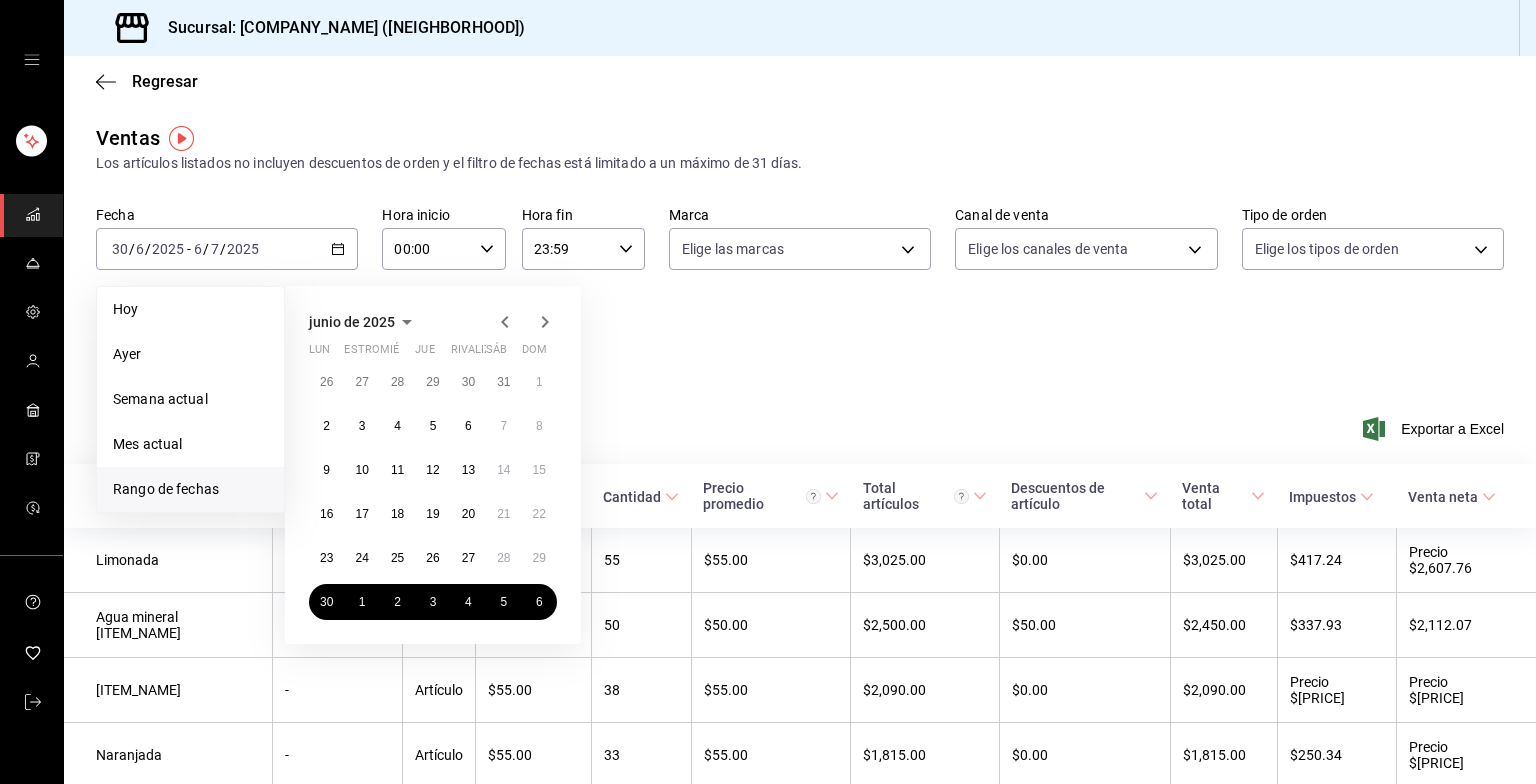 click 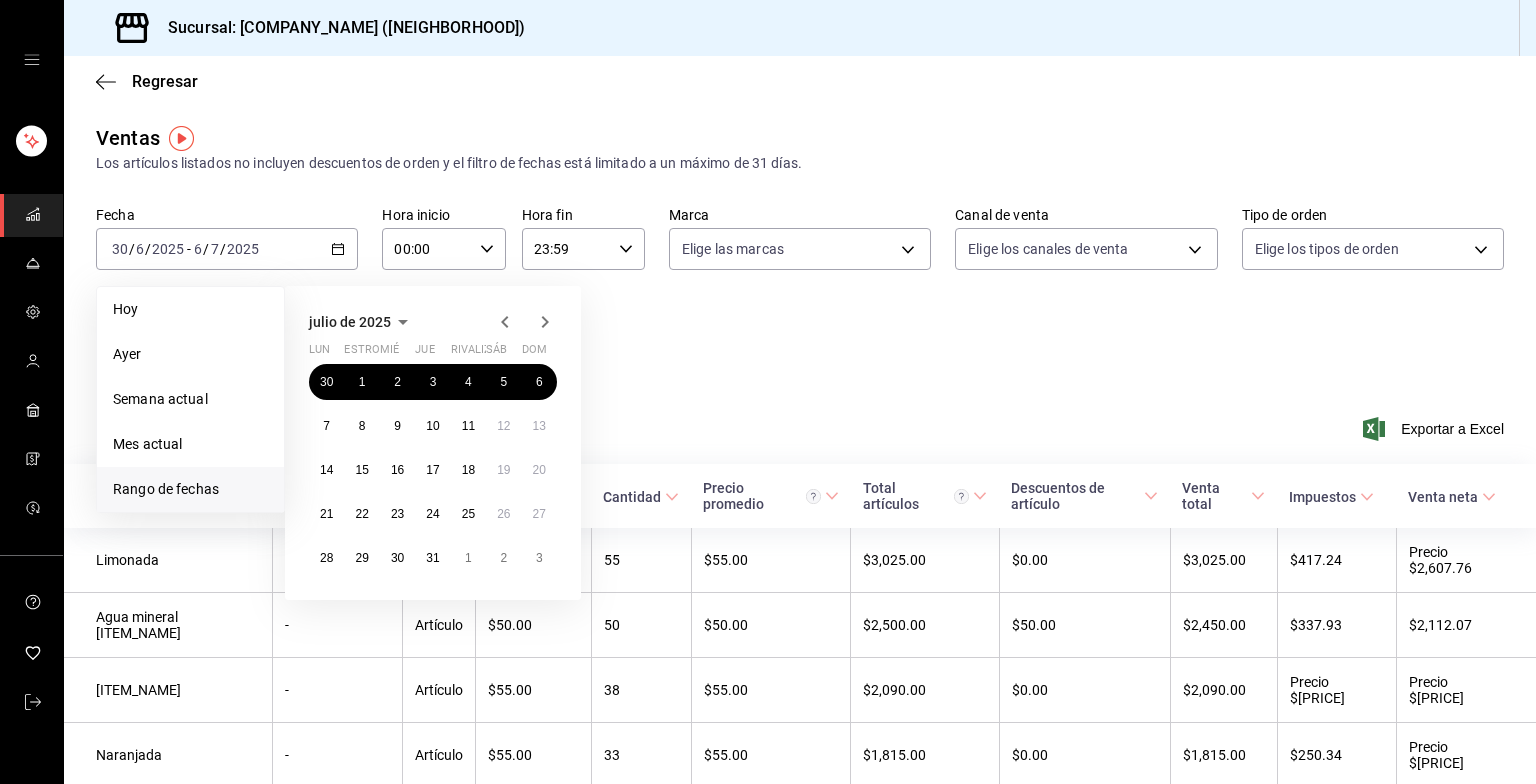 click 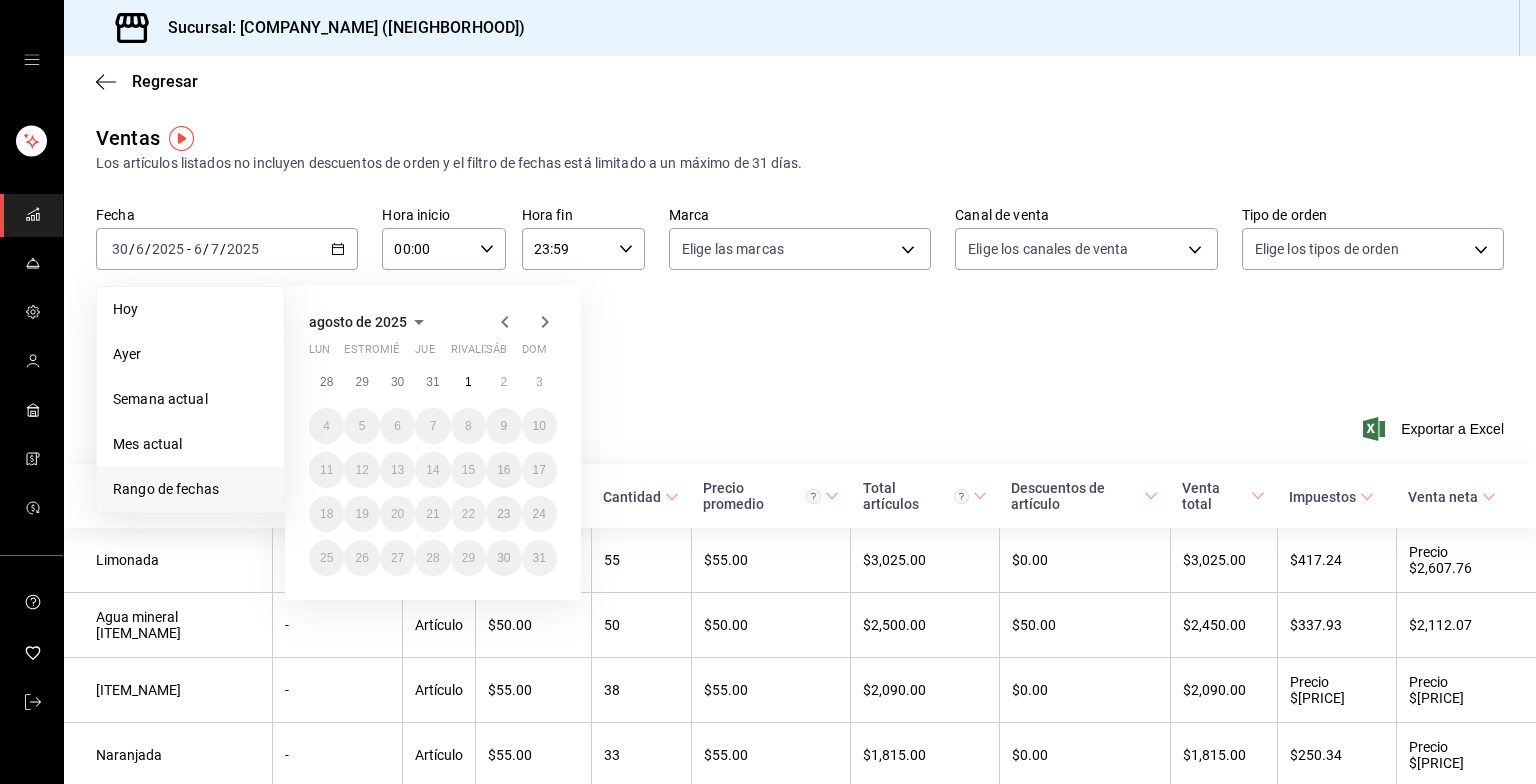 click 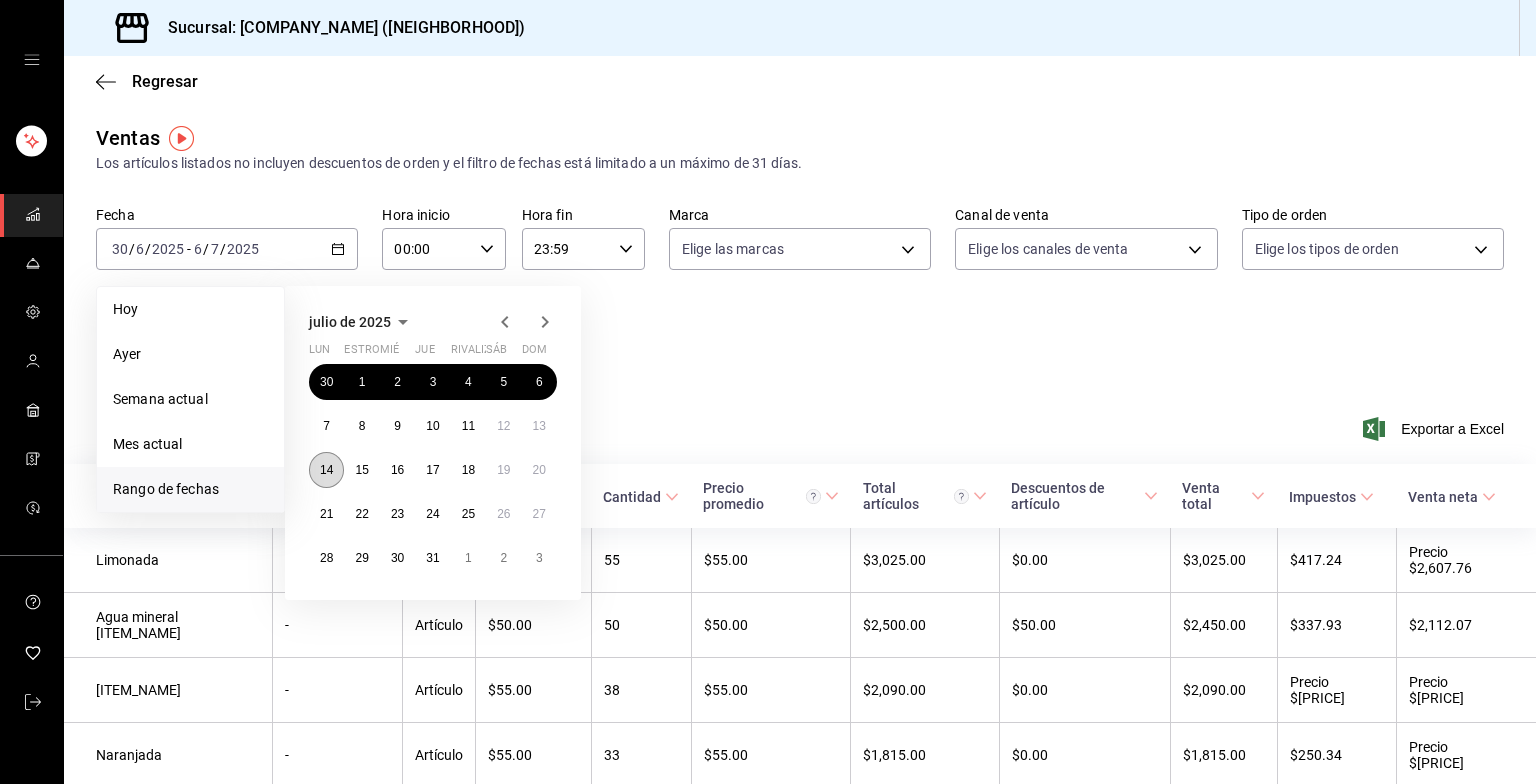 click on "14" at bounding box center [326, 470] 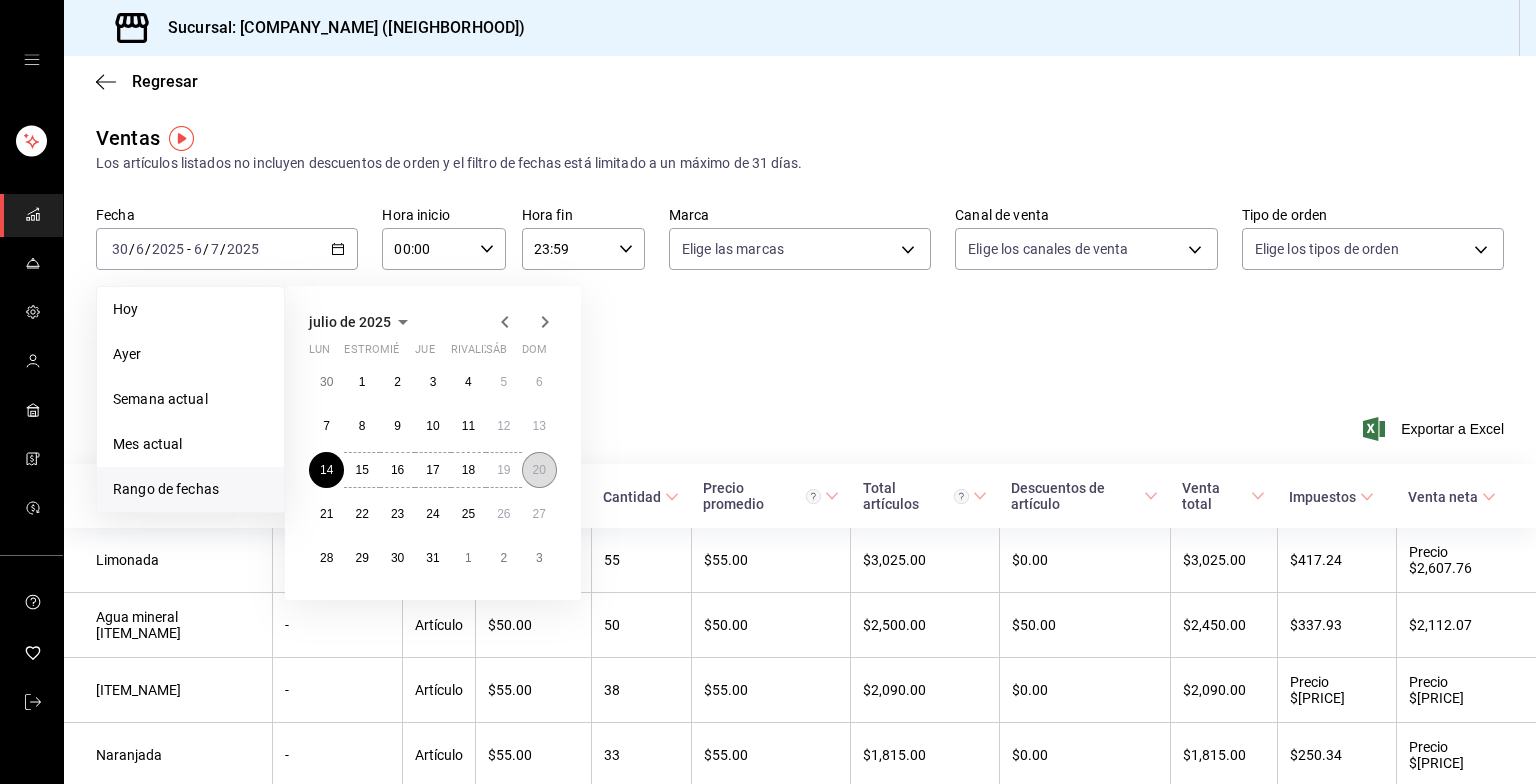 click on "20" at bounding box center [539, 470] 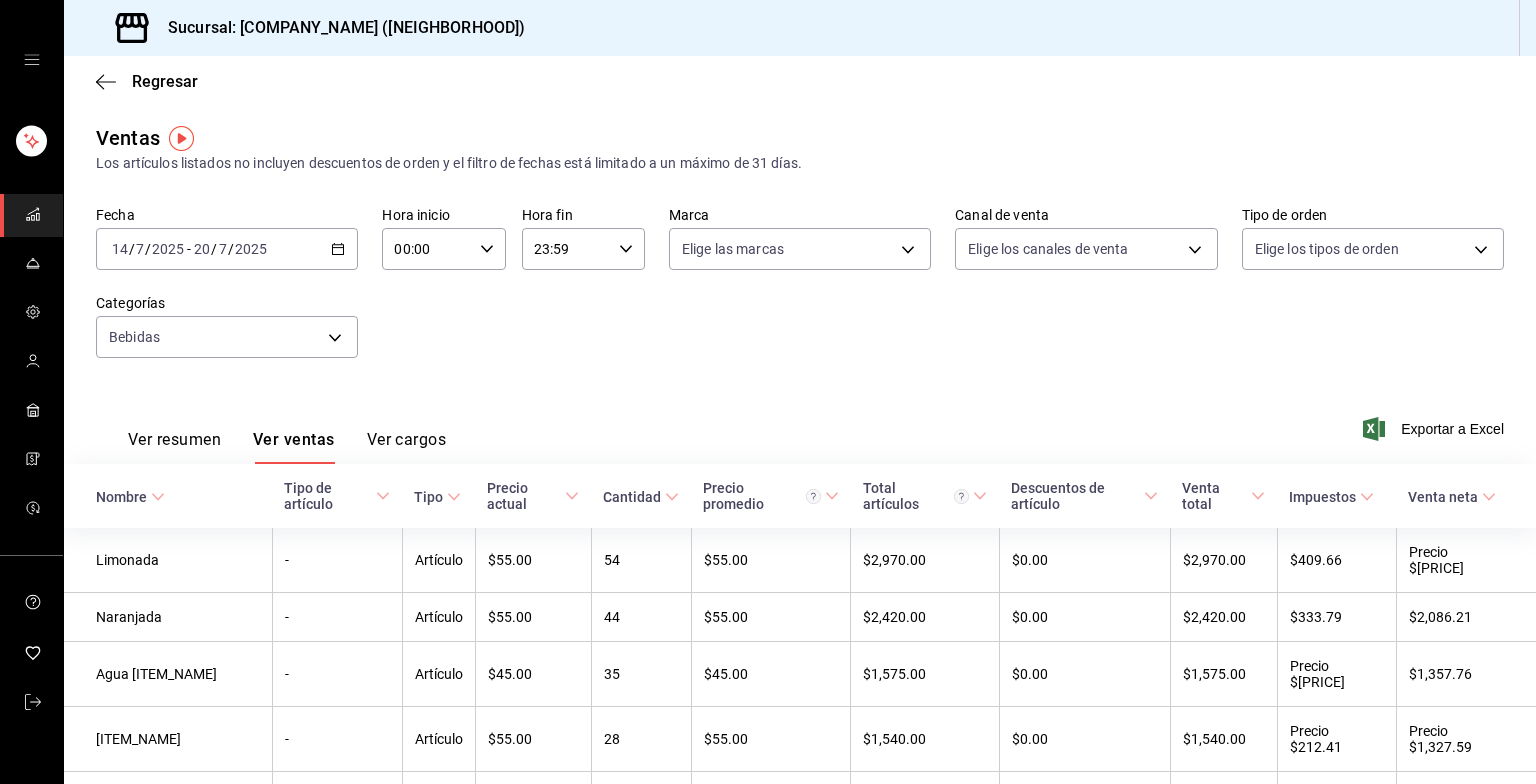 click on "Regresar" at bounding box center (800, 81) 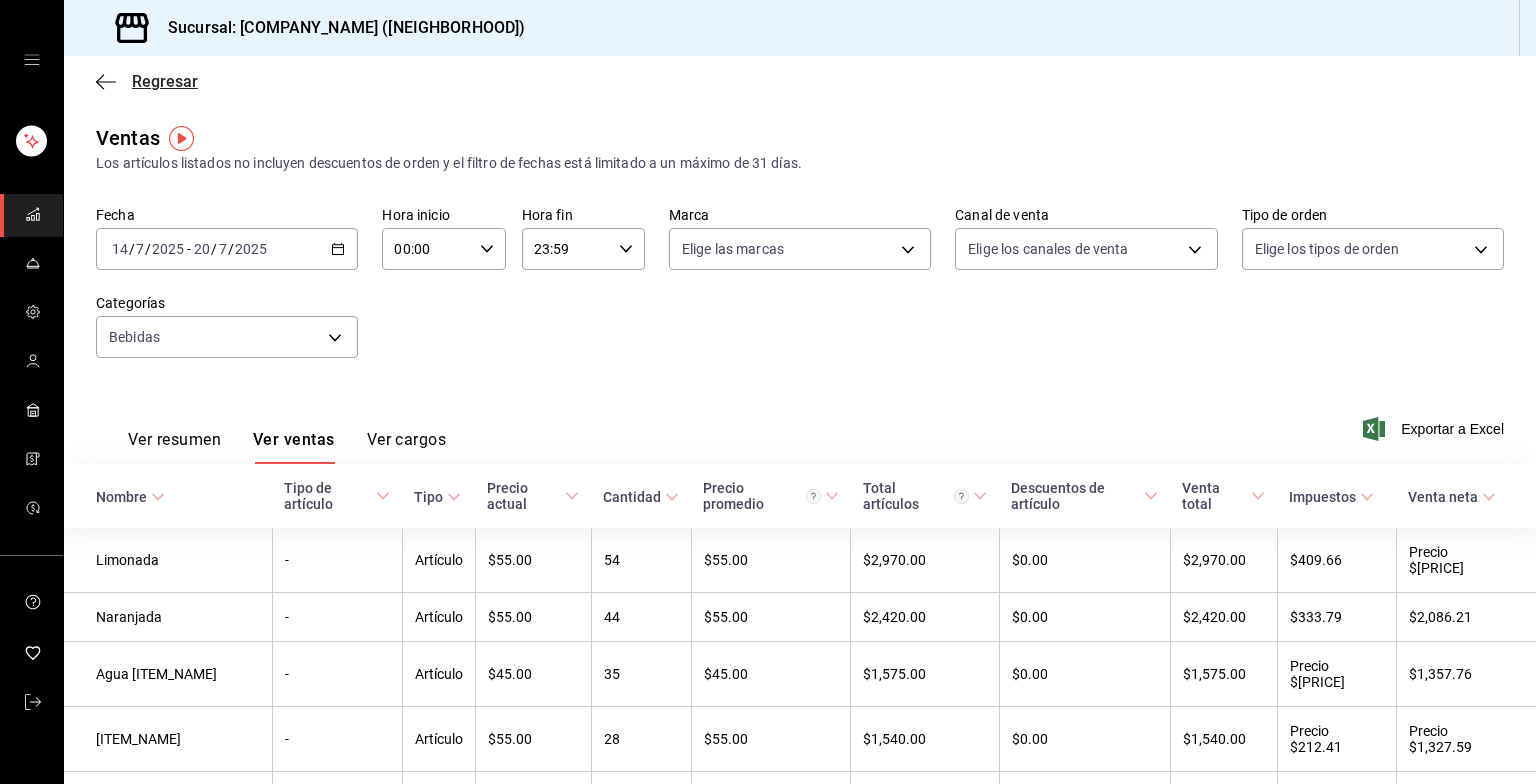 click on "Regresar" at bounding box center [165, 81] 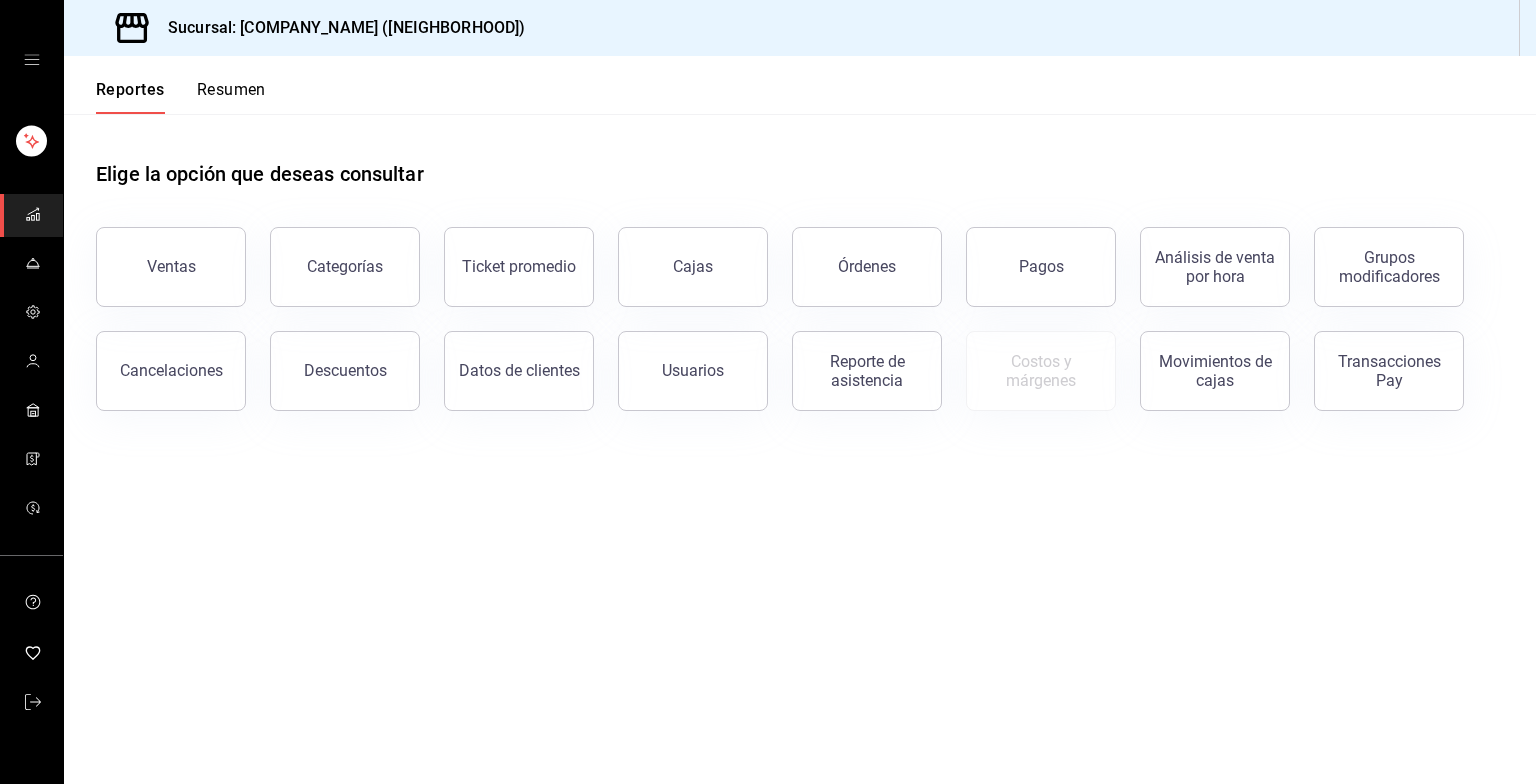 click on "Resumen" at bounding box center (231, 90) 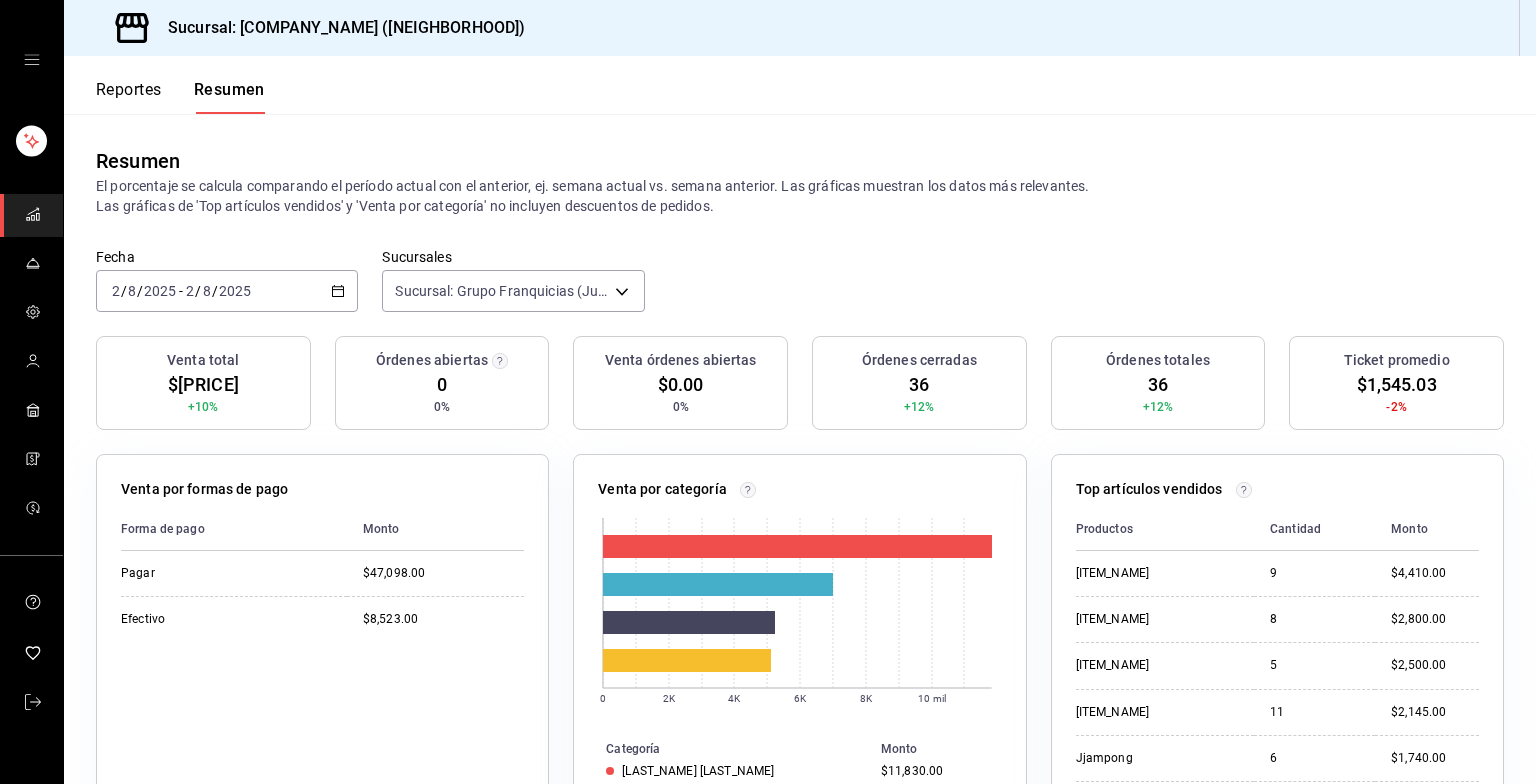 click on "2025-08-02 2 / 8 / 2025 - 2025-08-02 2 / 8 / 2025" at bounding box center [227, 291] 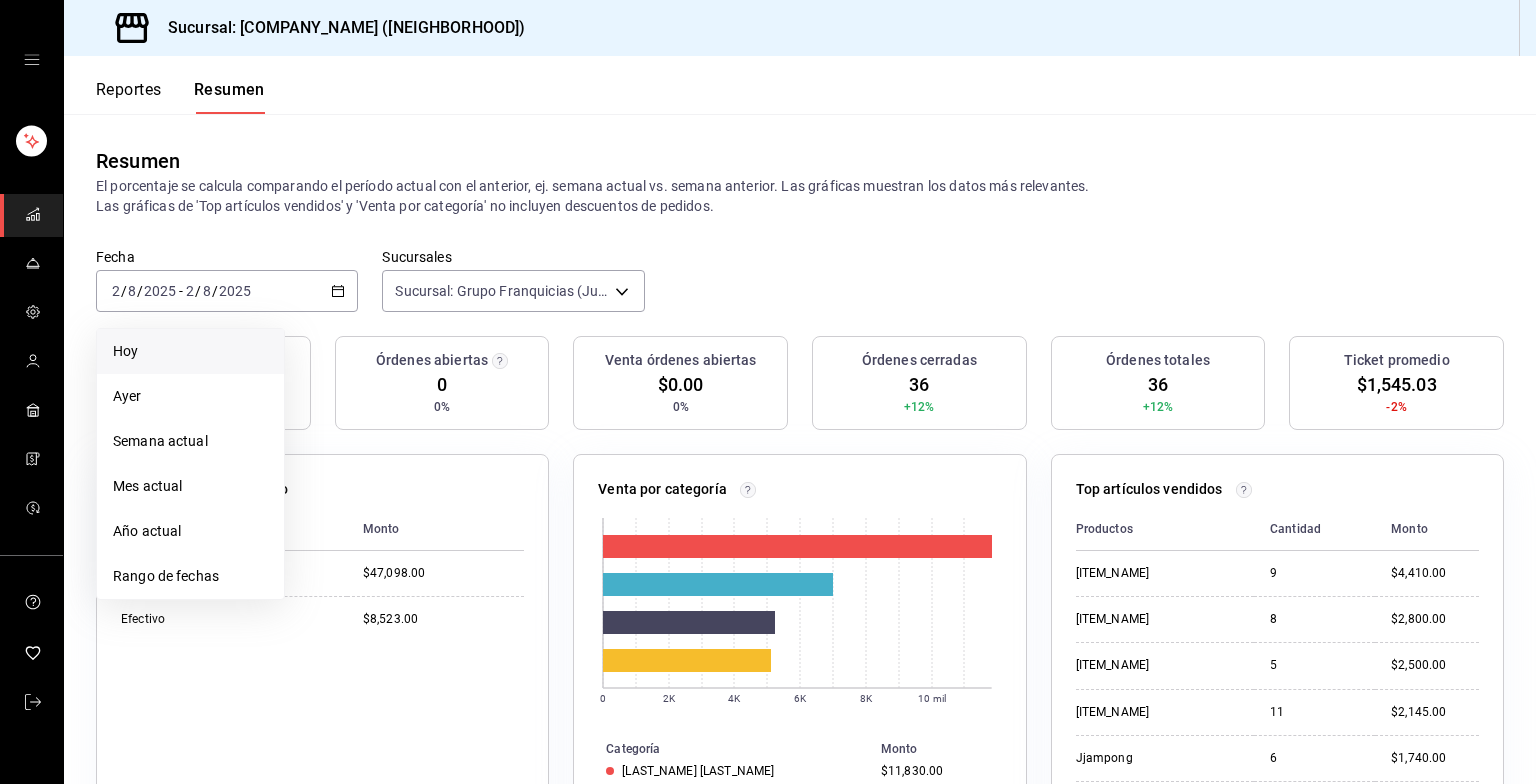 click on "Hoy" at bounding box center [190, 351] 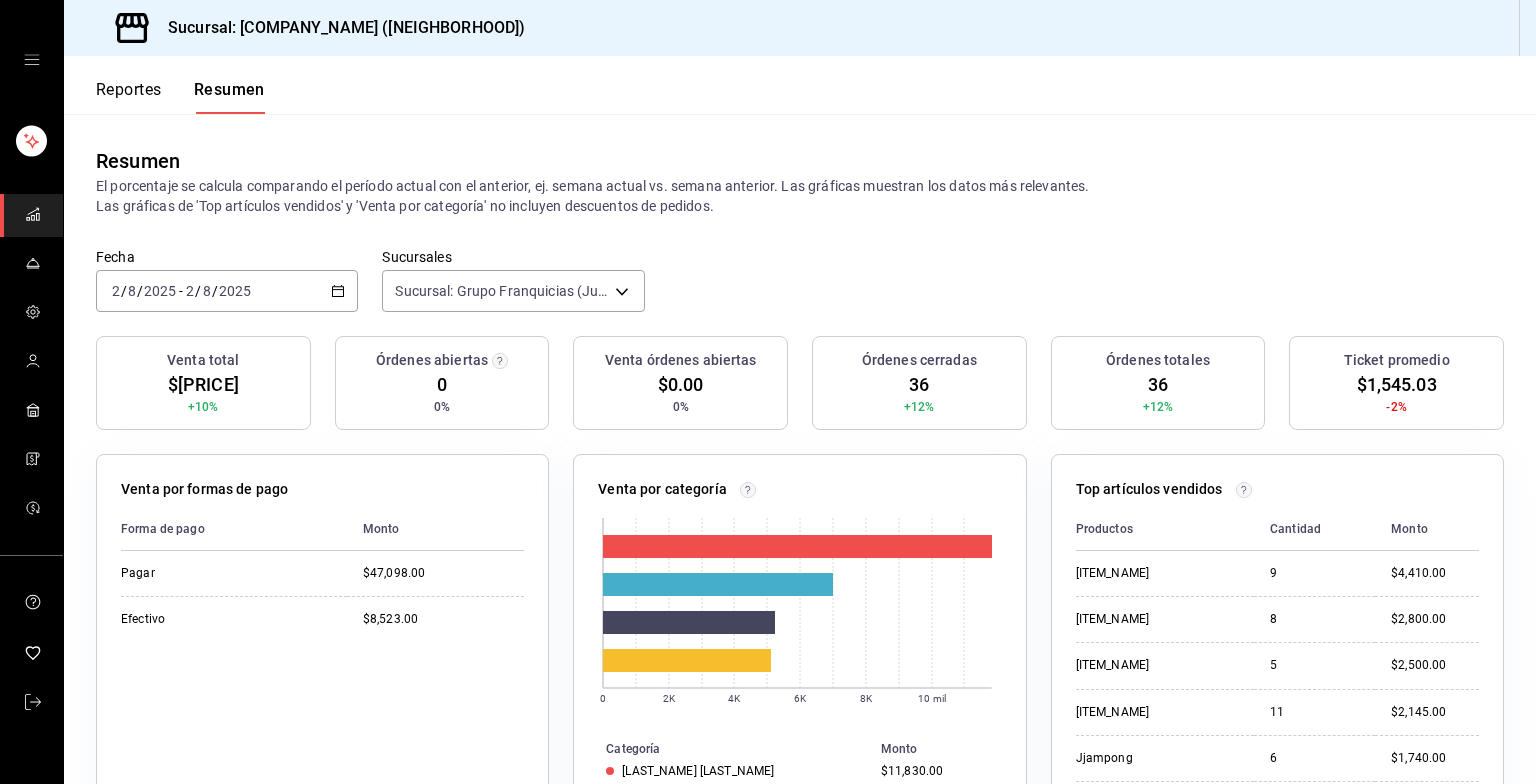drag, startPoint x: 256, startPoint y: 276, endPoint x: 265, endPoint y: 293, distance: 19.235384 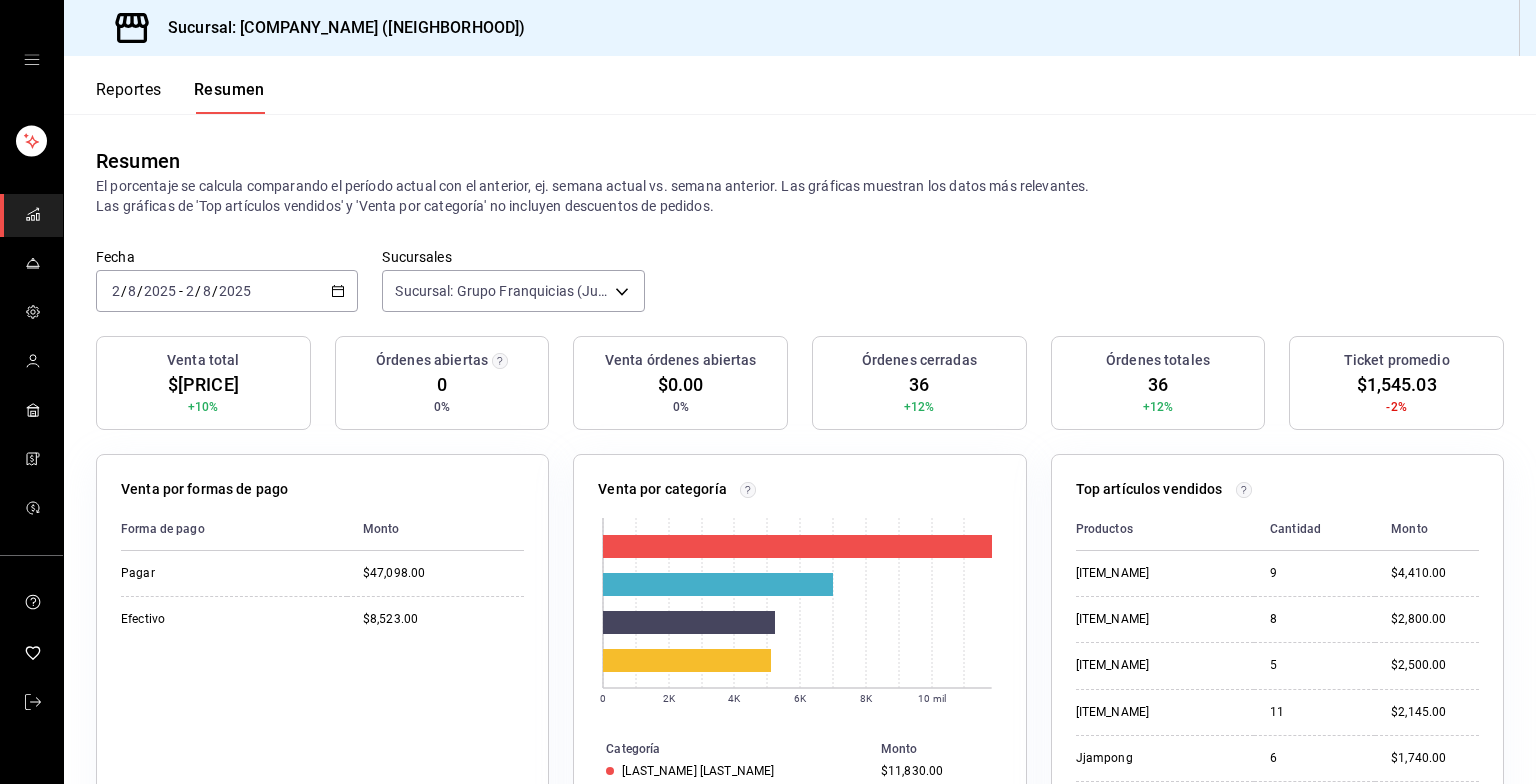 click on "2025-08-02 2 / 8 / 2025 - 2025-08-02 2 / 8 / 2025" at bounding box center [227, 291] 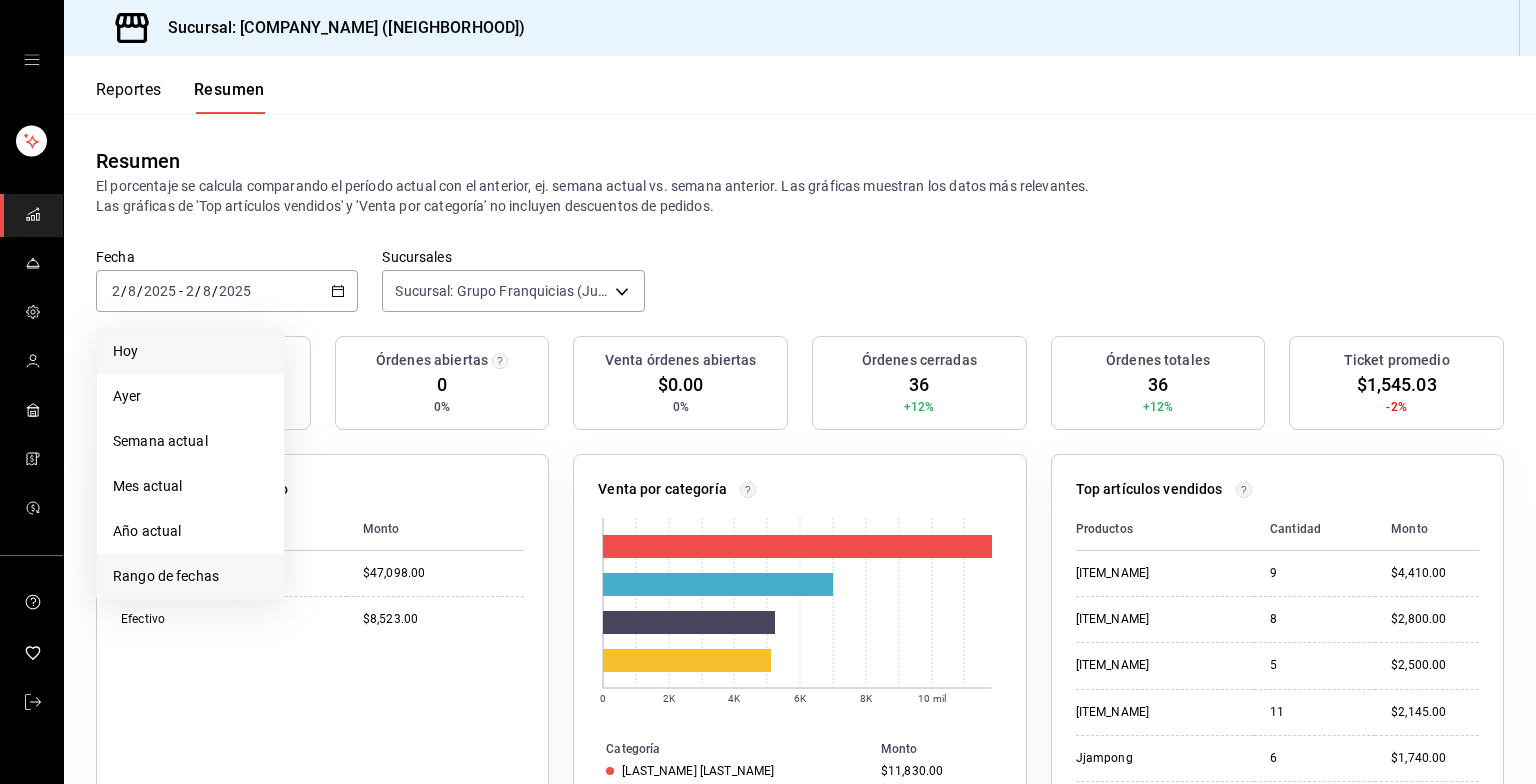 click on "Rango de fechas" at bounding box center (190, 576) 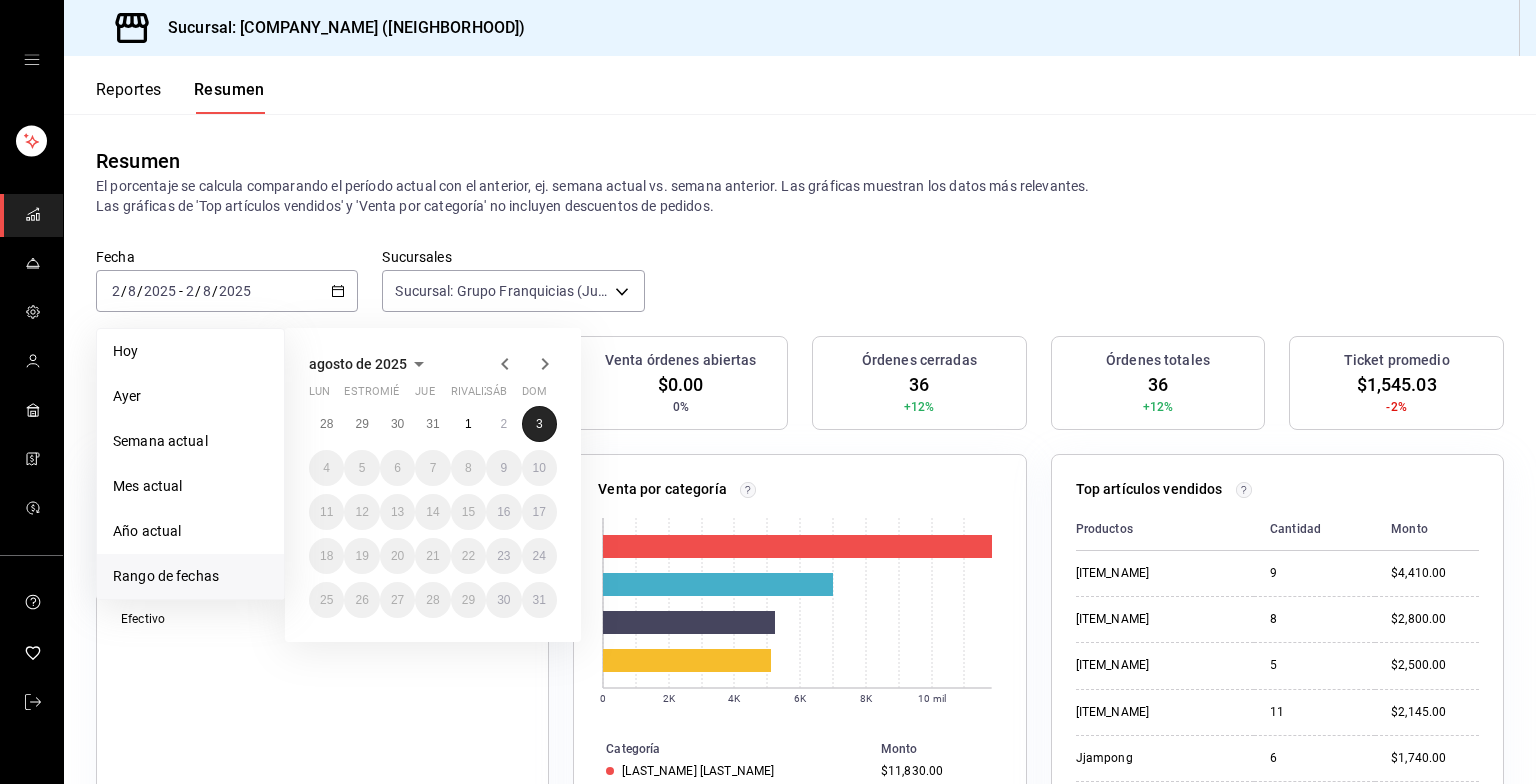 click on "3" at bounding box center (539, 424) 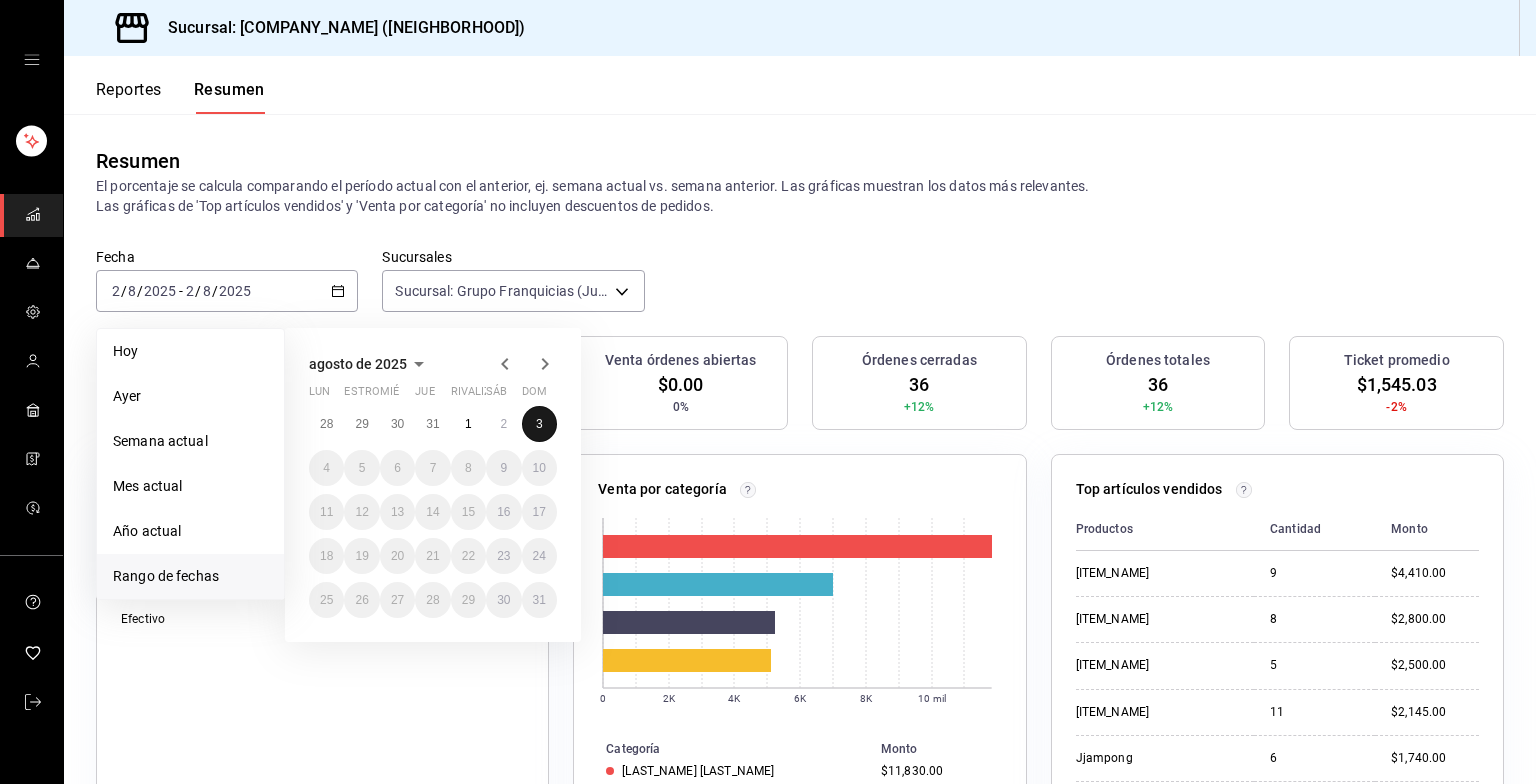 click on "3" at bounding box center [539, 424] 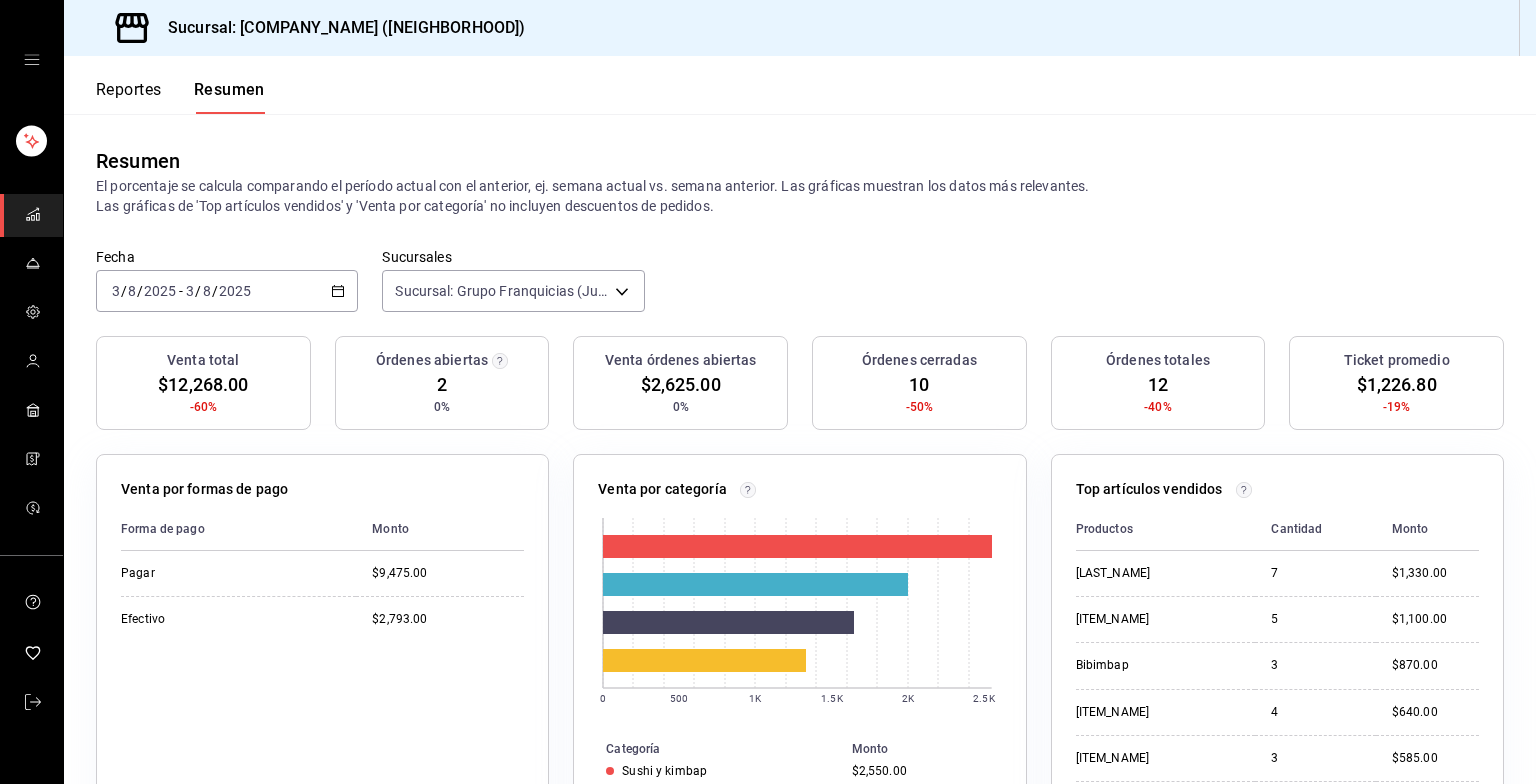click on "2025-08-03 3 / 8 / 2025 - 2025-08-03 3 / 8 / 2025" at bounding box center (227, 291) 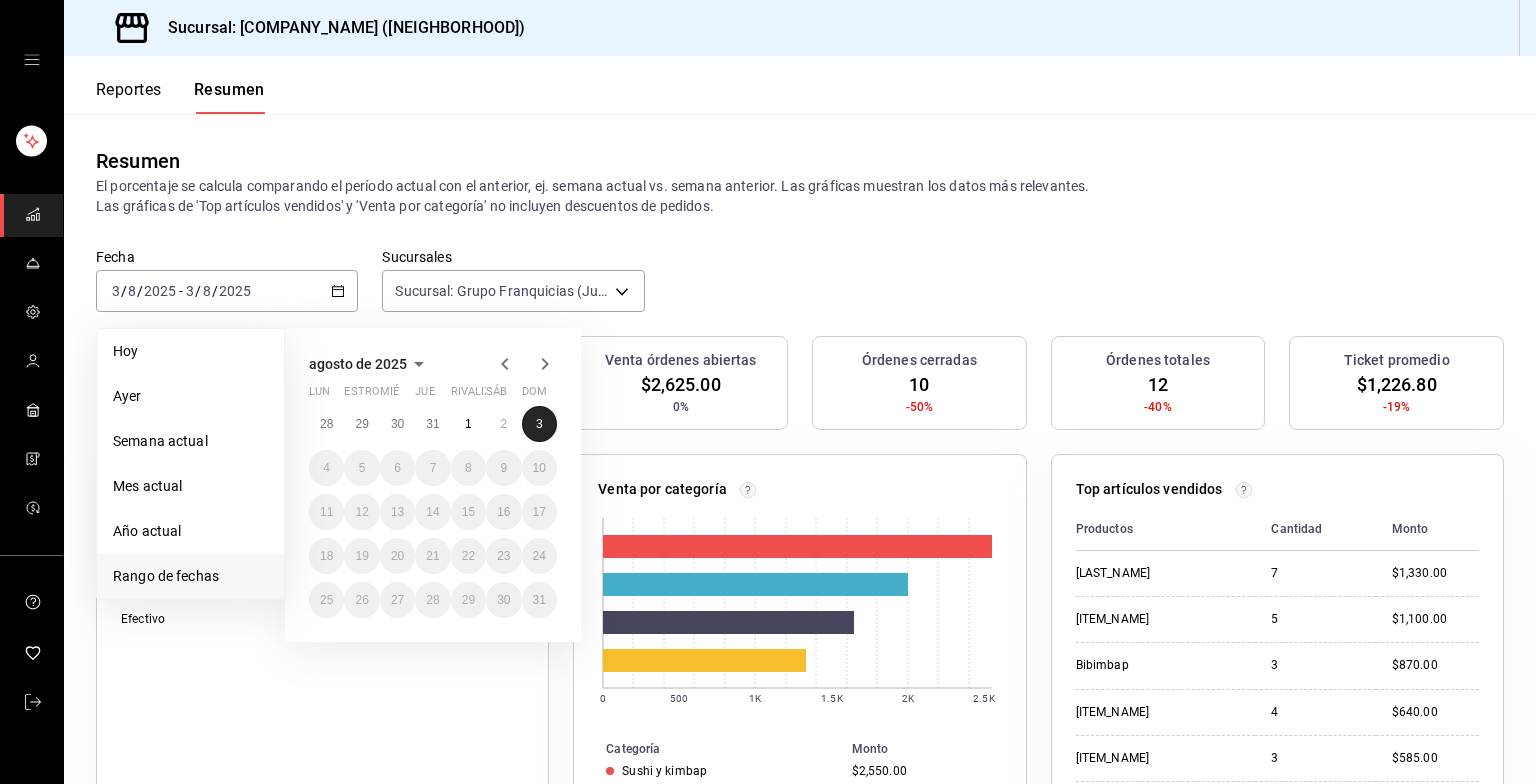 click on "3" at bounding box center [539, 424] 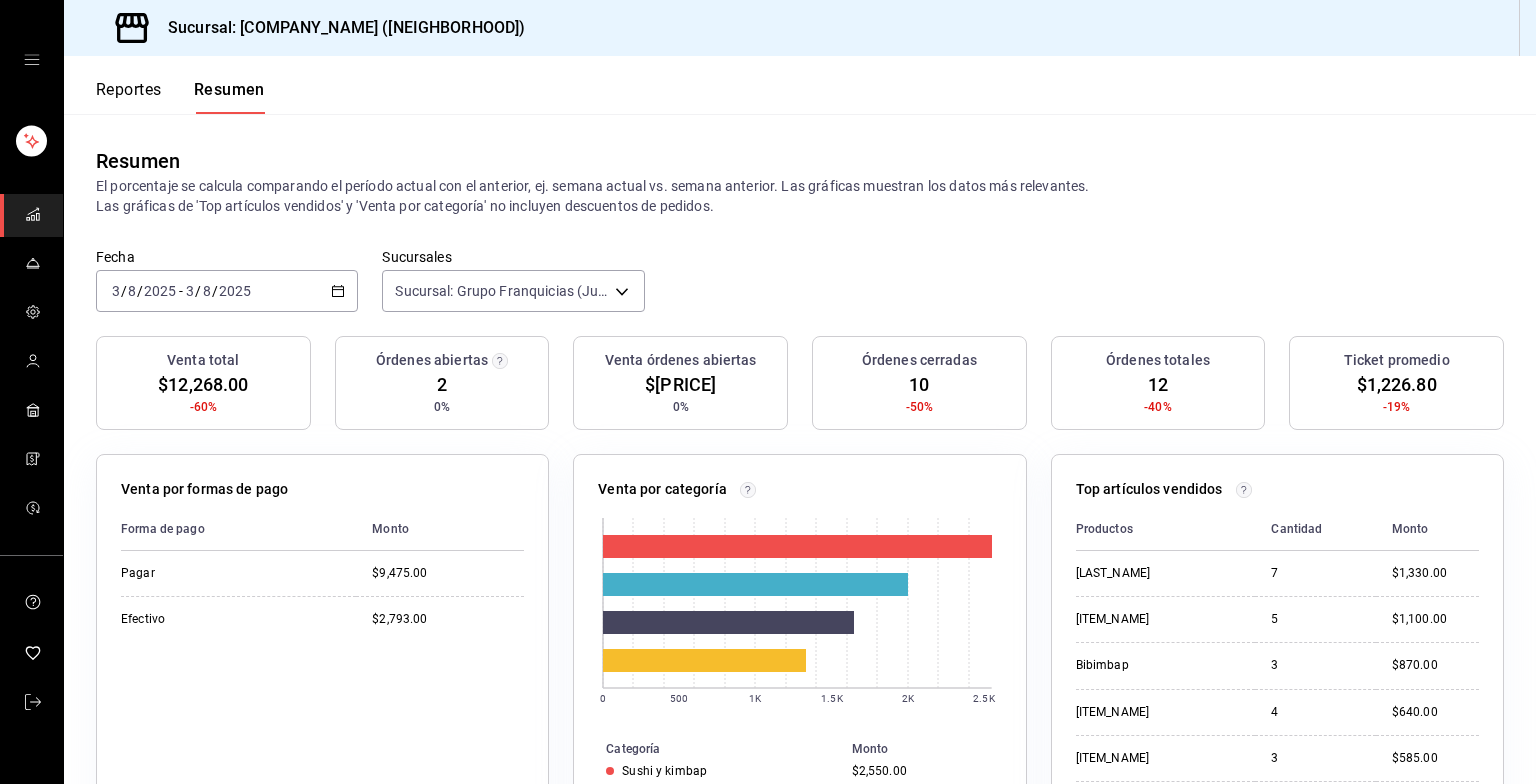 click on "2025-08-03 3 / 8 / 2025 - 2025-08-03 3 / 8 / 2025" at bounding box center [227, 291] 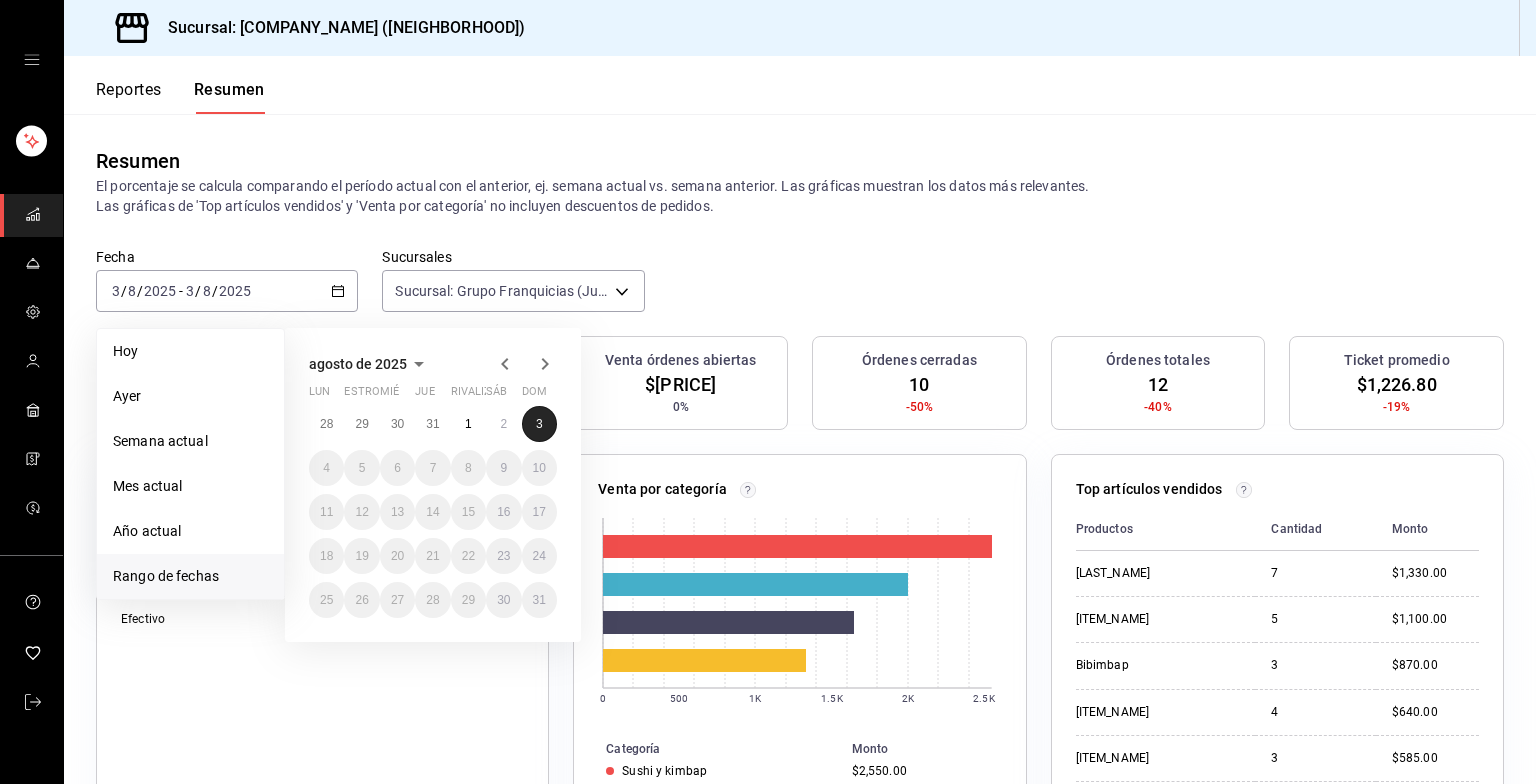 click on "3" at bounding box center [539, 424] 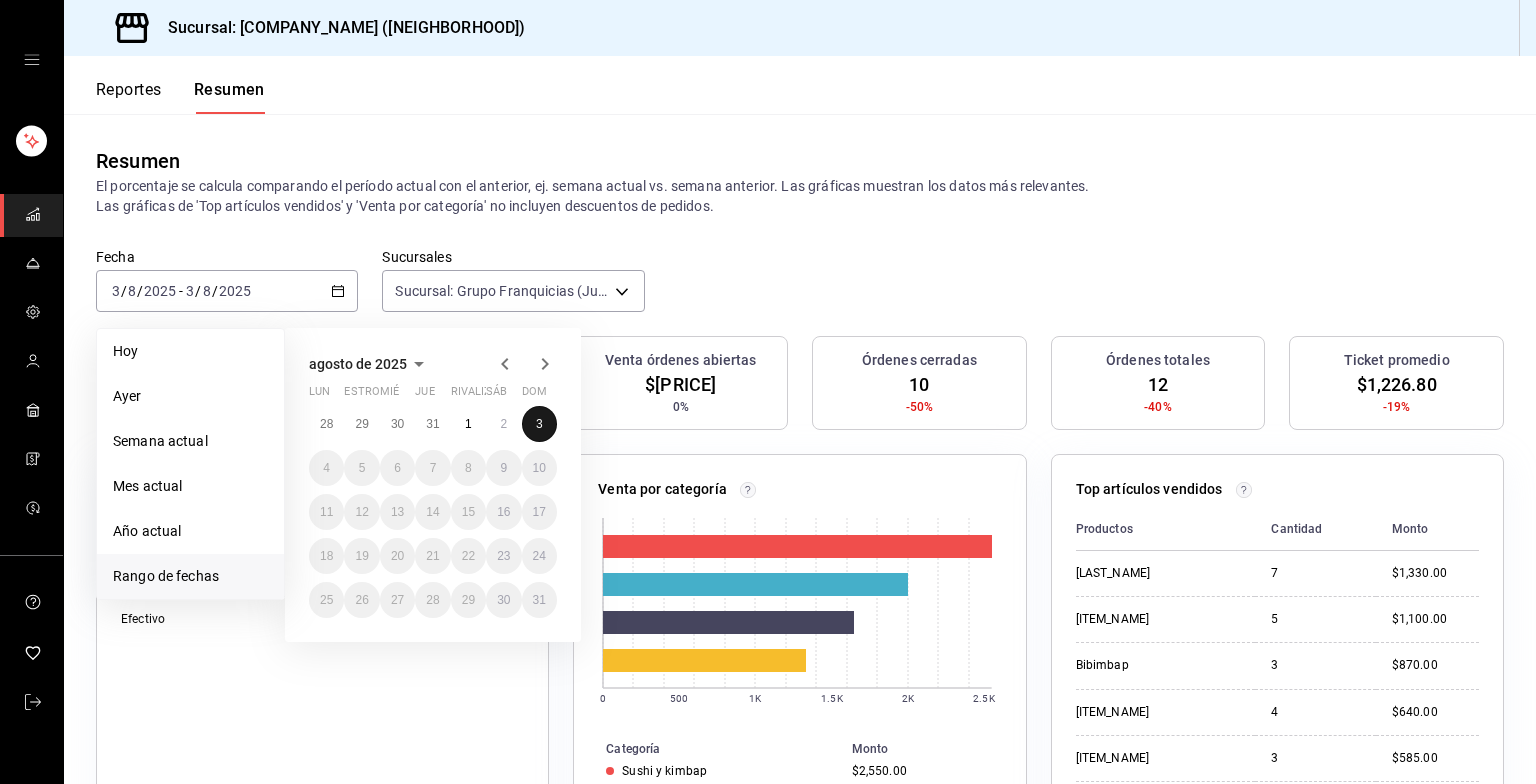 click on "3" at bounding box center [539, 424] 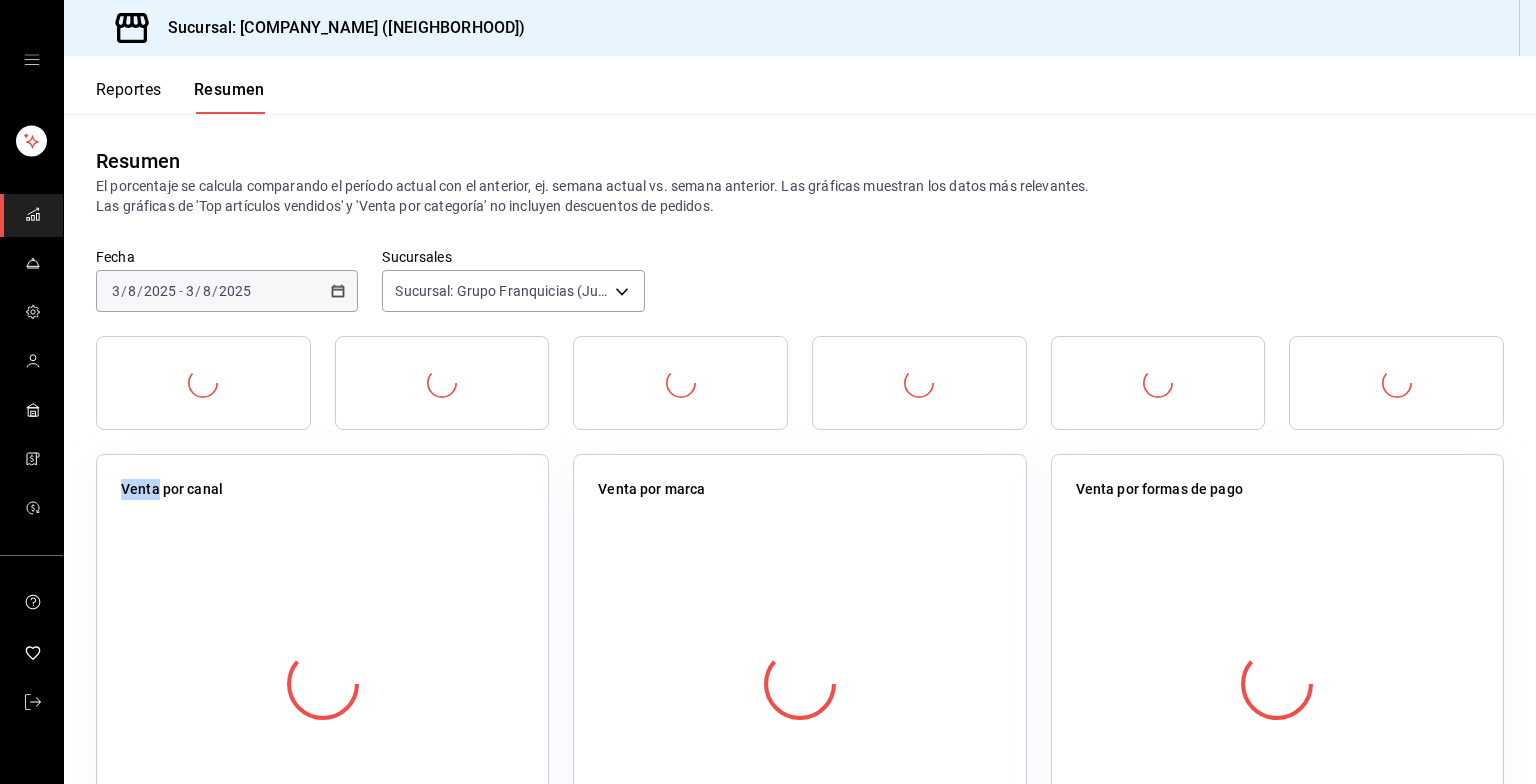 click at bounding box center [442, 383] 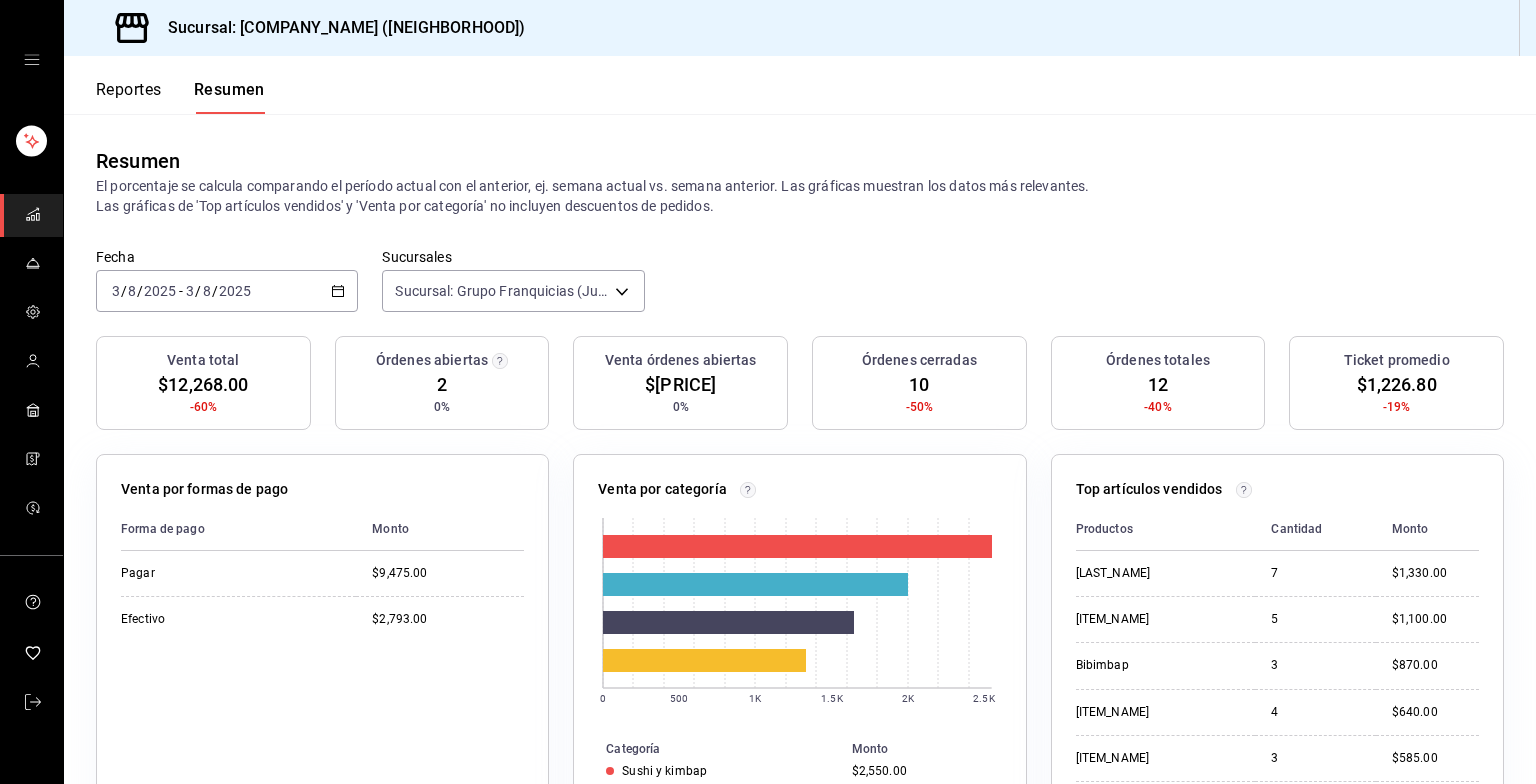 click on "Reportes Resumen" at bounding box center (164, 85) 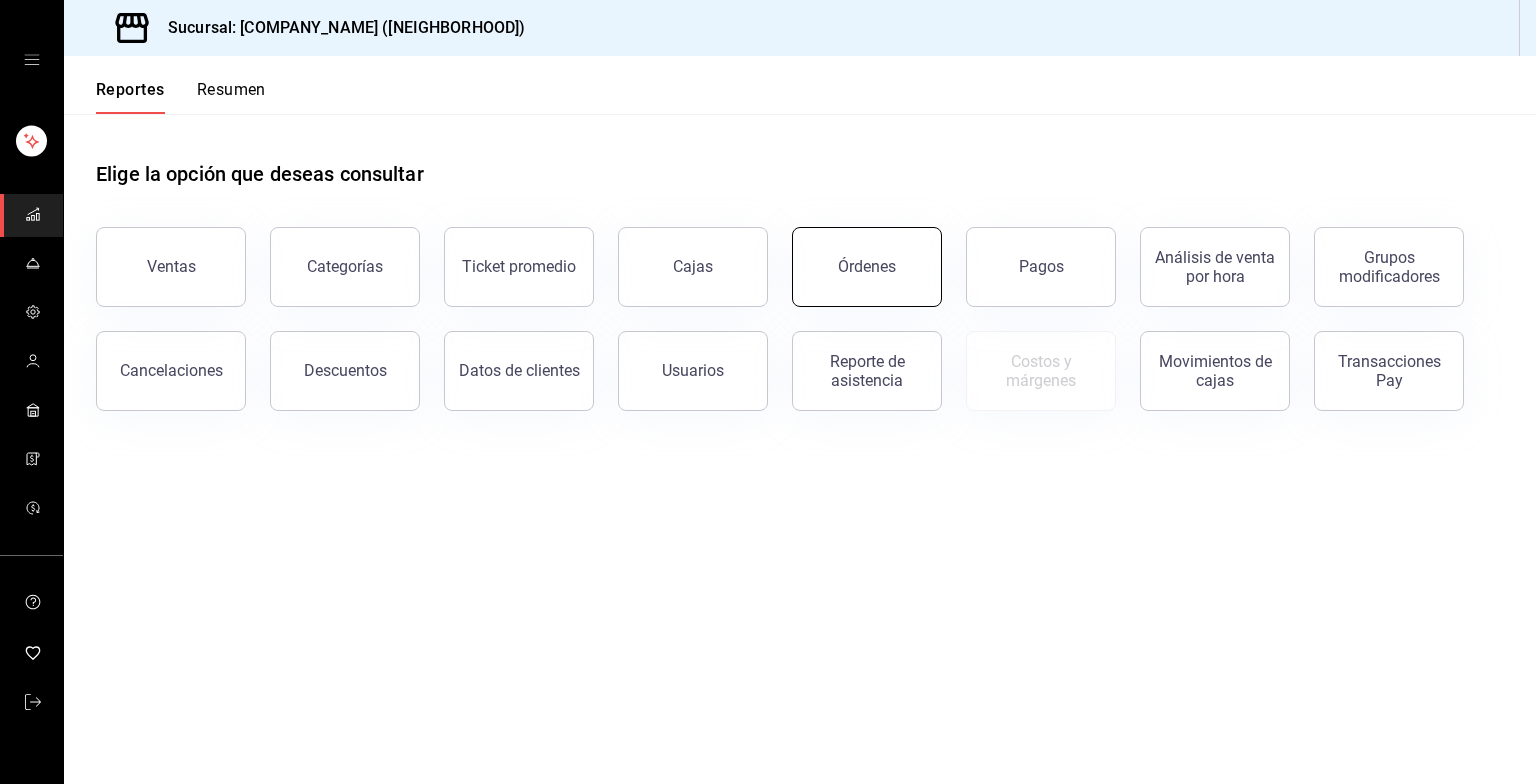 click on "Órdenes" at bounding box center [867, 267] 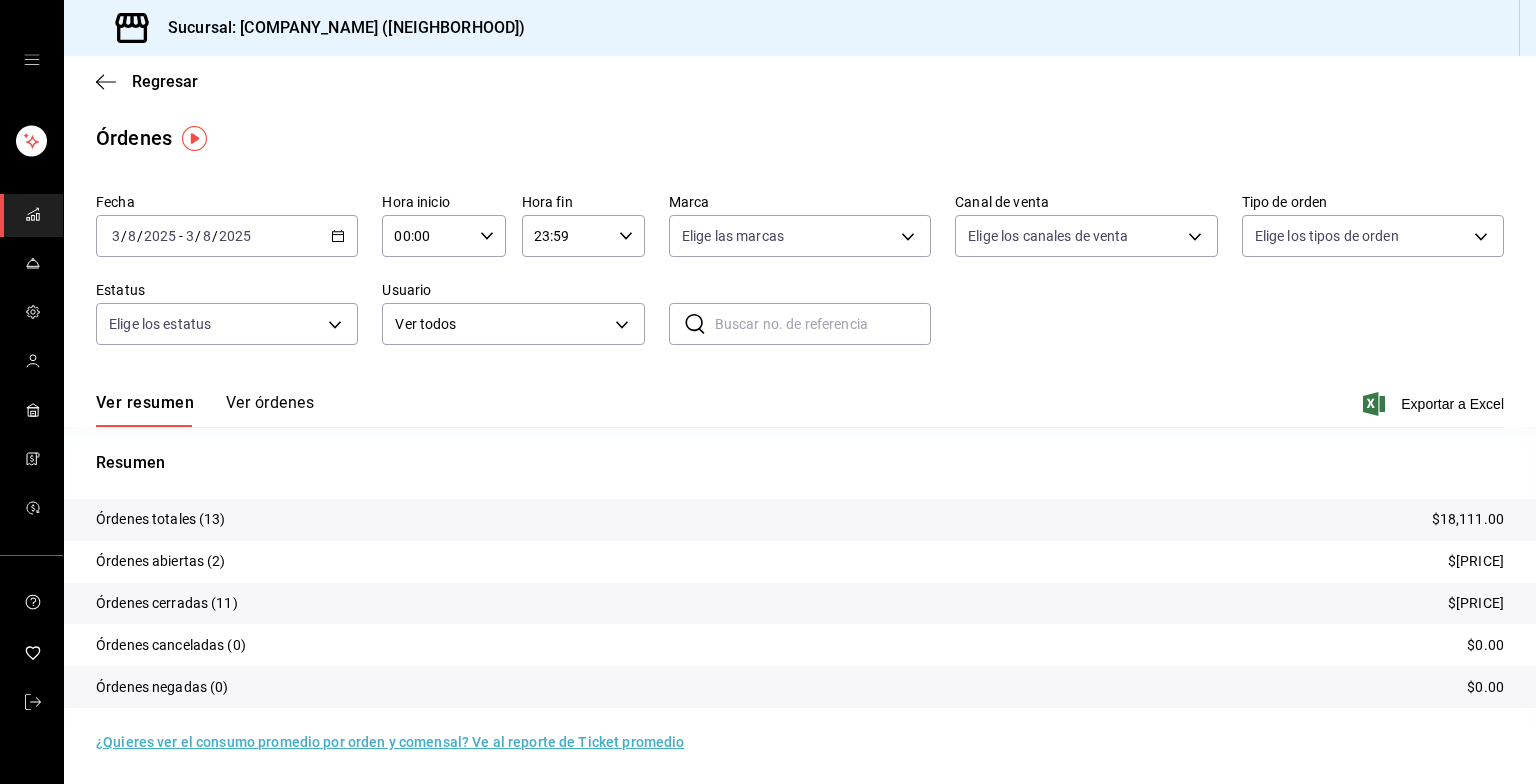 click on "Ver resumen Ver órdenes" at bounding box center (205, 410) 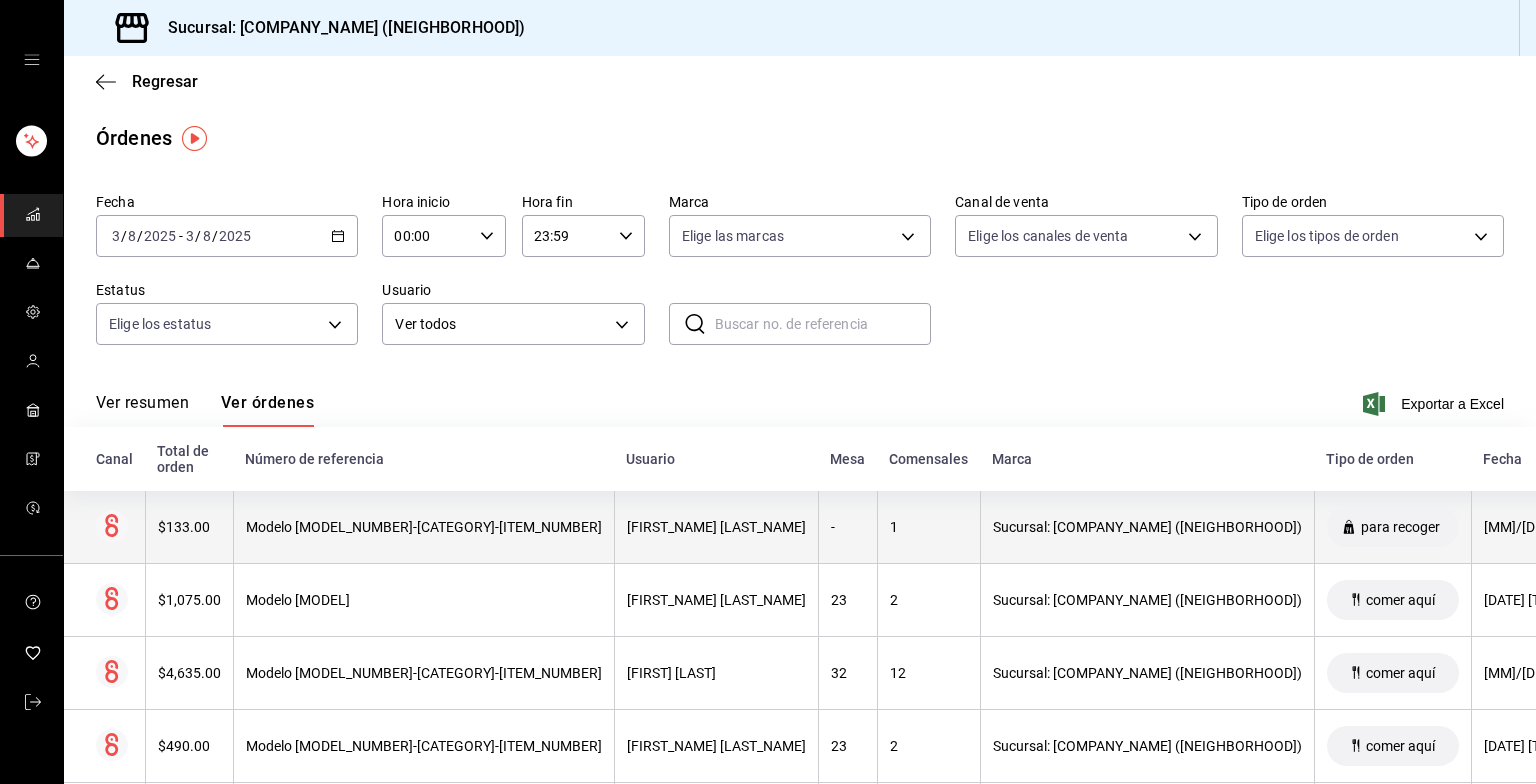 click on "1" at bounding box center [928, 527] 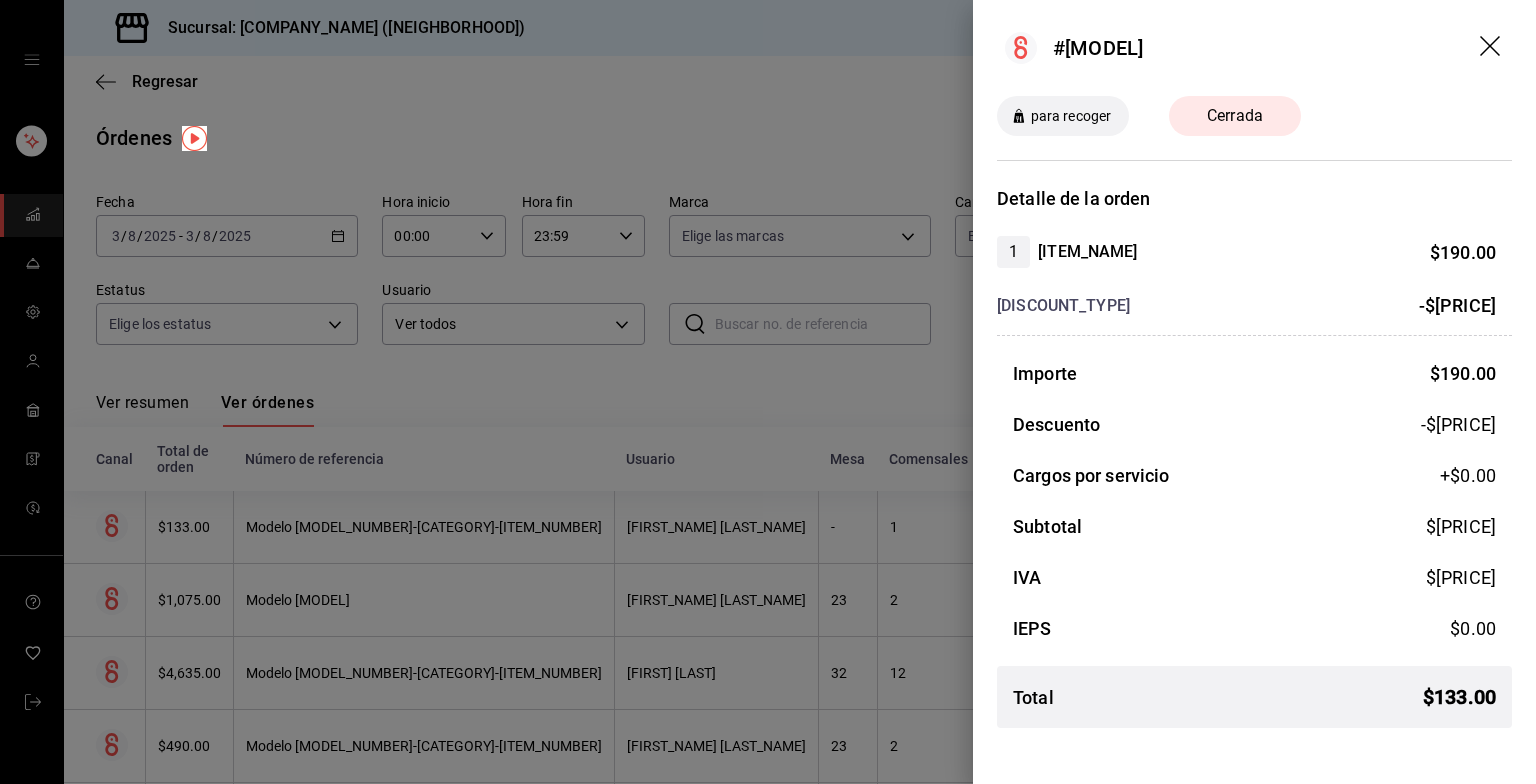click 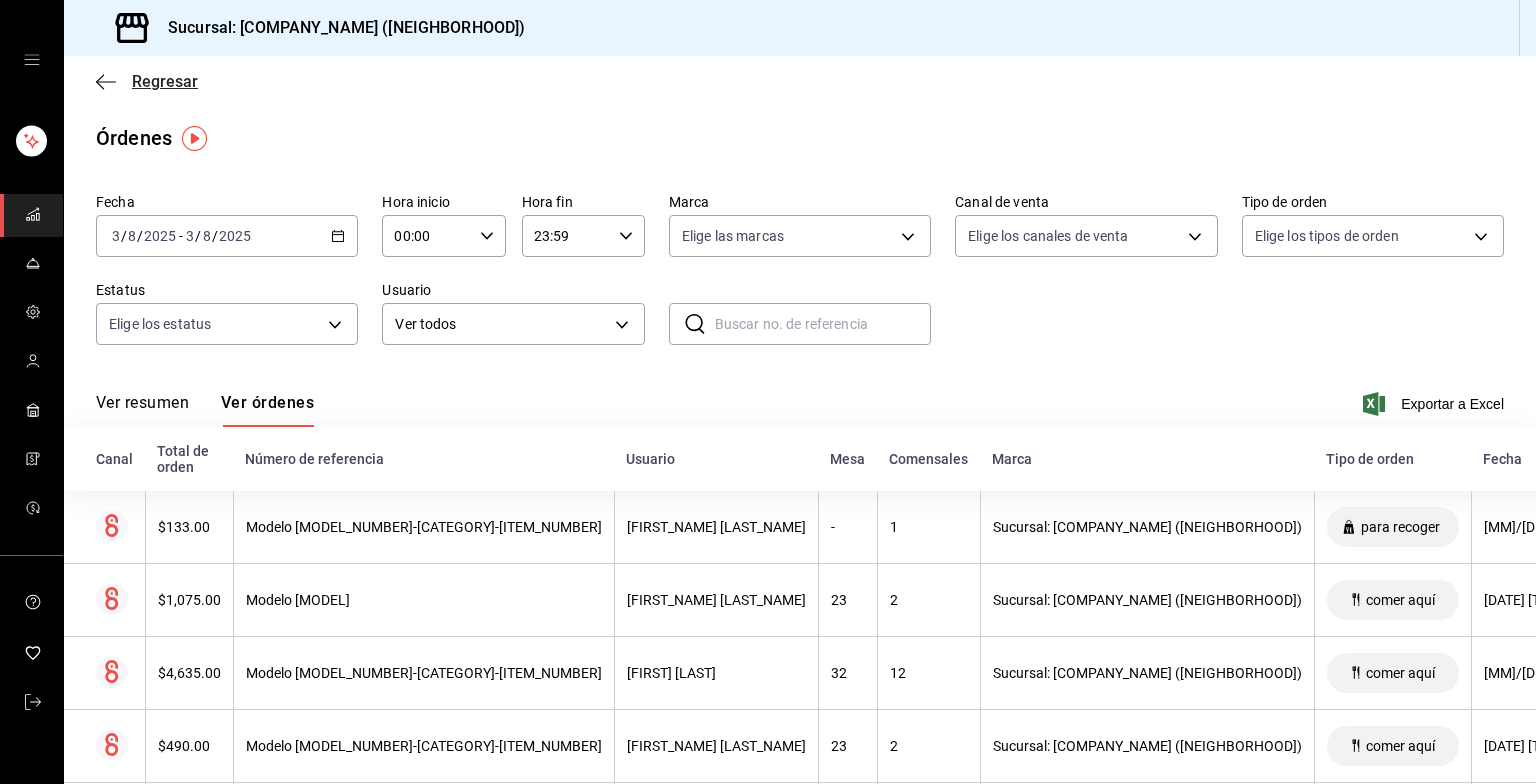 click on "Regresar" at bounding box center (165, 81) 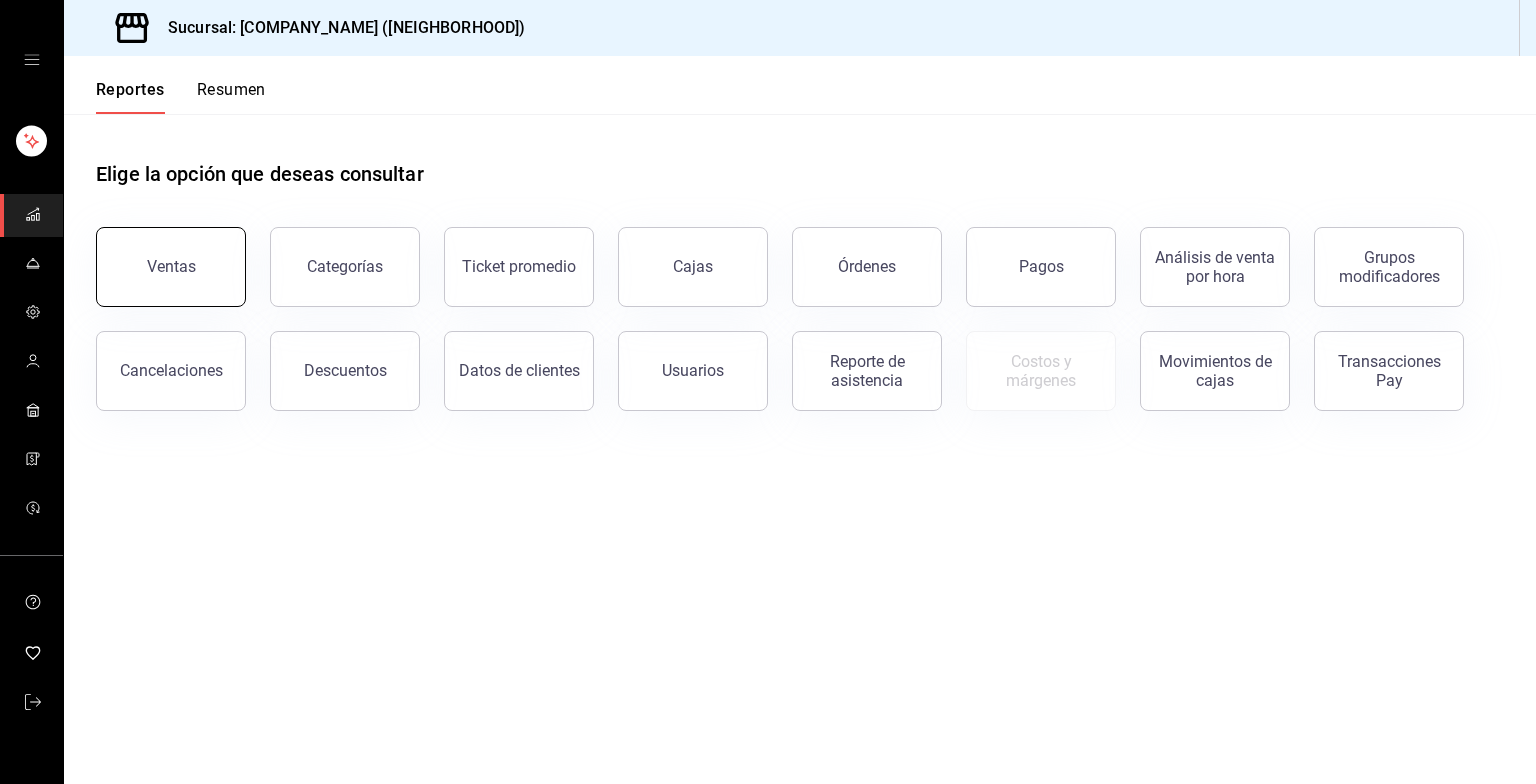 click on "Ventas" at bounding box center (171, 266) 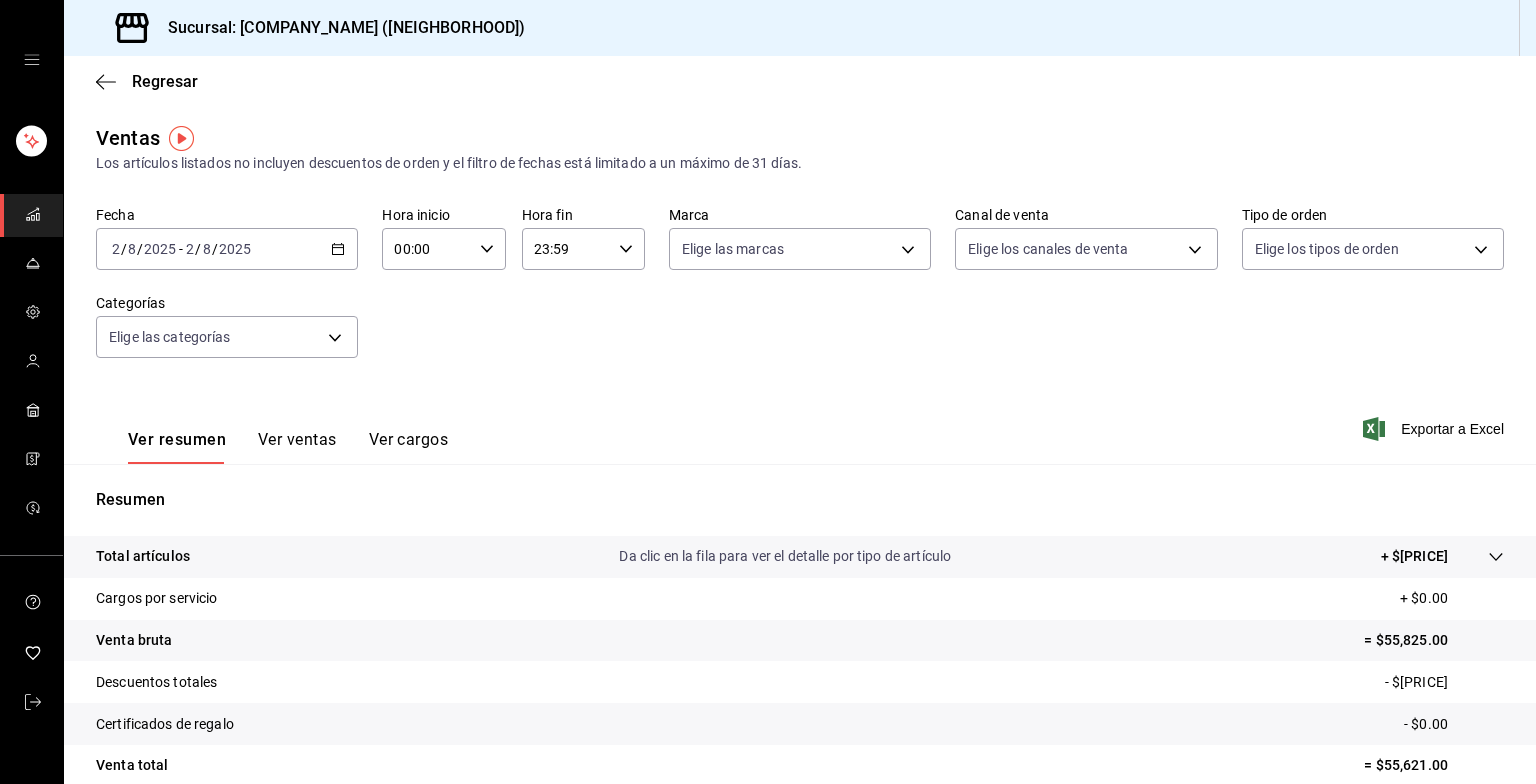 click on "2025-08-02 2 / 8 / 2025 - 2025-08-02 2 / 8 / 2025" at bounding box center (227, 249) 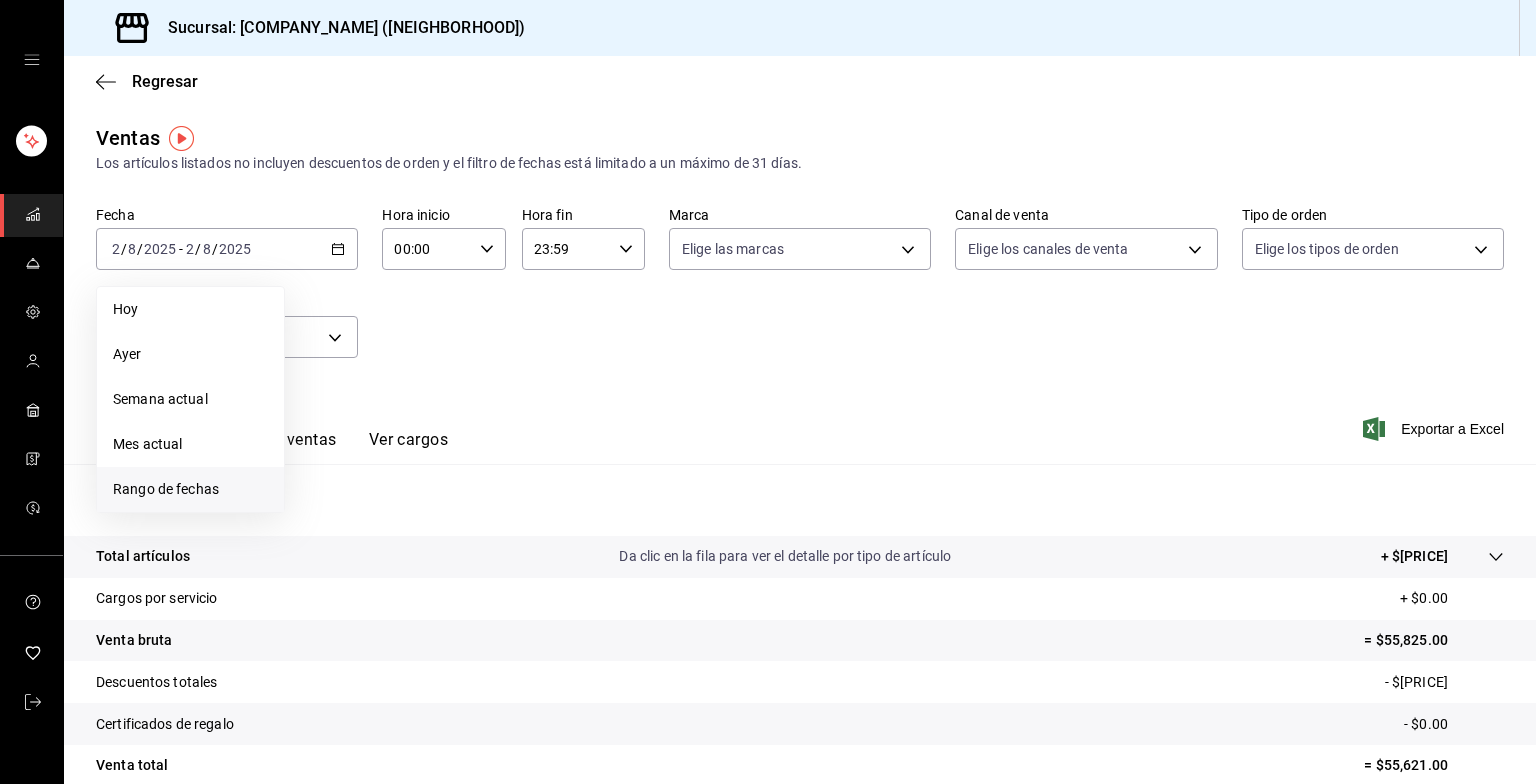 click on "Rango de fechas" at bounding box center [190, 489] 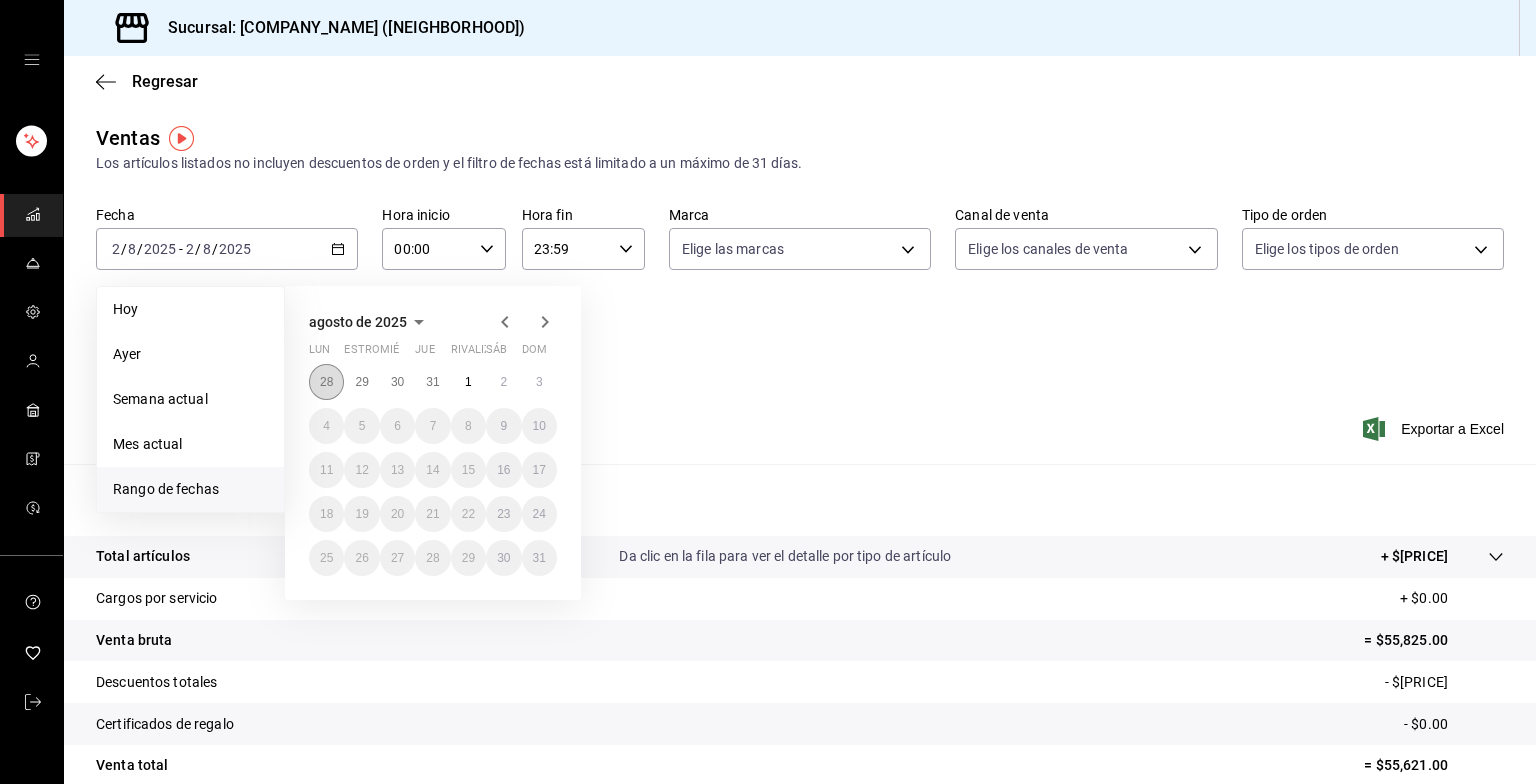 click on "28" at bounding box center [326, 382] 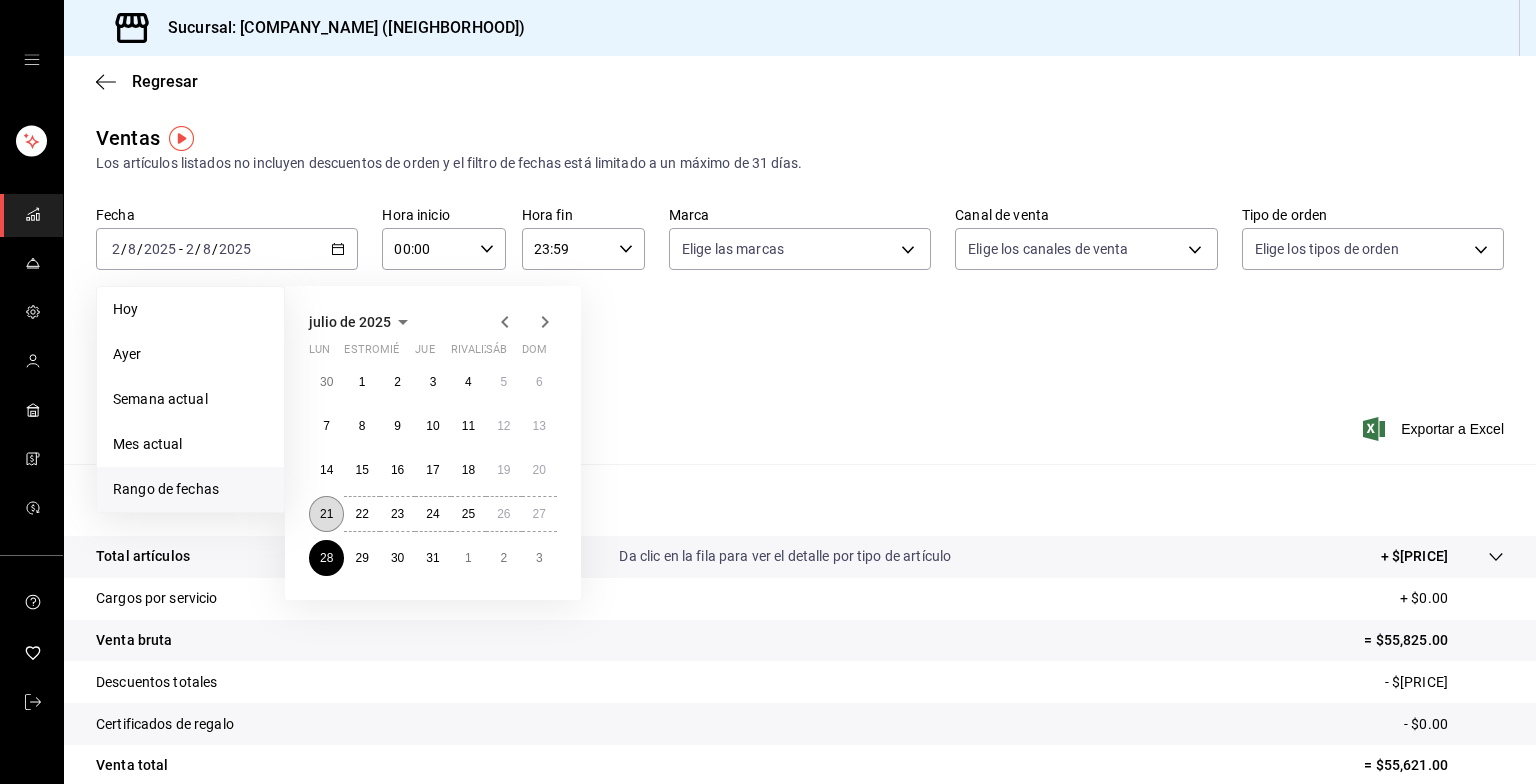 click on "21" at bounding box center [326, 514] 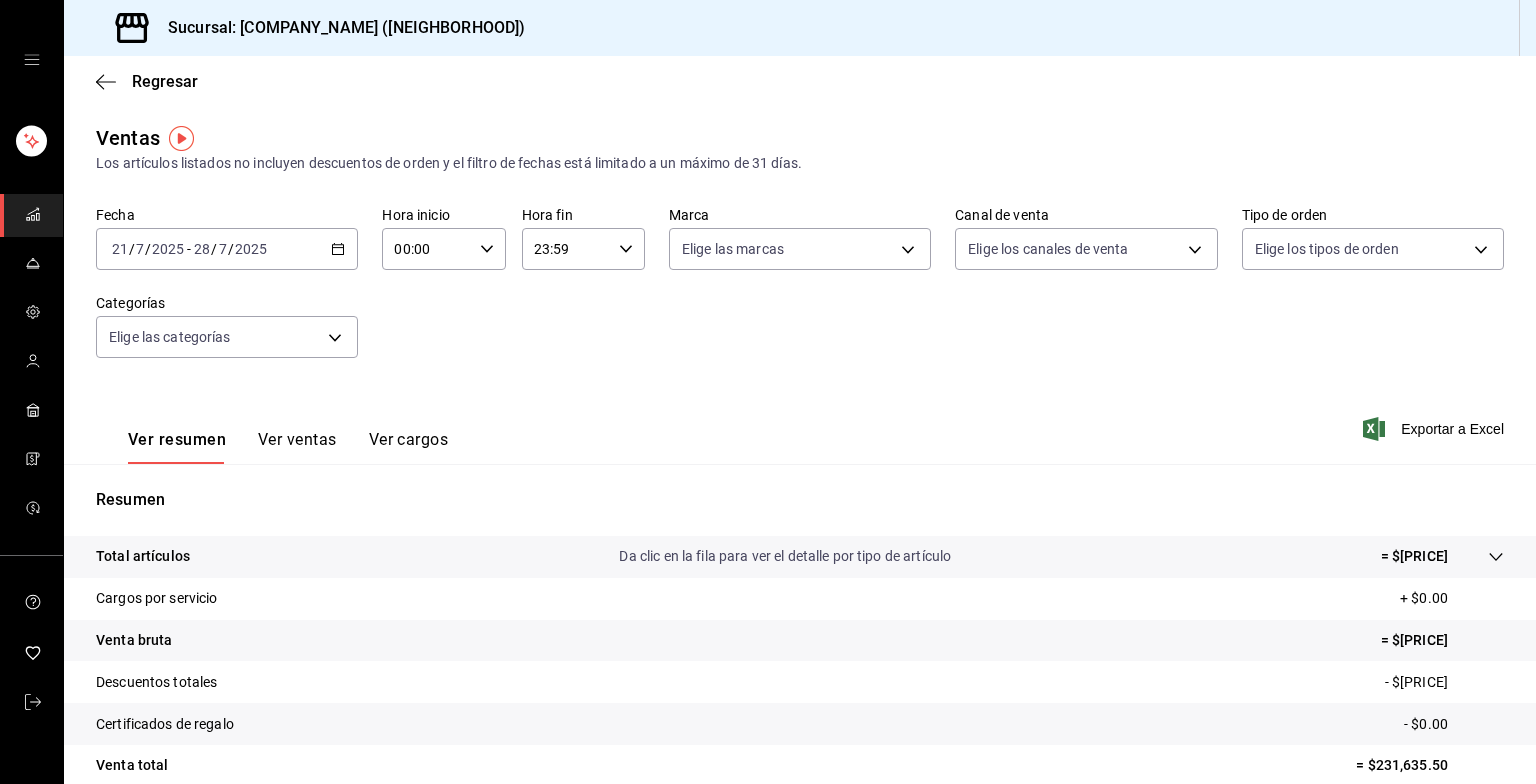 click on "2025" at bounding box center [251, 249] 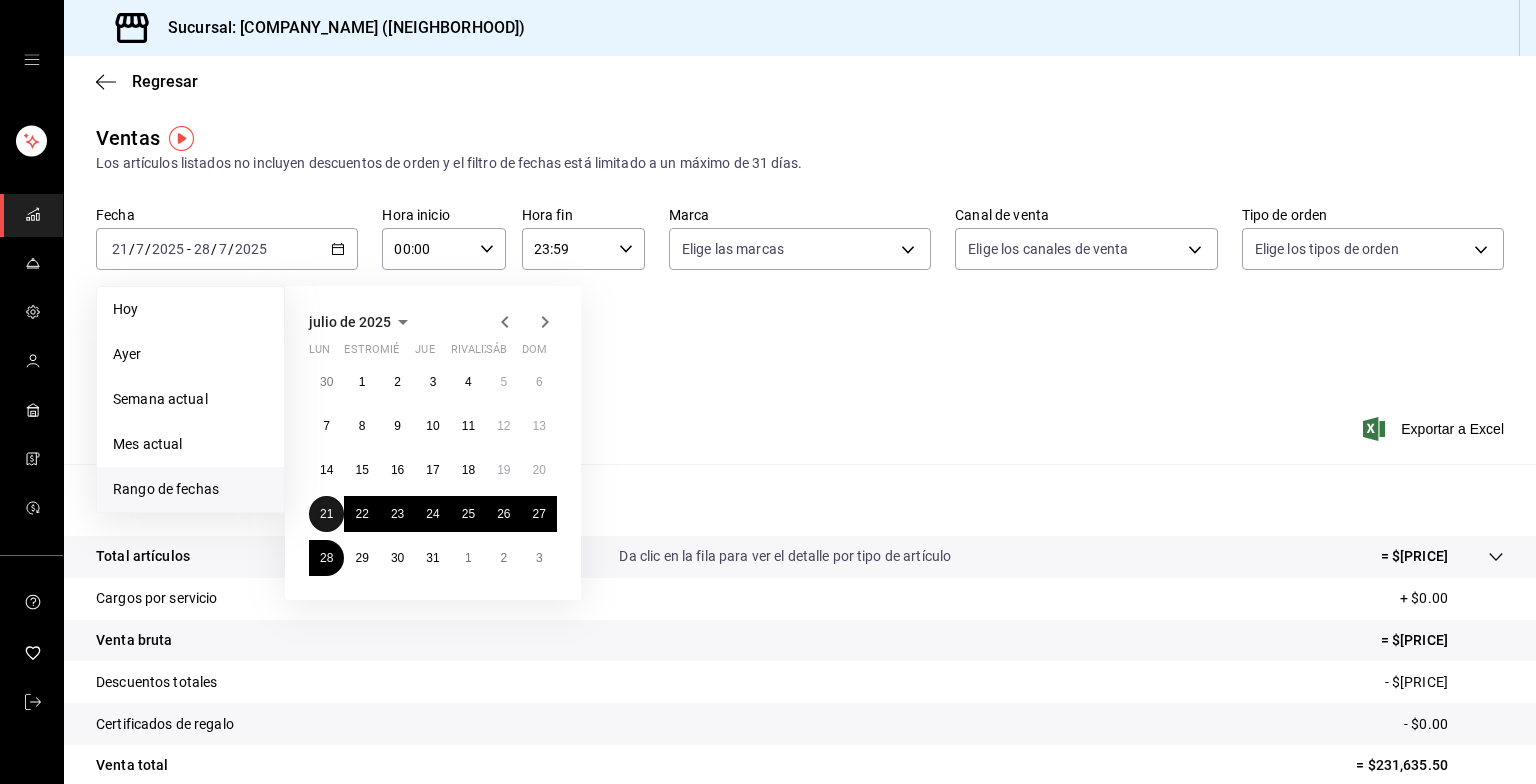 click on "21" at bounding box center (326, 514) 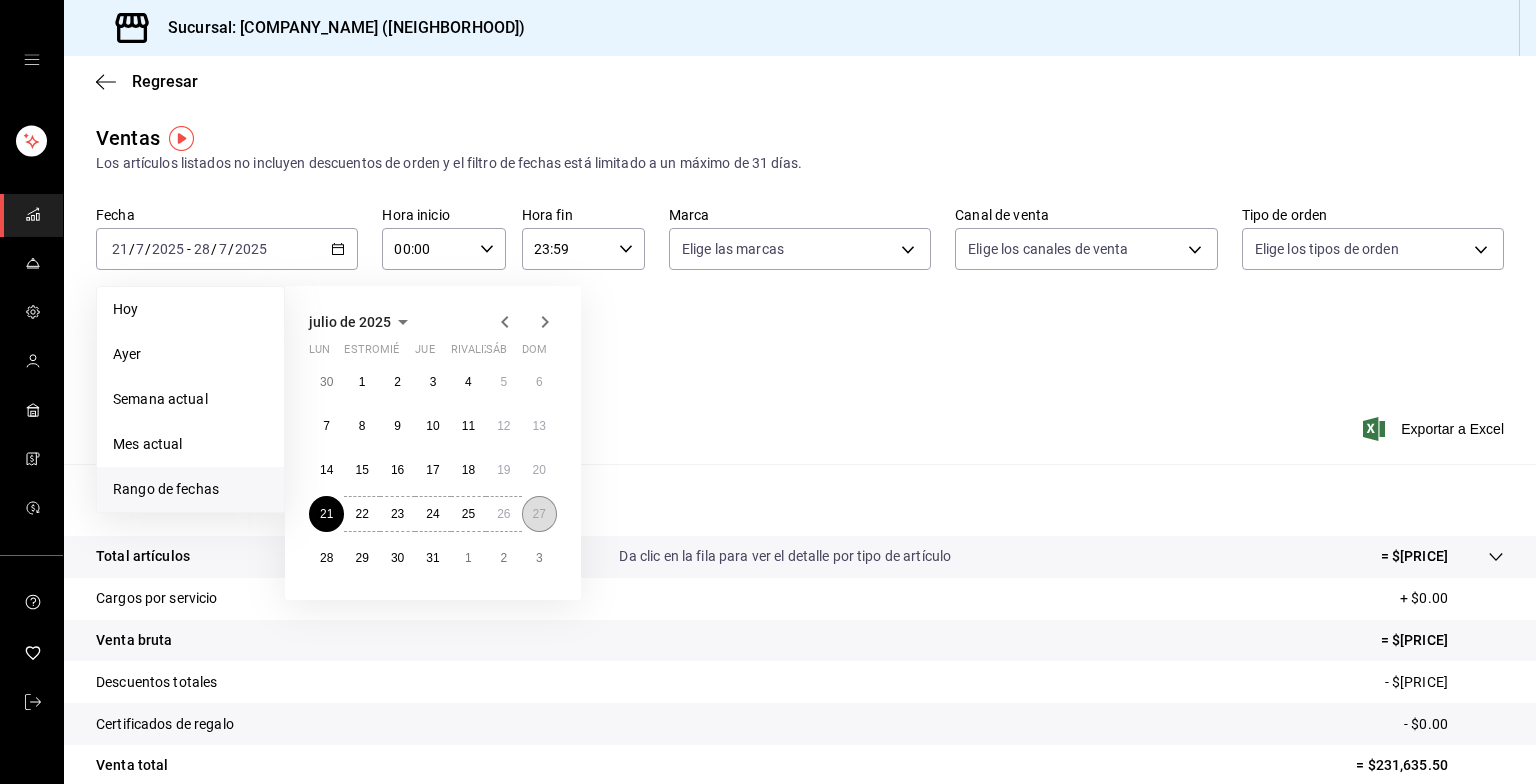 click on "27" at bounding box center [539, 514] 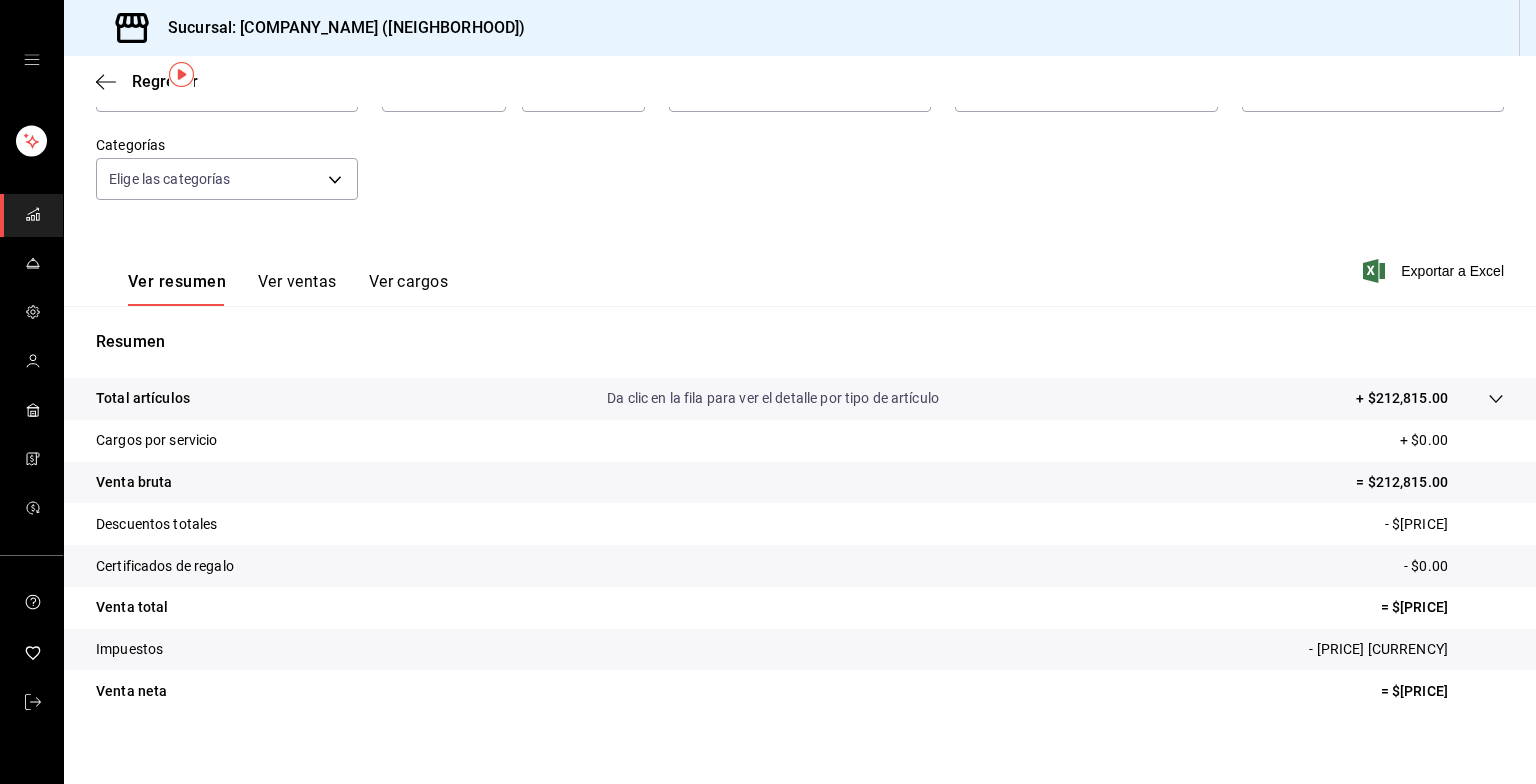 scroll, scrollTop: 174, scrollLeft: 0, axis: vertical 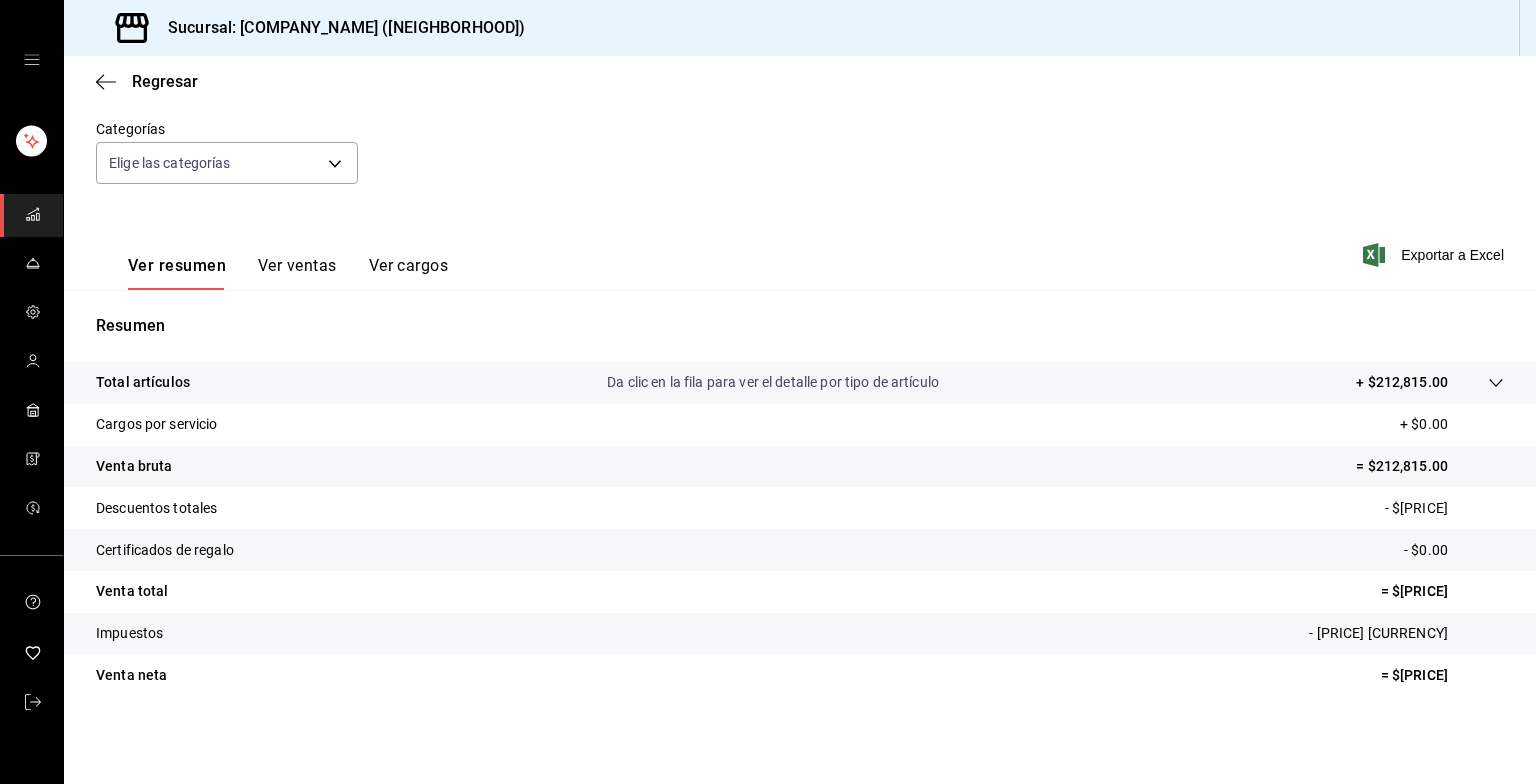 click on "Ver ventas" at bounding box center (297, 273) 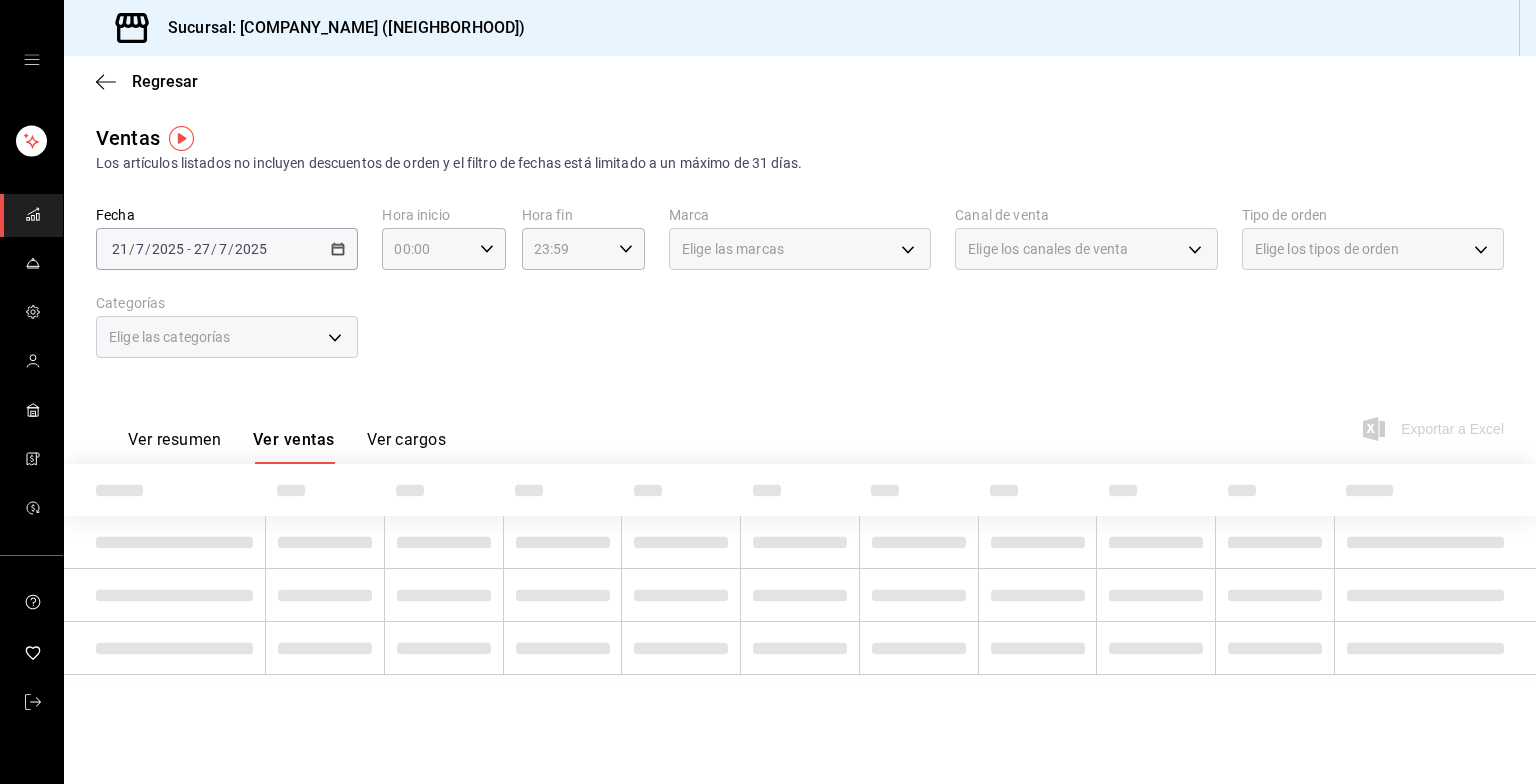 scroll, scrollTop: 0, scrollLeft: 0, axis: both 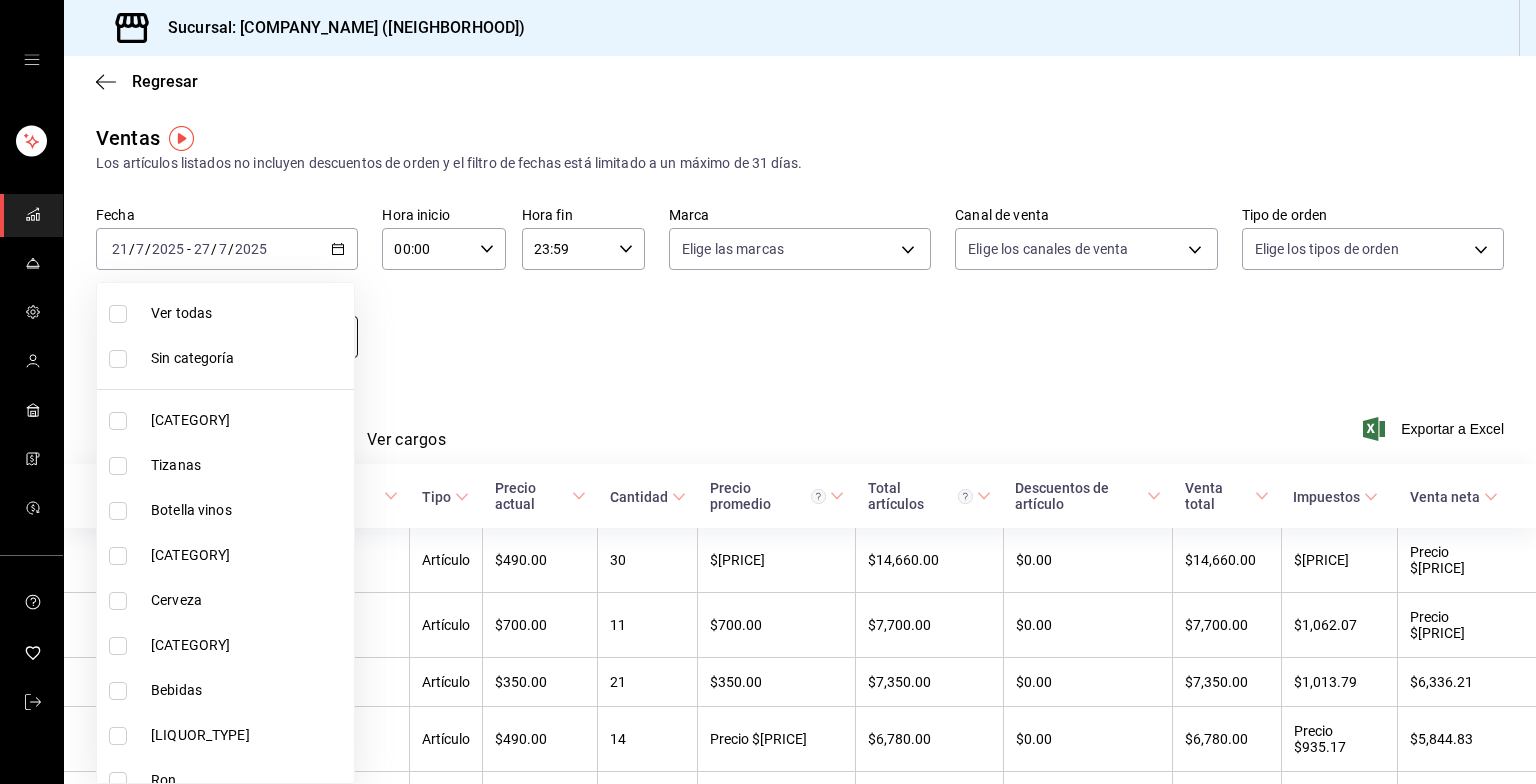 click on "Sucursal: Grupo Franquicias (Juriquilla) Regresar Ventas Los artículos listados no incluyen descuentos de orden y el filtro de fechas está limitado a un máximo de 31 días. Fecha [DATE] [DATE] - [DATE] [DATE] Hora inicio 00:00 Hora inicio Hora fin 23:59 Hora fin Marca Elige las marcas Canal de venta Elige los canales de venta Tipo de orden Elige los tipos de orden Categorías Elige las categorías Ver resumen Ver ventas Ver cargos Exportar a Excel Nombre Tipo de artículo Tipo Precio actual Cantidad Precio promedio   Total artículos   Descuentos de artículo Venta total Impuestos Venta neta Costilla Yangyeomgalbi - Artículo $[PRICE] [QUANTITY] $[PRICE] $[PRICE] $[PRICE] $[PRICE] $[PRICE] $[PRICE] Precio $[PRICE] Ude galbi 250 gr - Artículo $[PRICE] [QUANTITY] $[PRICE] $[PRICE] $[PRICE] $[PRICE] $[PRICE] $[PRICE] Panceta samgyupsal - Artículo $[PRICE] [QUANTITY] $[PRICE] $[PRICE] $[PRICE] $[PRICE] $[PRICE] $[PRICE] Elección de Nueva York - Artículo $[PRICE] [QUANTITY] $[PRICE] $[PRICE] $[PRICE] $[PRICE]" at bounding box center [768, 392] 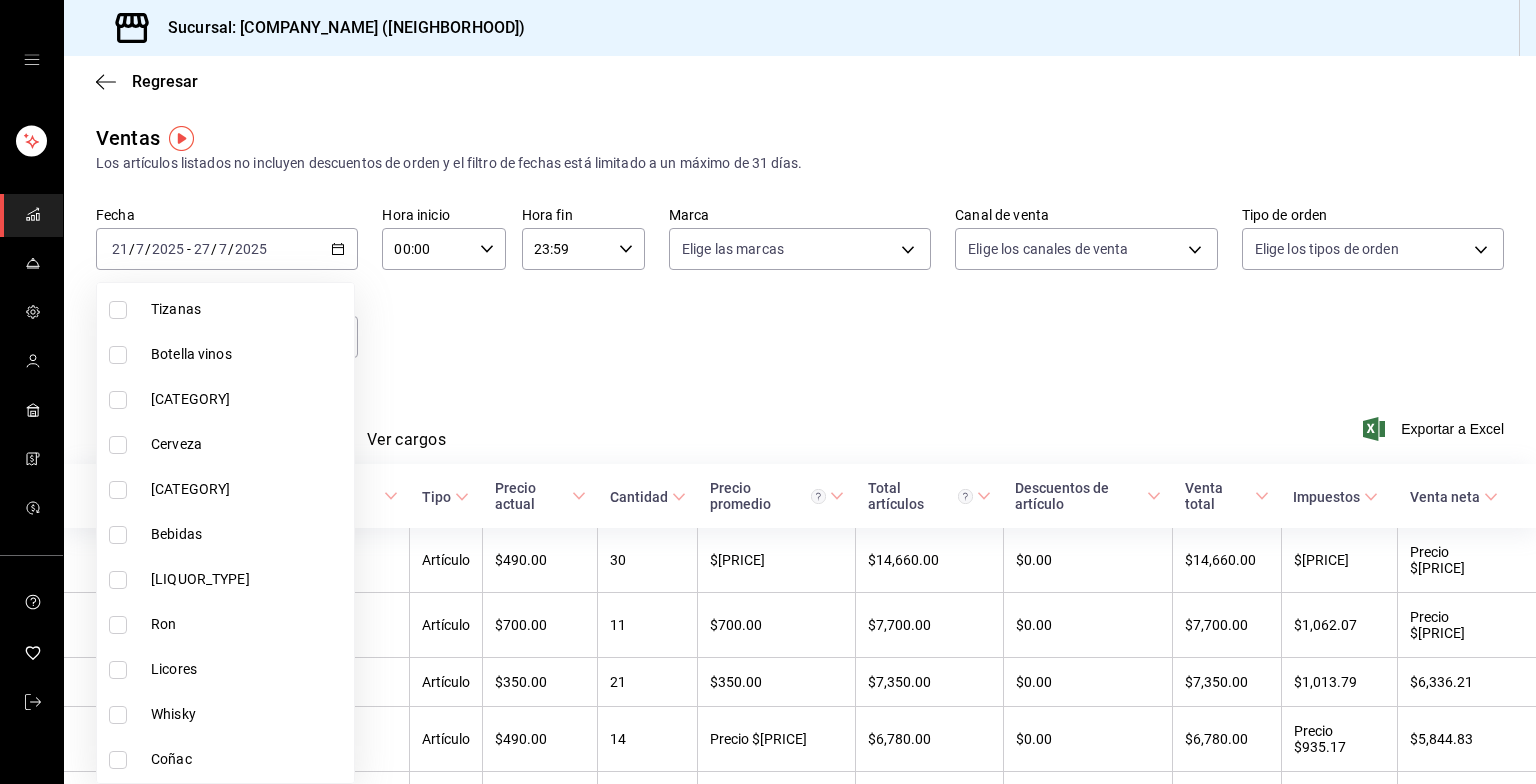 scroll, scrollTop: 168, scrollLeft: 0, axis: vertical 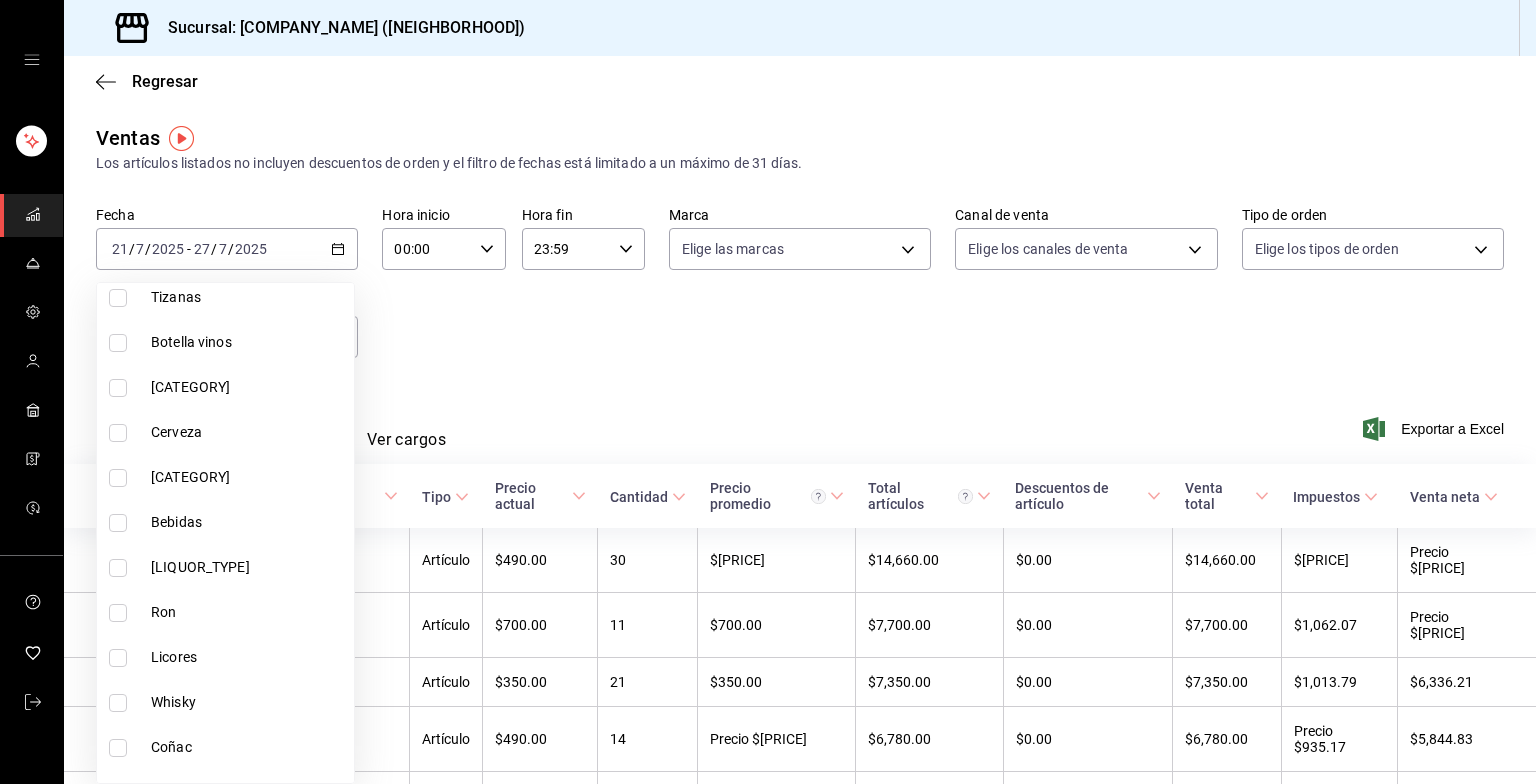 click on "Bebidas" at bounding box center (225, 522) 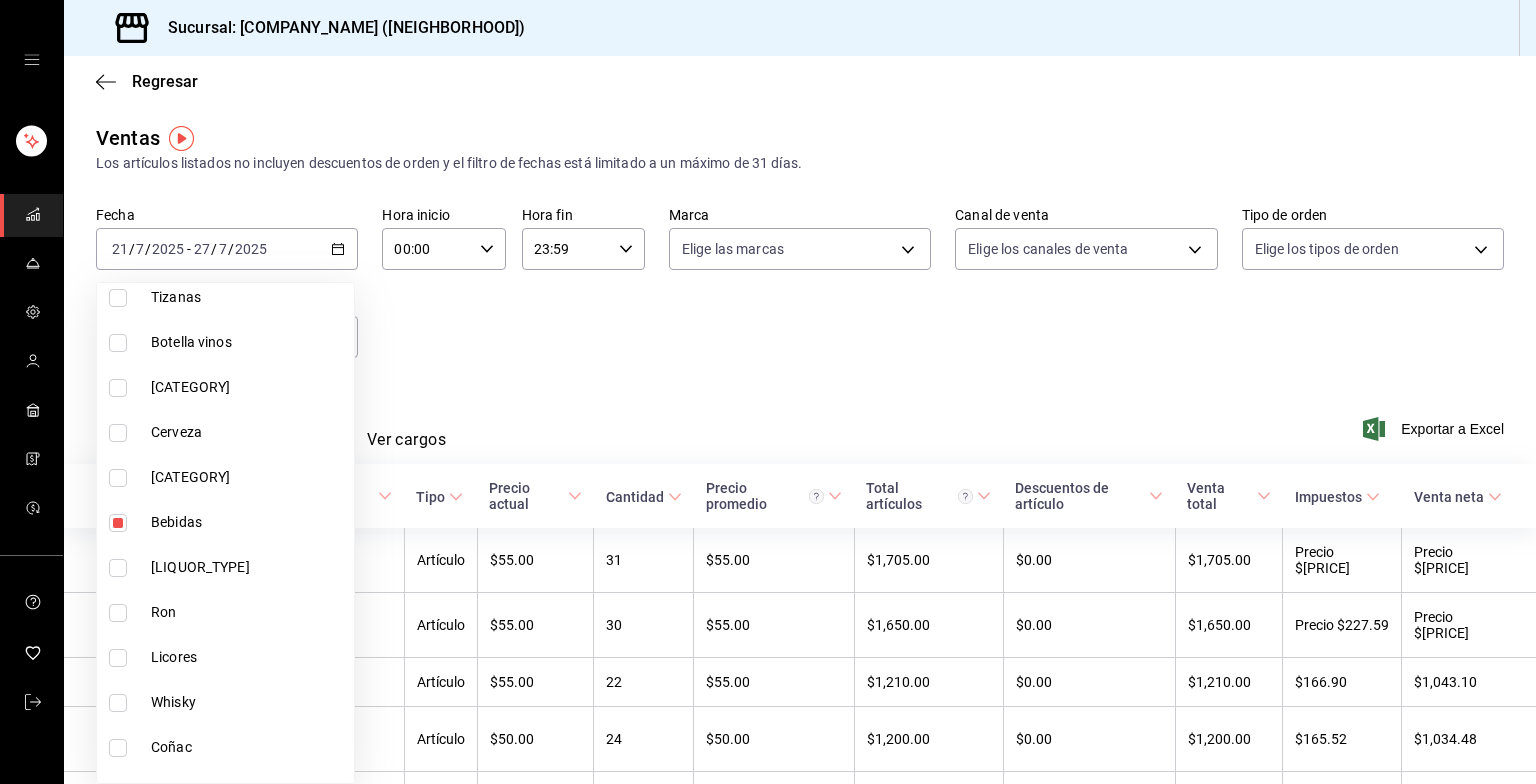 click at bounding box center (768, 392) 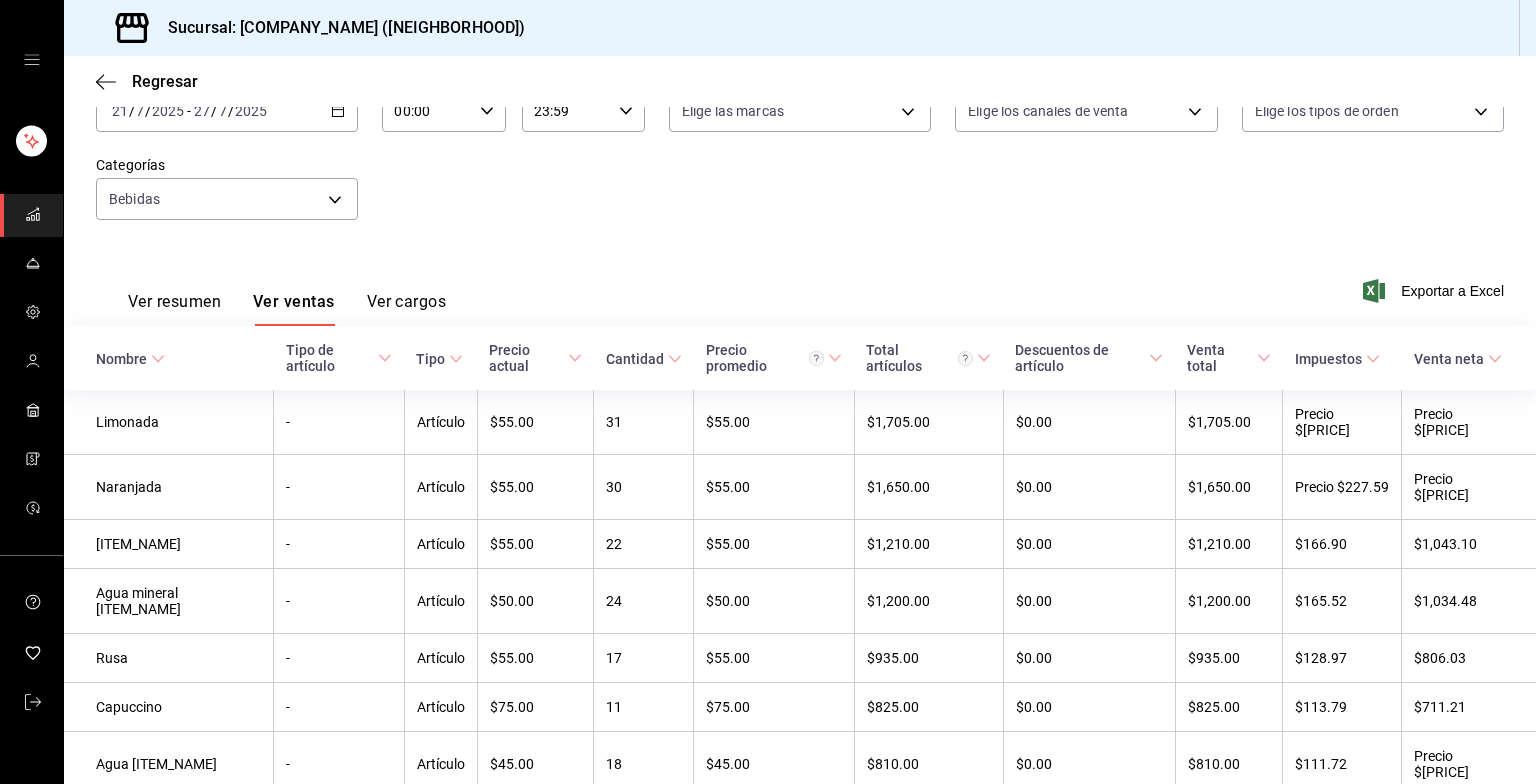 scroll, scrollTop: 139, scrollLeft: 0, axis: vertical 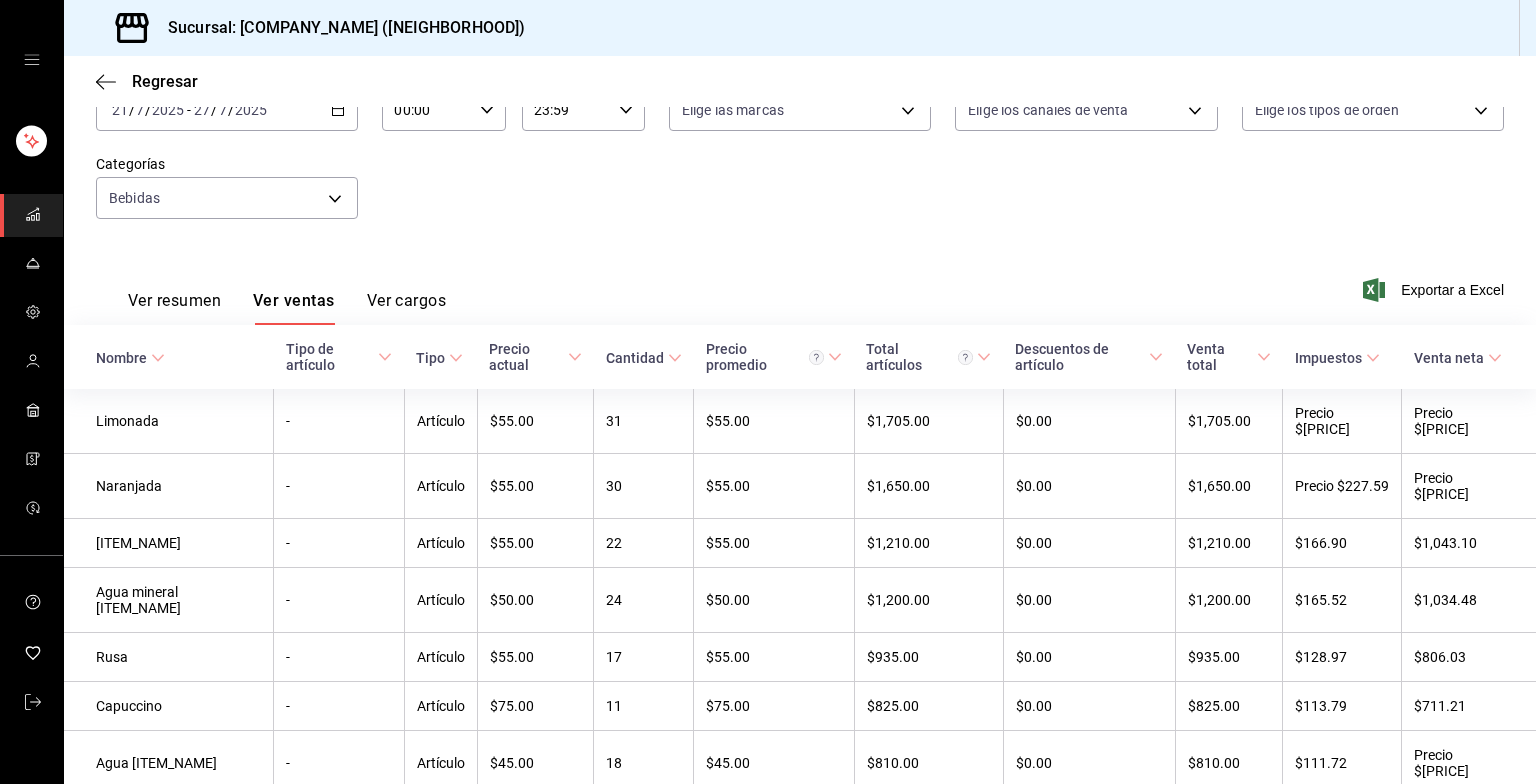 click on "Fecha [DATE] [DATE] - [DATE] [DATE] Hora inicio 00:00 Hora inicio Hora fin 23:59 Hora fin Marca Elige las marcas Canal de venta Elige los canales de venta Tipo de orden Elige los tipos de orden Categorías Bebidas [UUID]" at bounding box center [800, 155] 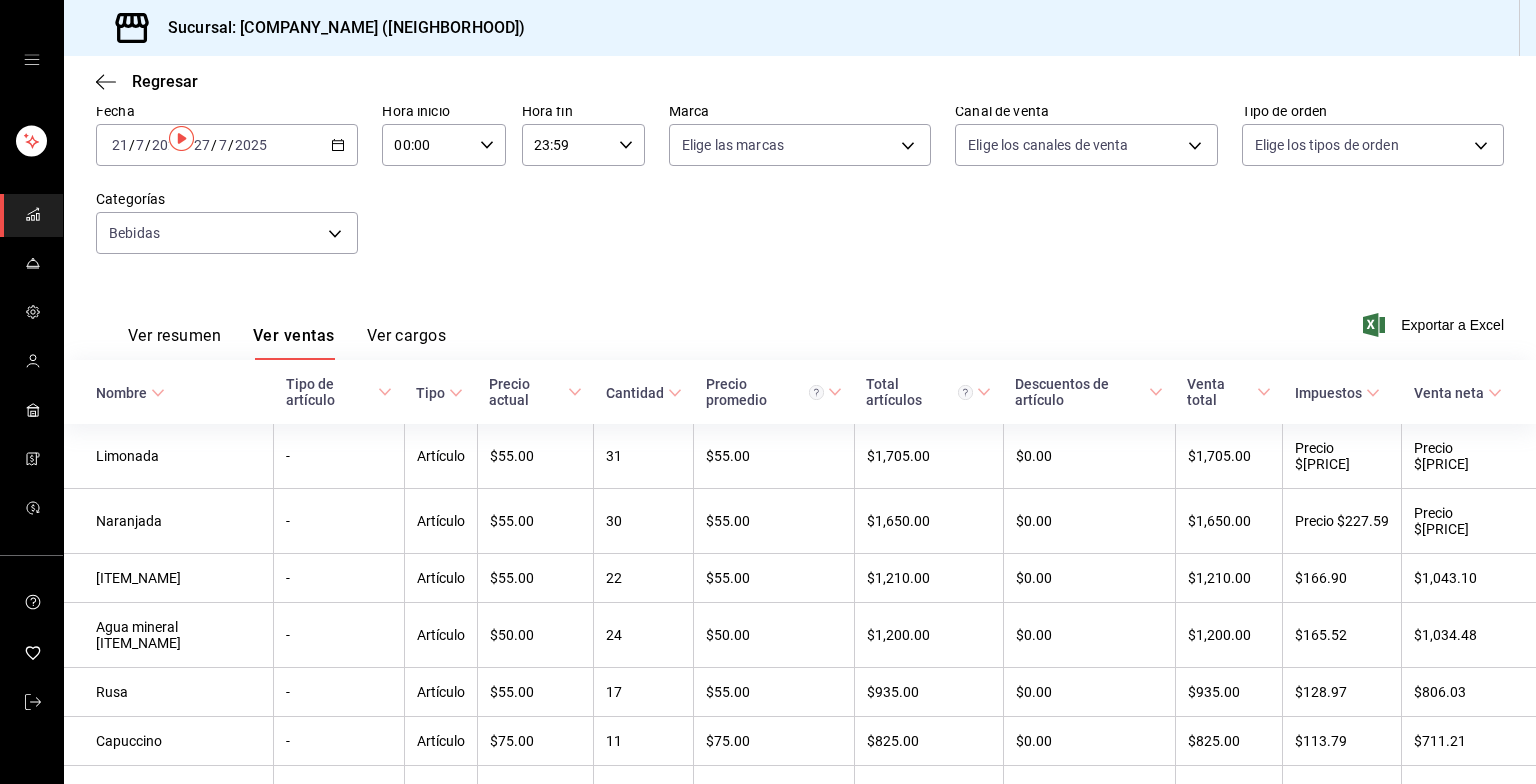 scroll, scrollTop: 0, scrollLeft: 0, axis: both 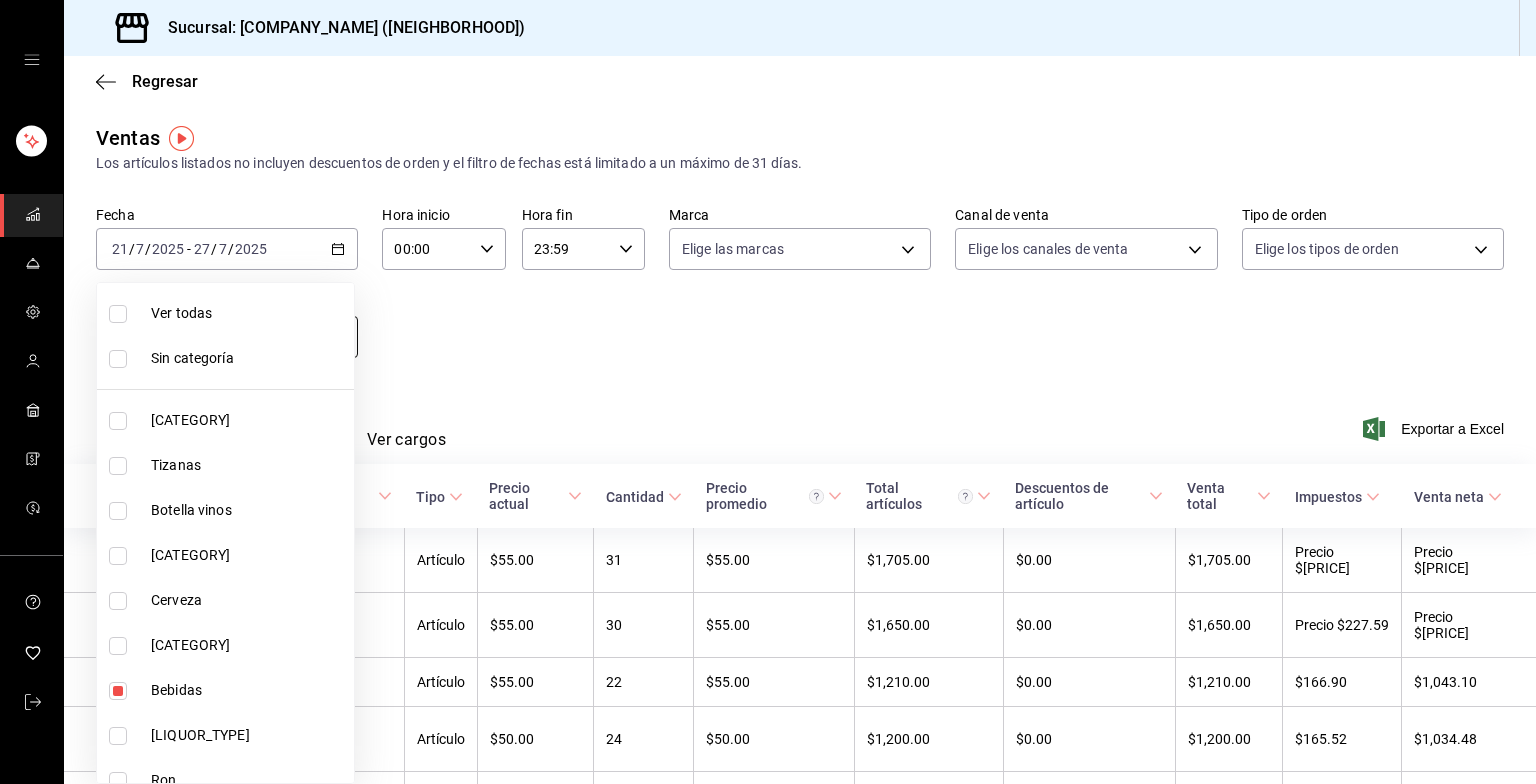 click on "Sucursal: [COMPANY_NAME] ([NEIGHBORHOOD]) Regresar Ventas Los artículos listados no incluyen descuentos de orden y el filtro de fechas está limitado a un máximo de 31 días. Fecha [YYYY]-[MM]-[DD] [DD] / [MM] / [YYYY] - [YYYY]-[MM]-[DD] [DD] / [MM] / [YYYY] Hora inicio 00:00 Hora inicio Hora fin 23:59 Hora fin Marca Elige las marcas Canal de venta Elige los canales de venta Tipo de orden Elige los tipos de orden Categorías Bebidas [UUID] Ver resumen Ver ventas Ver cargos Exportar a Excel Nombre Tipo de artículo Tipo Precio actual Cantidad Precio promedio   Total artículos   Descuentos de artículo Venta total Impuestos Venta neta Limonada - Artículo $55.00 31 $55.00 $1,705.00 $0.00 $1,705.00 Precio $235.17 Precio $1,469.83 Naranjada - Artículo $55.00 30 $55.00 $1,650.00 $0.00 $1,650.00 Precio $227.59 Precio $1,422.41 Coca regular - Artículo $55.00 22 $55.00 $1,210.00 $0.00 $1,210.00 $166.90 $1,043.10 Agua mineral ciel - Artículo $50.00 24 $50.00 $1,200.00 $0.00 $1,200.00 $165.52 $1,034.48 Rusa -" at bounding box center [768, 392] 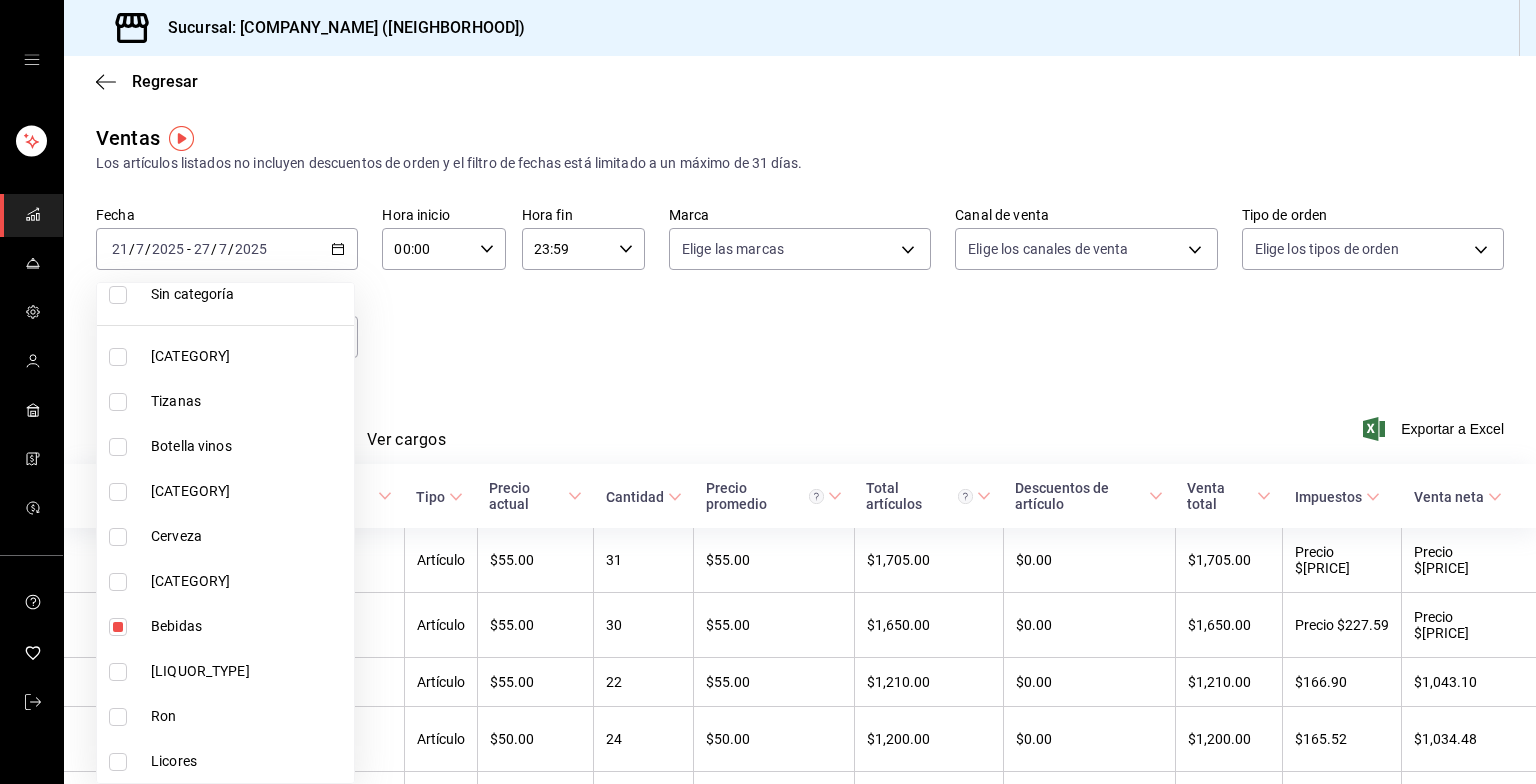 scroll, scrollTop: 92, scrollLeft: 0, axis: vertical 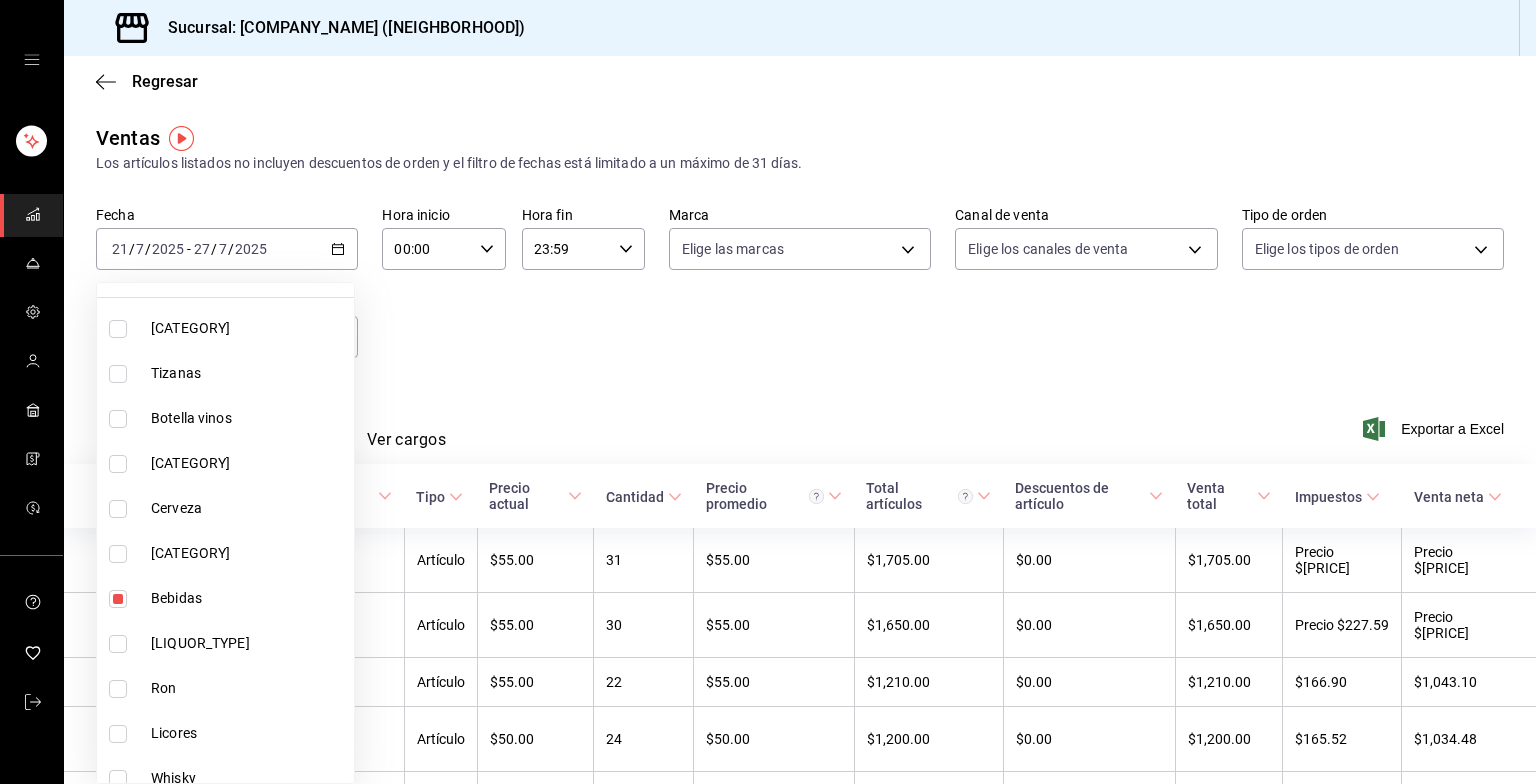 click on "Bebidas" at bounding box center (248, 598) 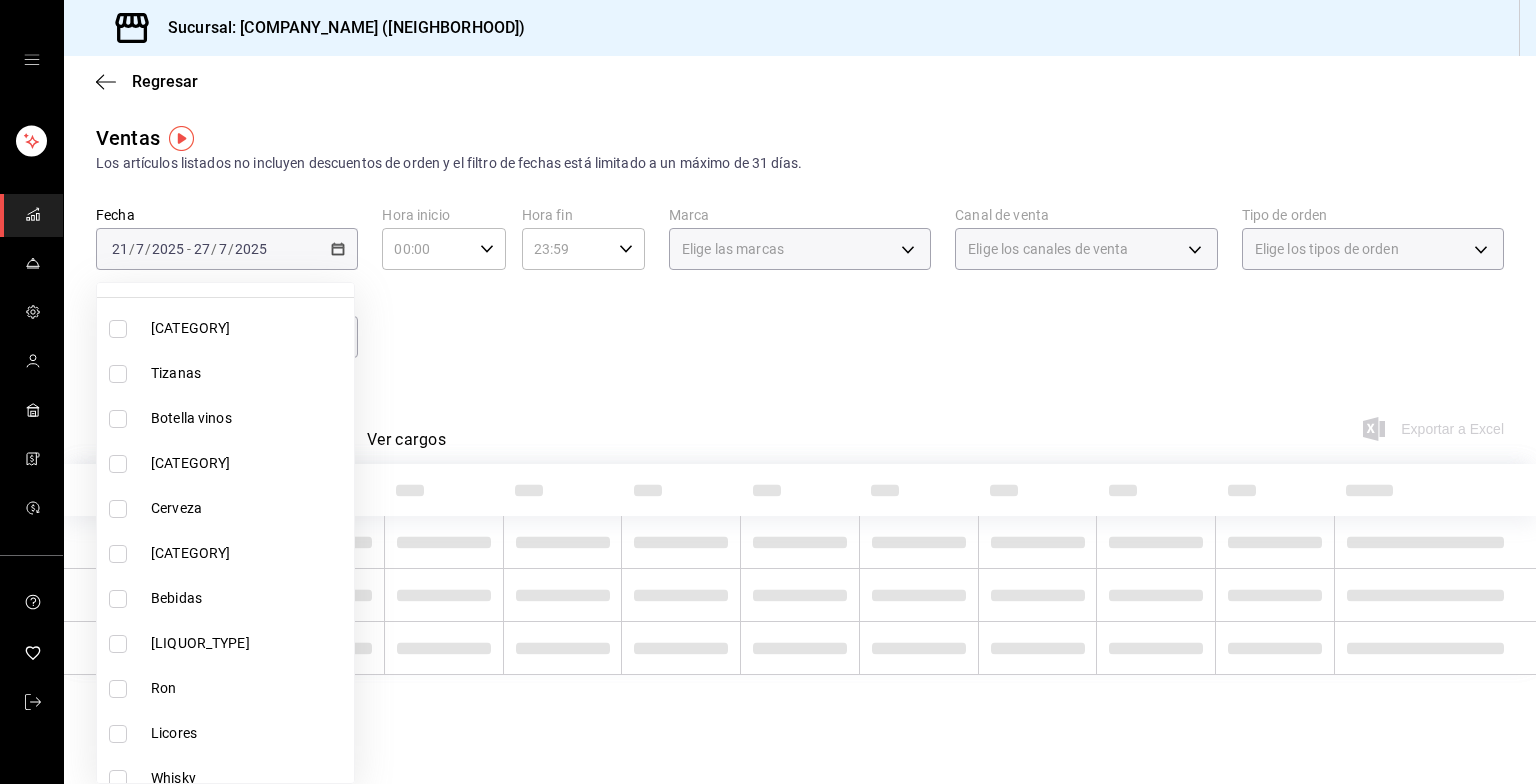 click on "[LIQUOR_TYPE]" at bounding box center (248, 643) 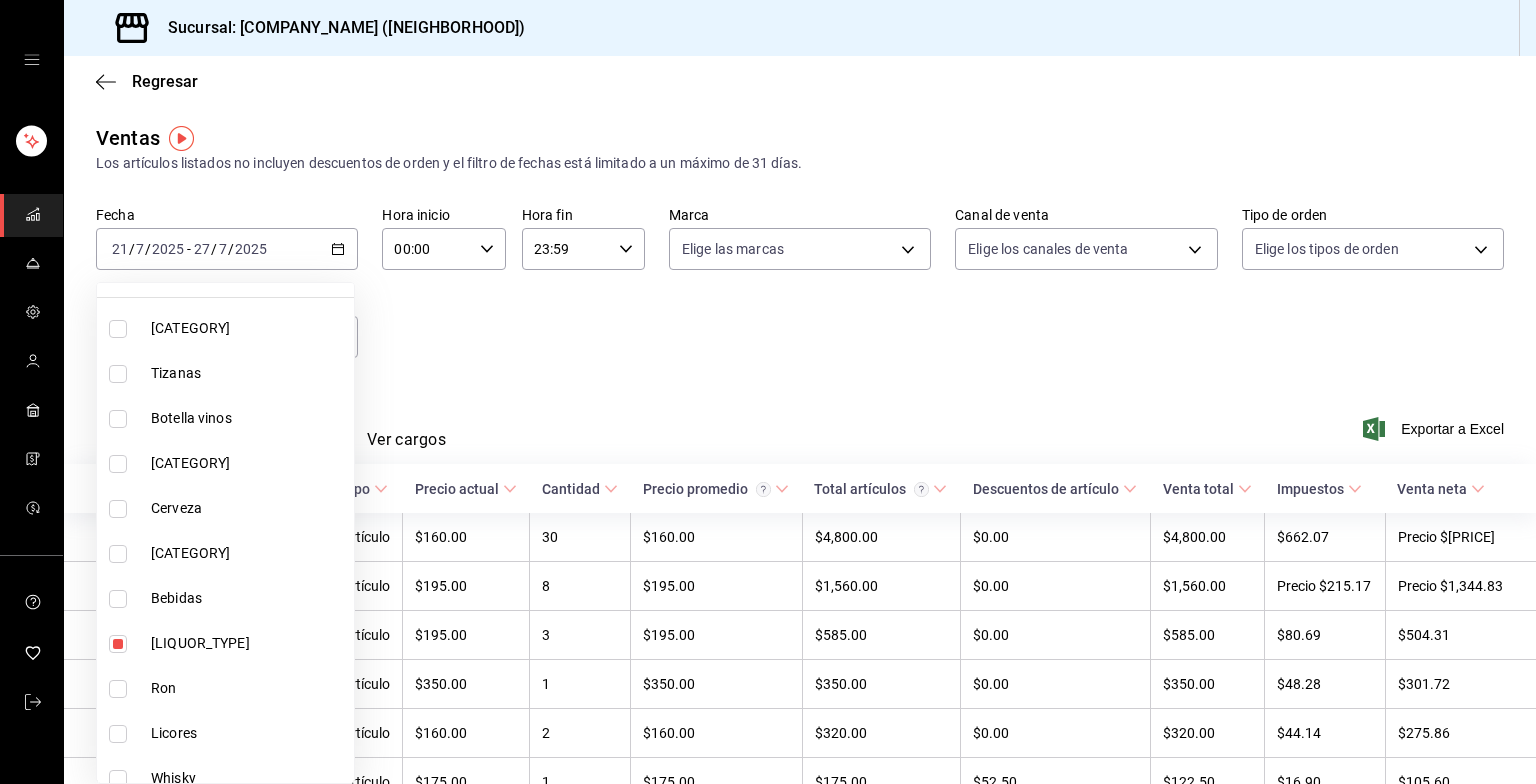click at bounding box center (768, 392) 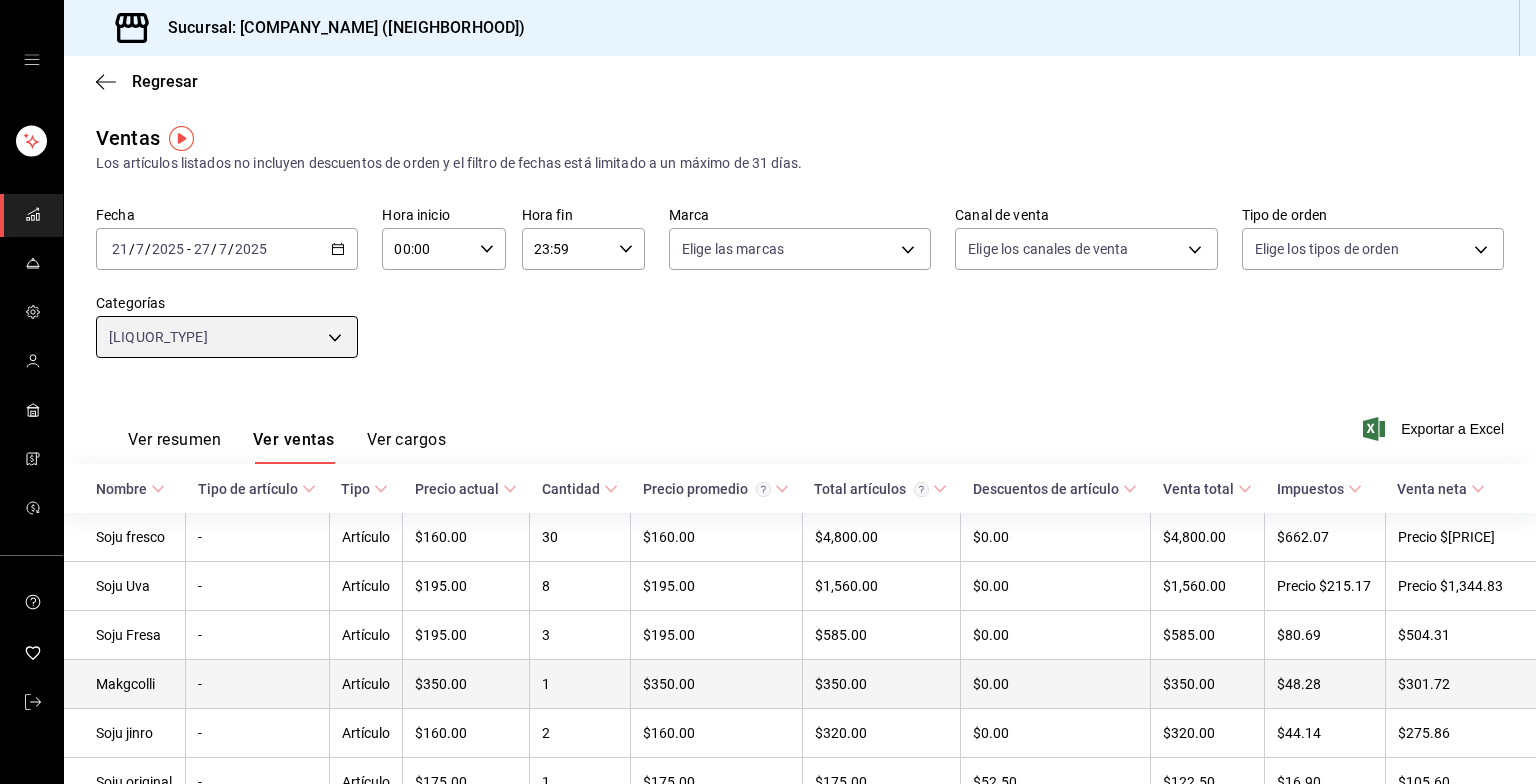scroll, scrollTop: 100, scrollLeft: 0, axis: vertical 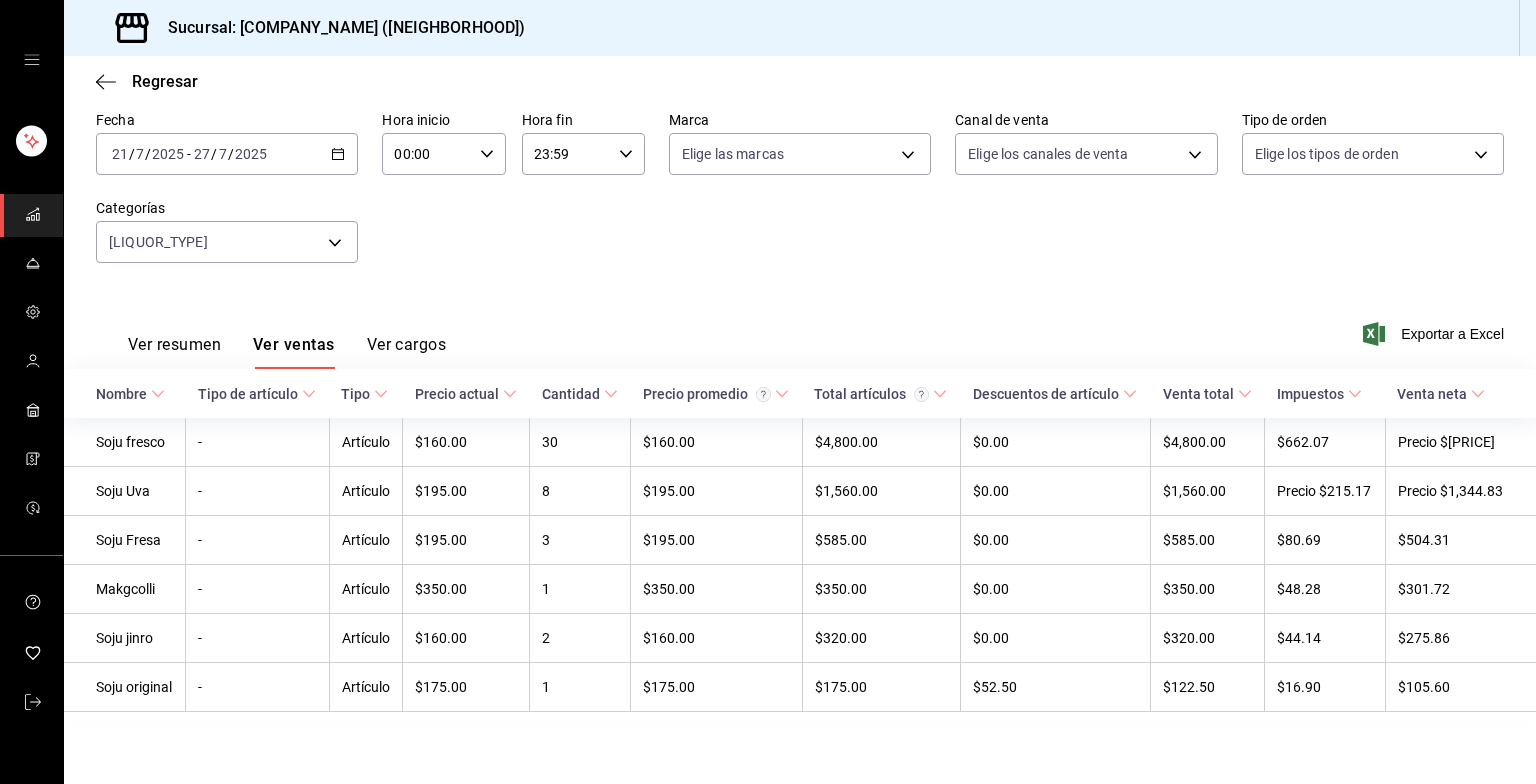 click on "Fecha [DATE] [DATE] - [DATE] [DATE] Hora inicio 00:00 Hora inicio Hora fin 23:59 Hora fin Marca Elige las marcas Canal de venta Elige los canales de venta Tipo de orden Elige los tipos de orden Categorías Bebidas" at bounding box center [227, 154] 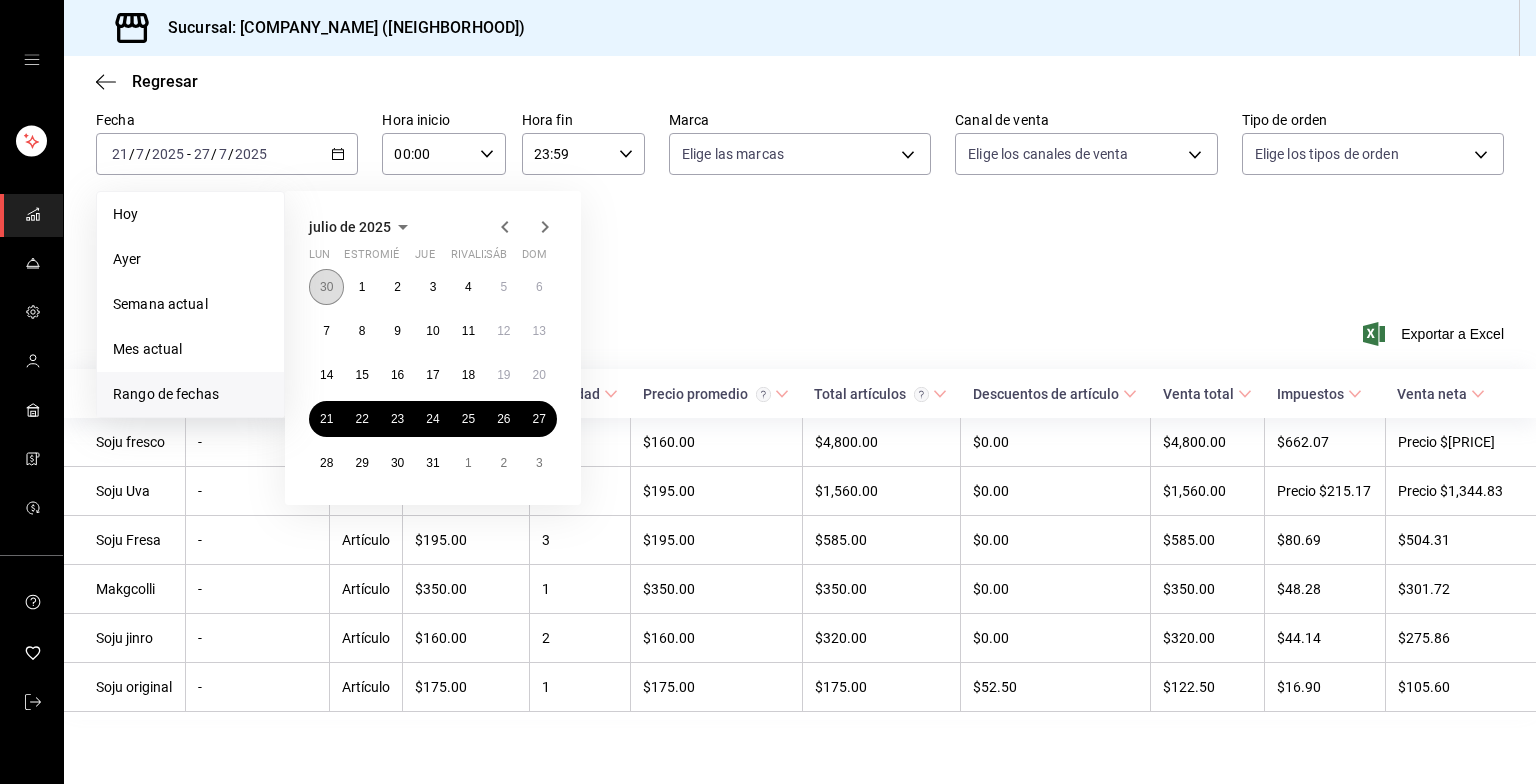 click on "30" at bounding box center [326, 287] 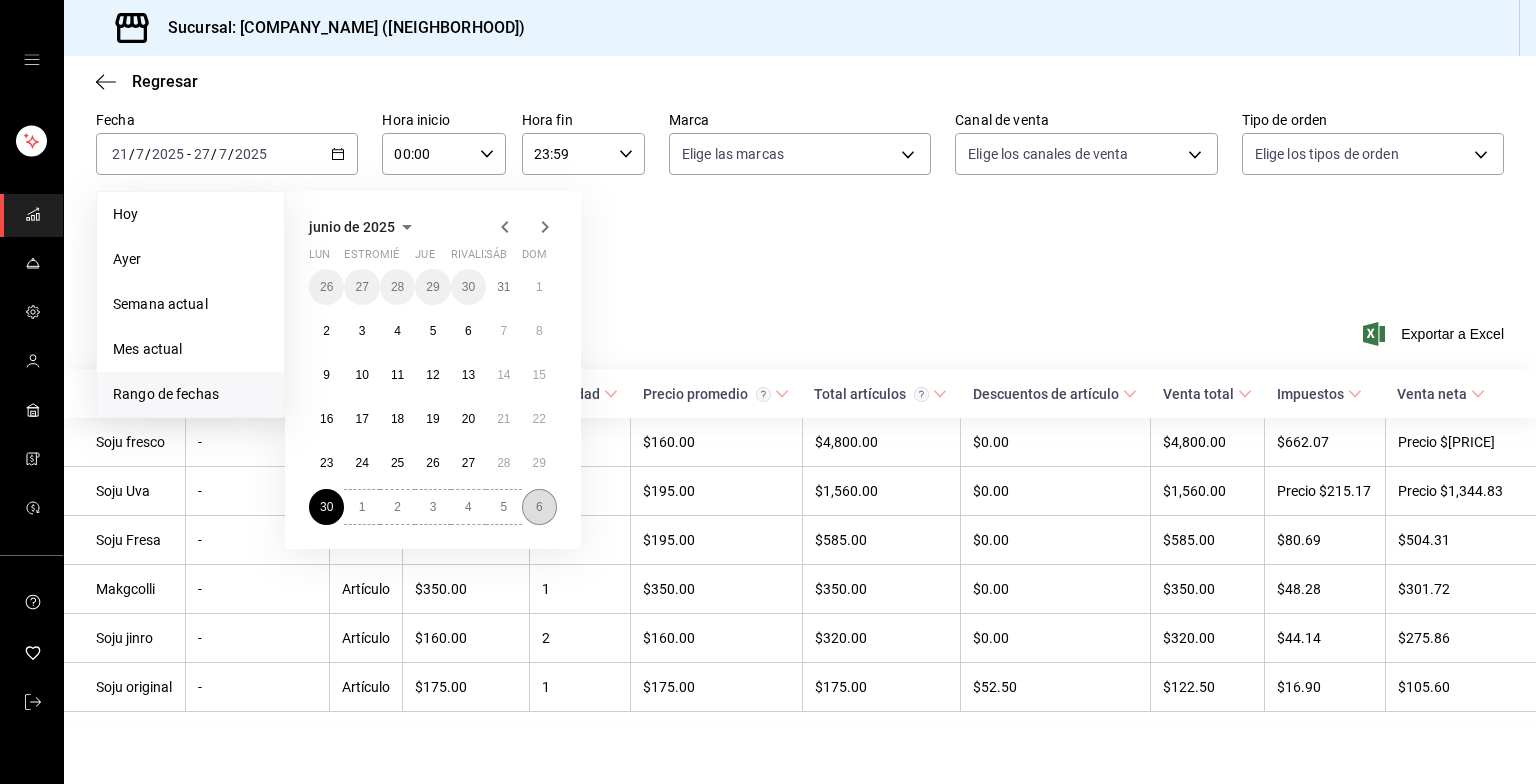 click on "6" at bounding box center [539, 507] 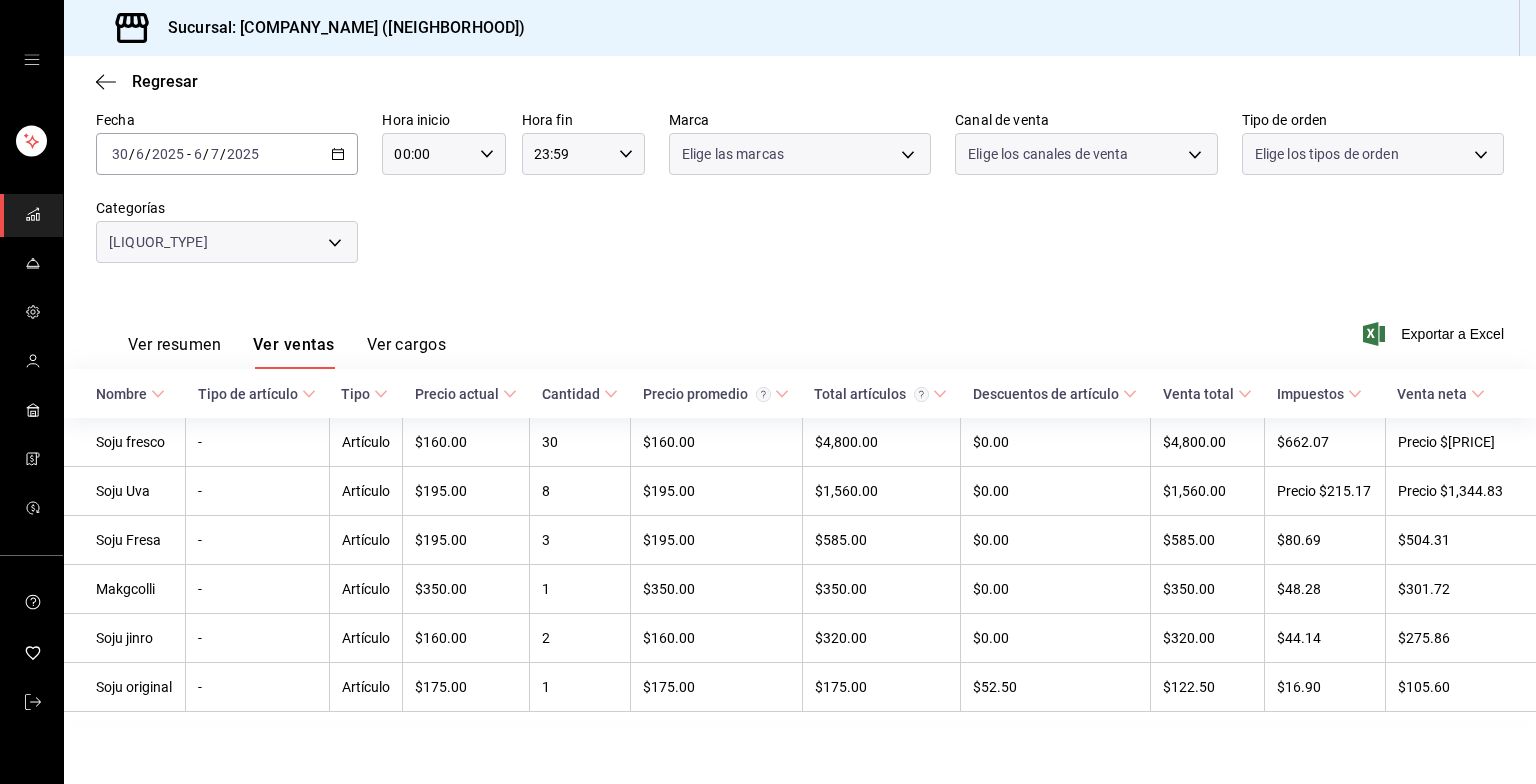 scroll, scrollTop: 0, scrollLeft: 0, axis: both 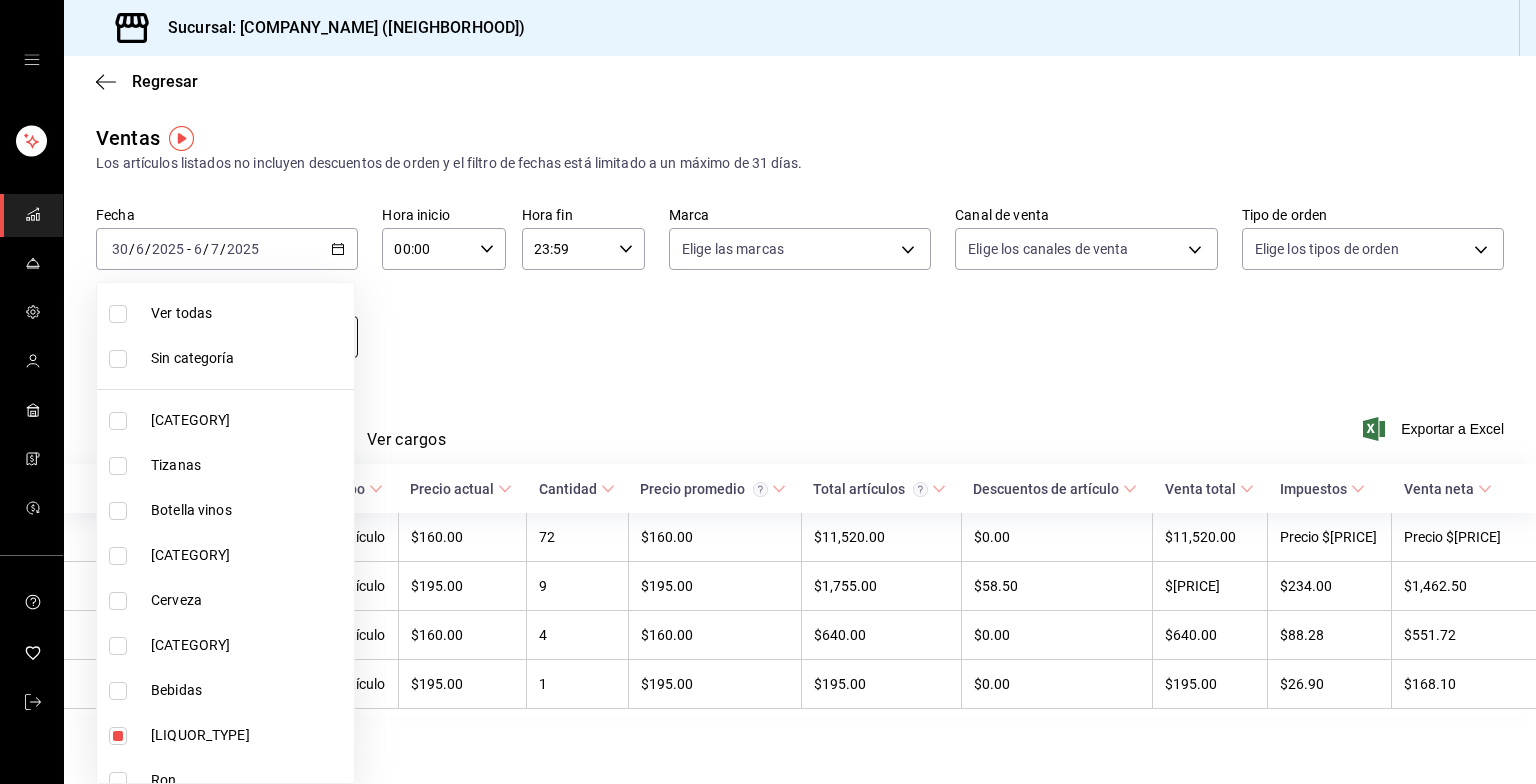 click on "Sucursal: Grupo Franquicias (Juriquilla) Regresar Ventas Los artículos listados no incluyen descuentos de orden y el filtro de fechas está limitado a un máximo de 31 días. Fecha [DATE] [DATE] - [DATE] [DATE] Hora inicio 00:00 Hora inicio Hora fin 23:59 Hora fin Marca Elige las marcas Canal de venta Elige los canales de venta Tipo de orden Elige los tipos de orden Categorías Licor coreano [UUID] Ver resumen Ver ventas Ver cargos Exportar a Excel Nombre Tipo de artículo Tipo Precio actual Cantidad Precio promedio   Total artículos   Descuentos de artículo Venta total Impuestos Venta neta Soju fresco - Artículo $[PRICE] [QUANTITY] $[PRICE] $[PRICE] $[PRICE] $[PRICE] $[PRICE] $[PRICE] Precio $[PRICE] Precio $[PRICE] Soju Uva - Artículo $[PRICE] [QUANTITY] $[PRICE] $[PRICE] $[PRICE] $[PRICE] $[PRICE] $[PRICE] Soju jinro - Artículo $[PRICE] [QUANTITY] $[PRICE] $[PRICE] $[PRICE] $[PRICE] $[PRICE] $[PRICE] Soju Fresa - Artículo $[PRICE] [QUANTITY] $[PRICE] $[PRICE] $[PRICE] $[PRICE] $[PRICE] $[PRICE] Ver video tutorial Tizanas" at bounding box center (768, 392) 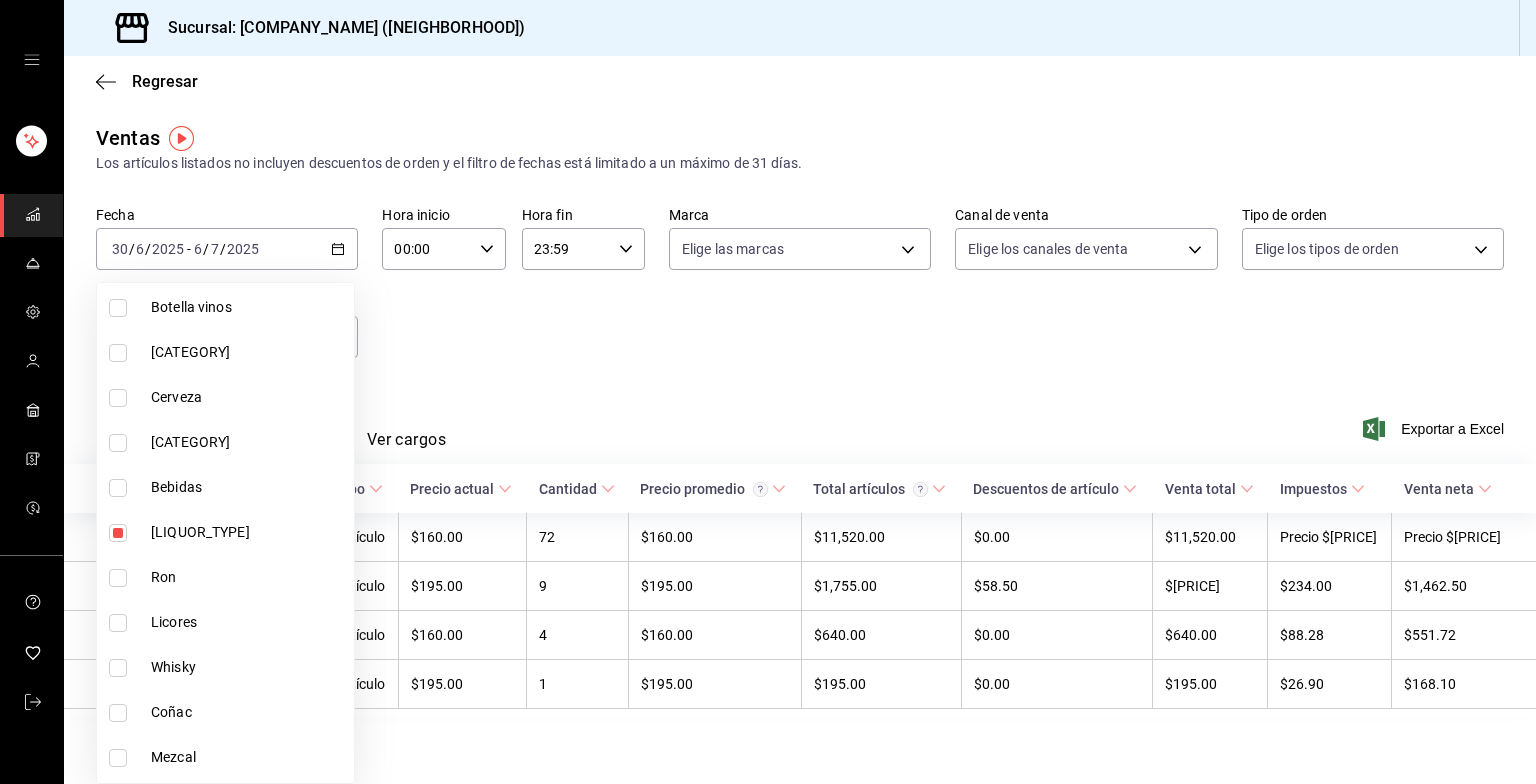 scroll, scrollTop: 212, scrollLeft: 0, axis: vertical 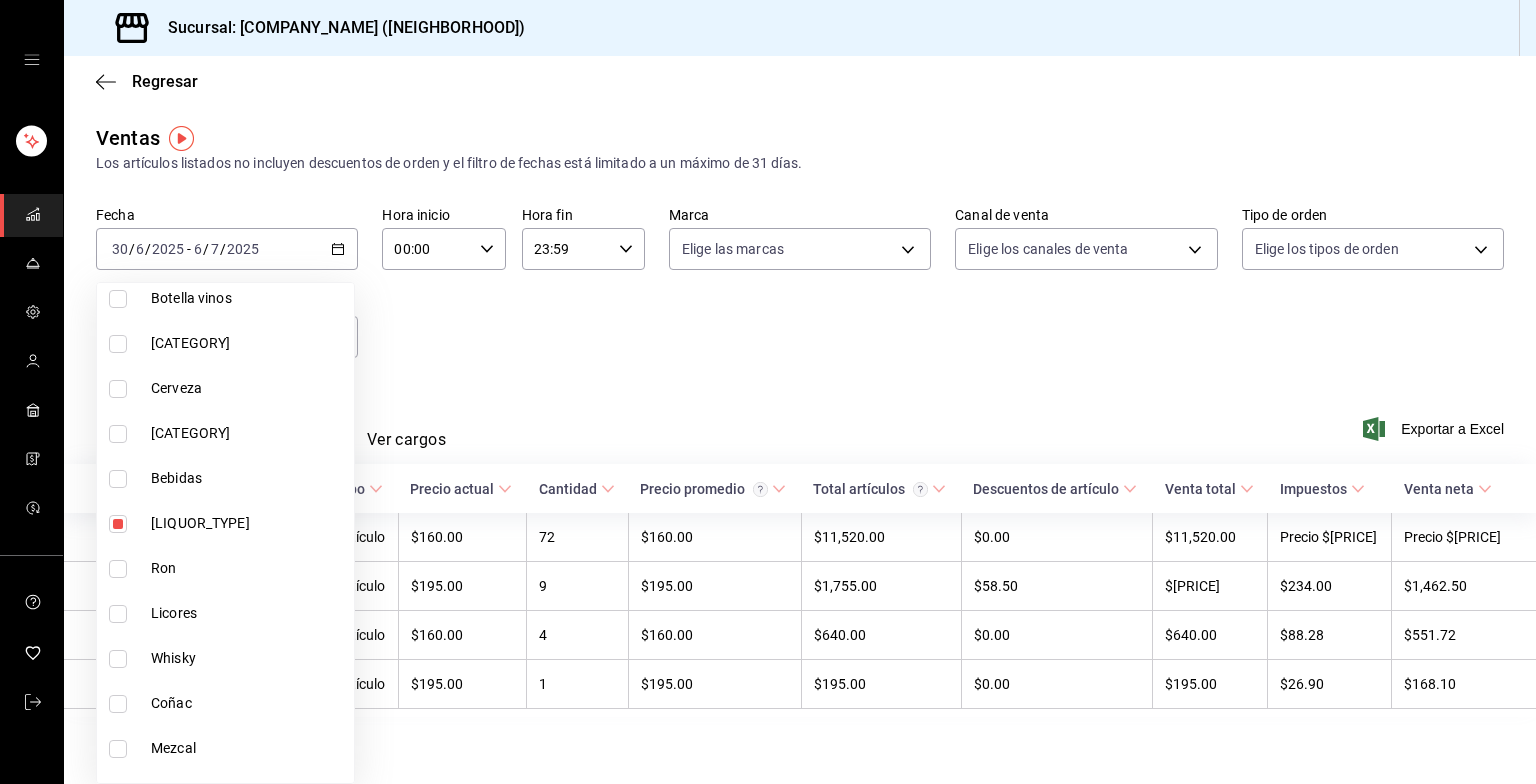click on "Cerveza" at bounding box center [248, 388] 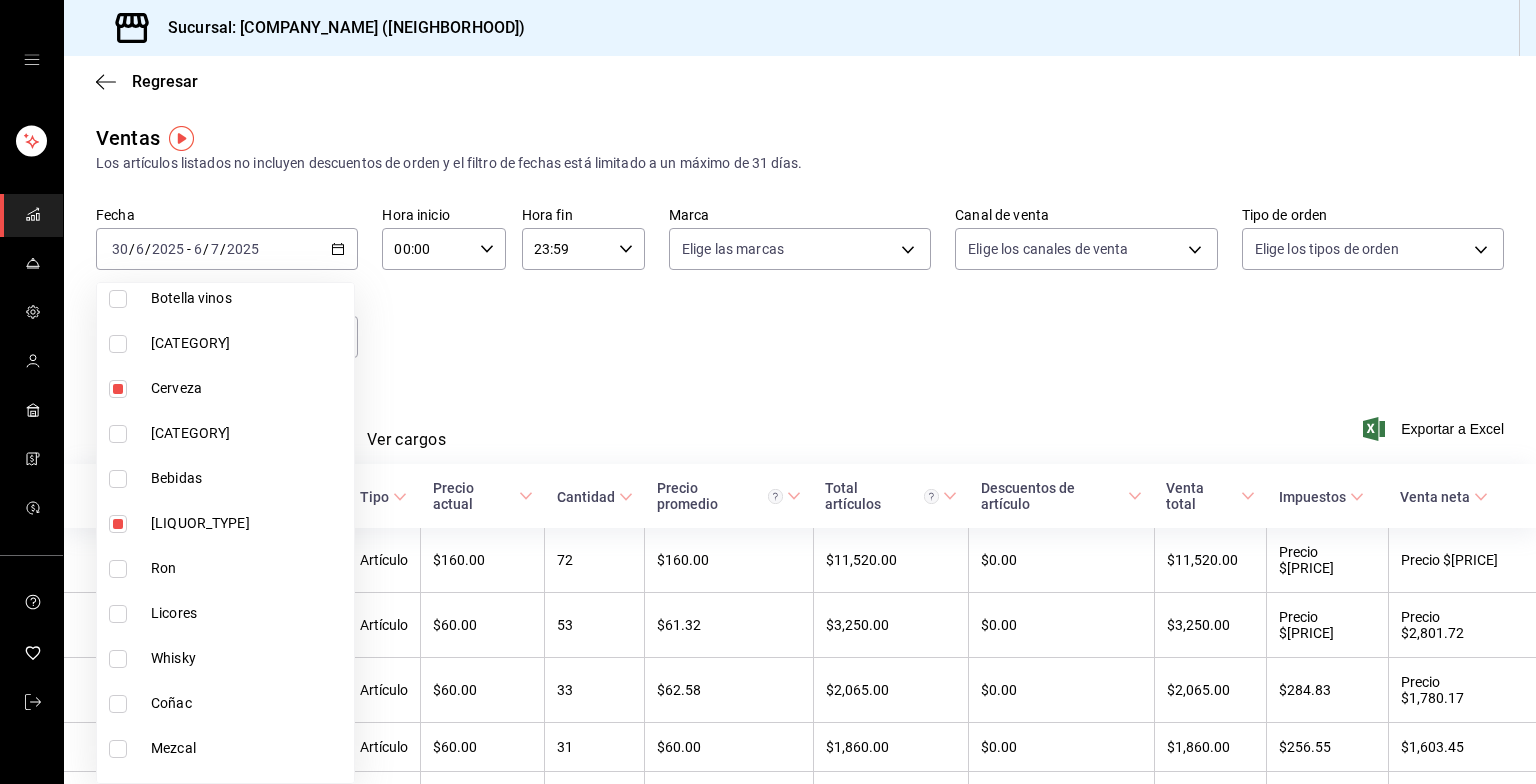 click on "[LIQUOR_TYPE]" at bounding box center [225, 523] 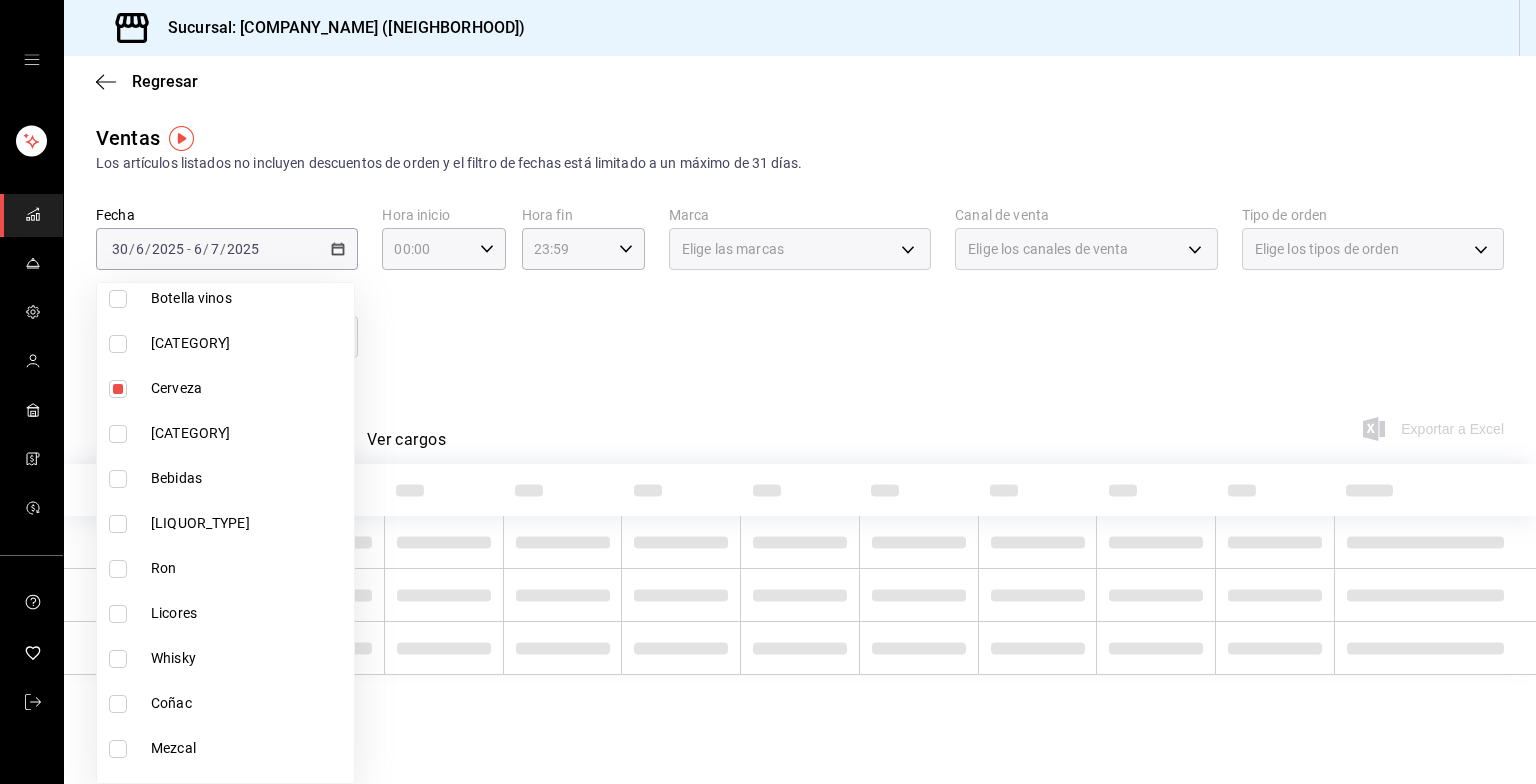 click at bounding box center (768, 392) 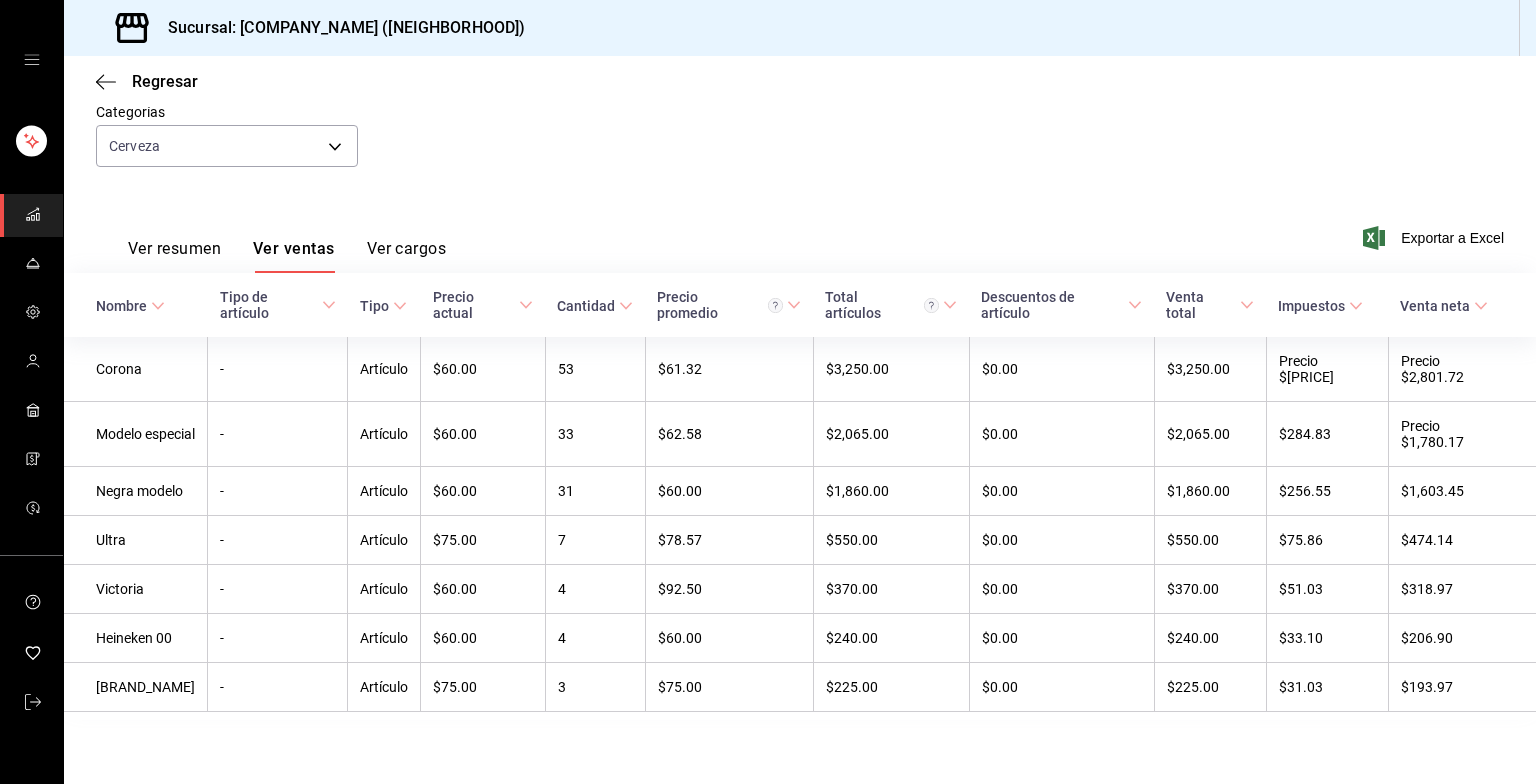 scroll, scrollTop: 0, scrollLeft: 0, axis: both 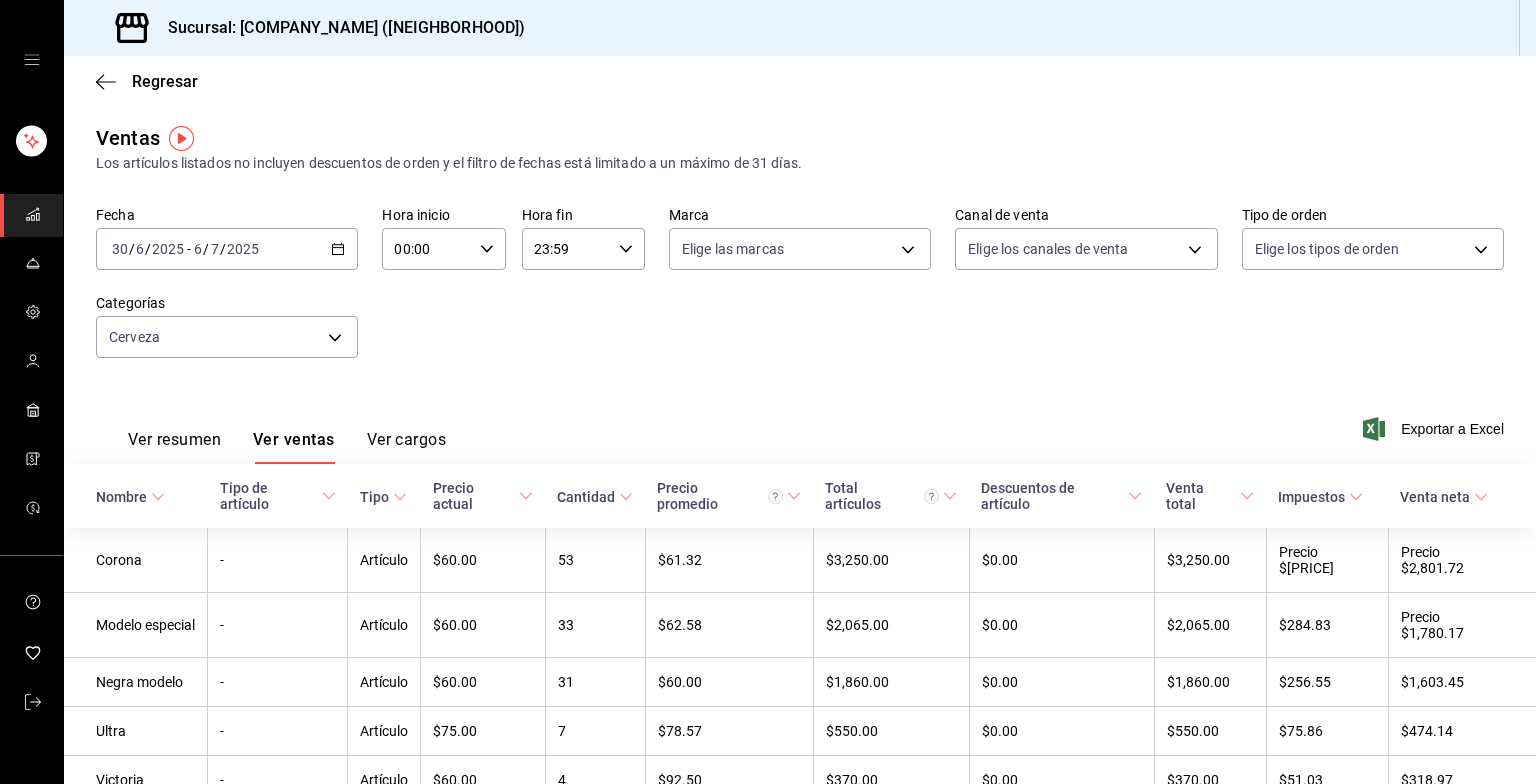 click on "2025" at bounding box center [243, 249] 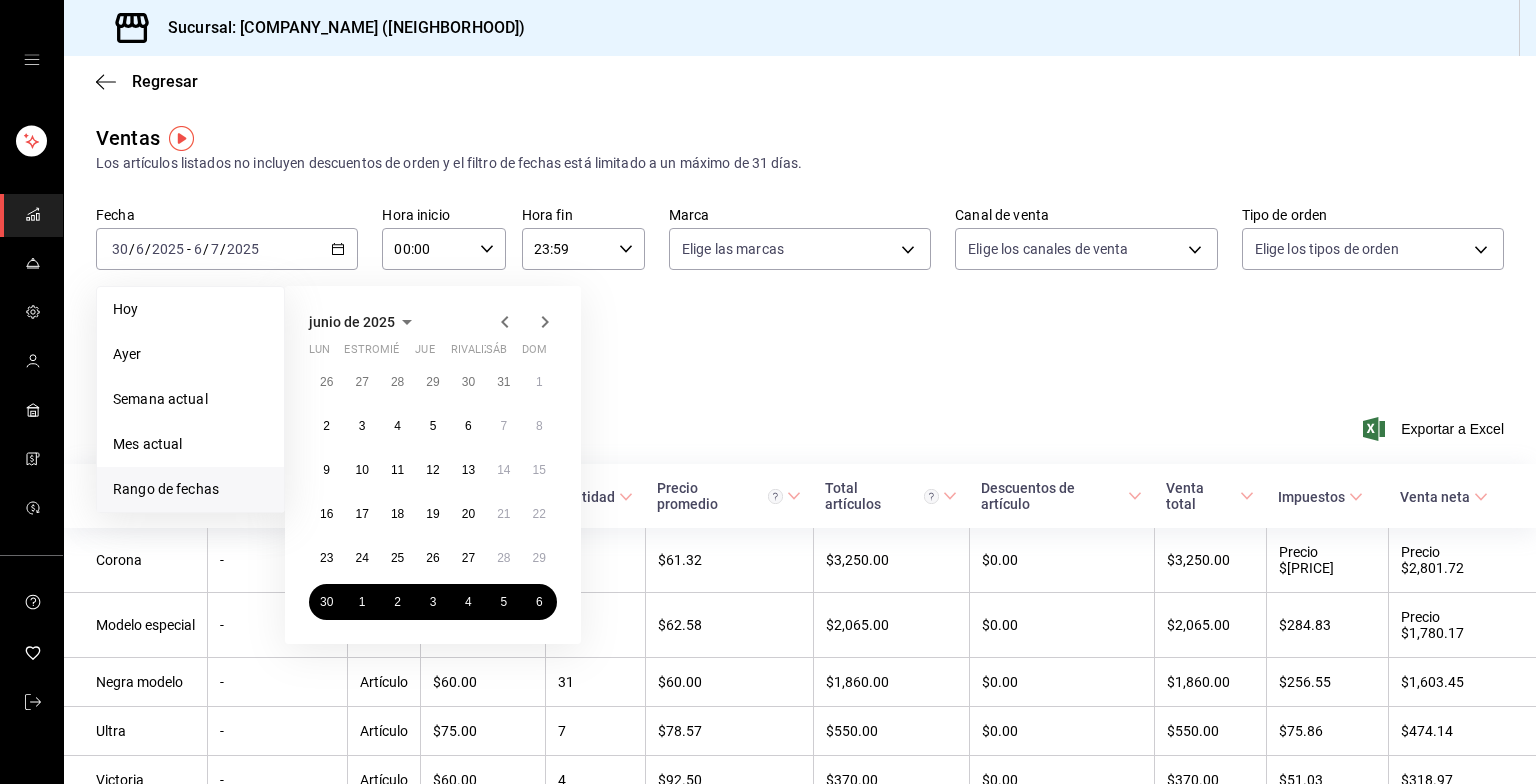 click 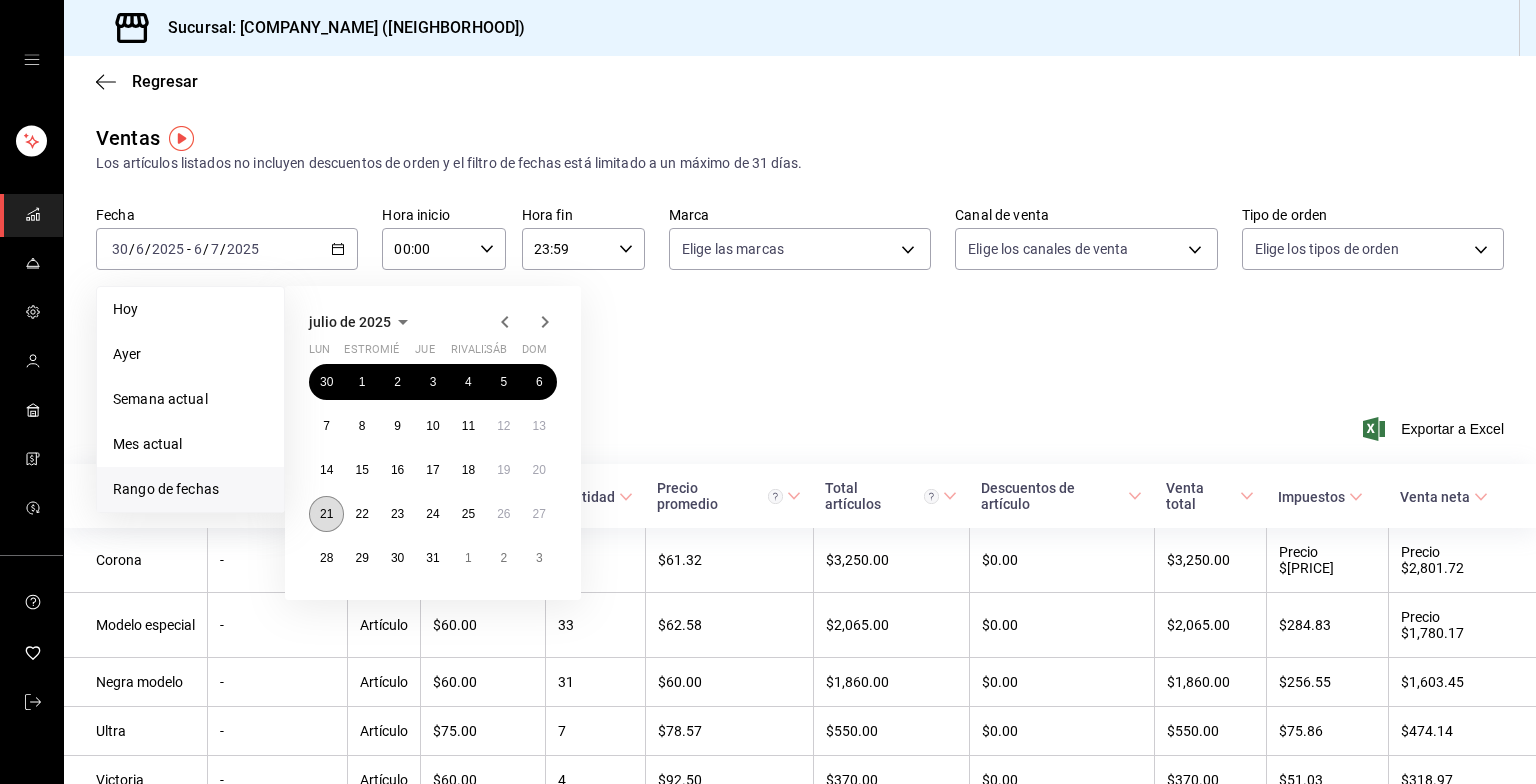 click on "21" at bounding box center (326, 514) 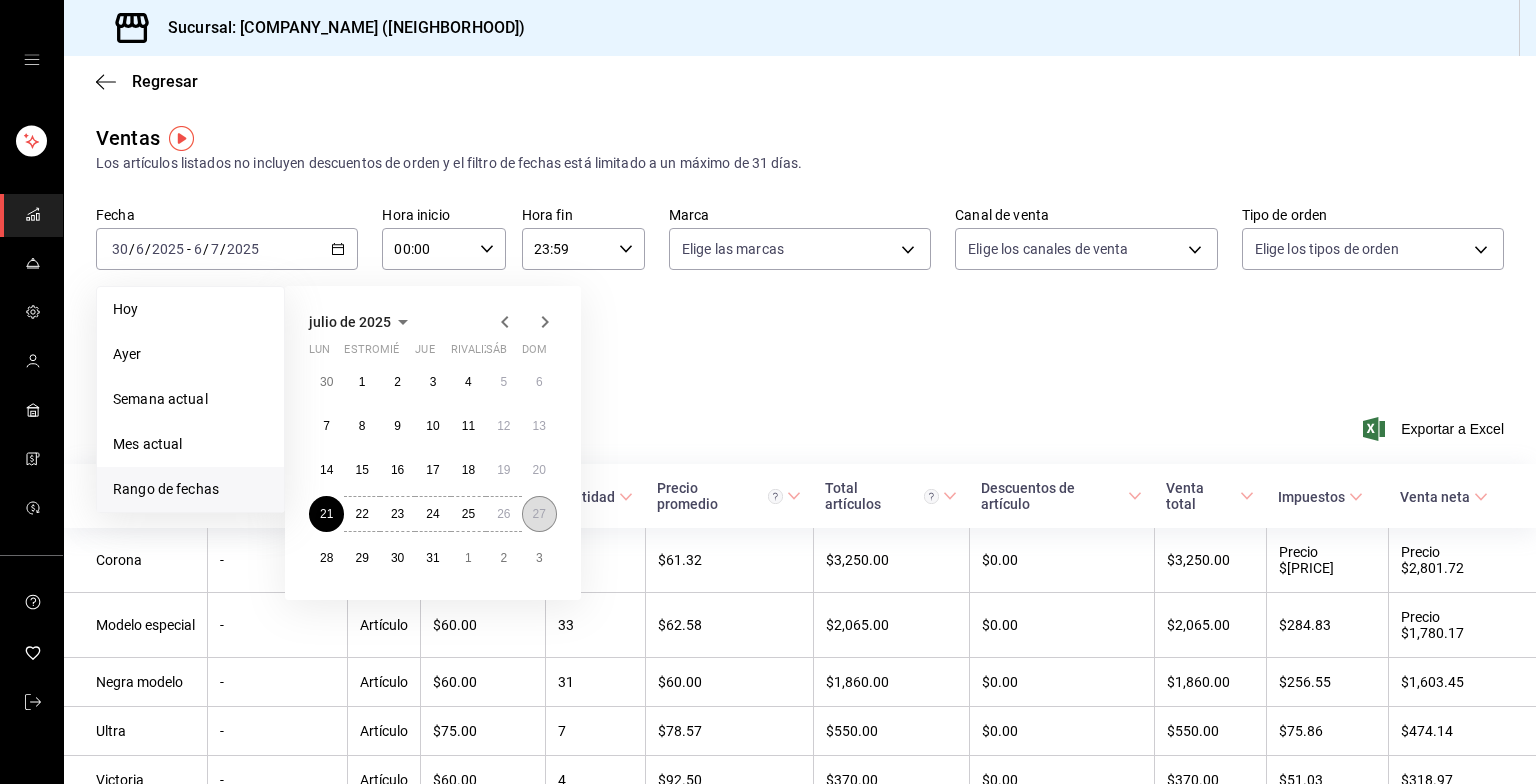click on "27" at bounding box center (539, 514) 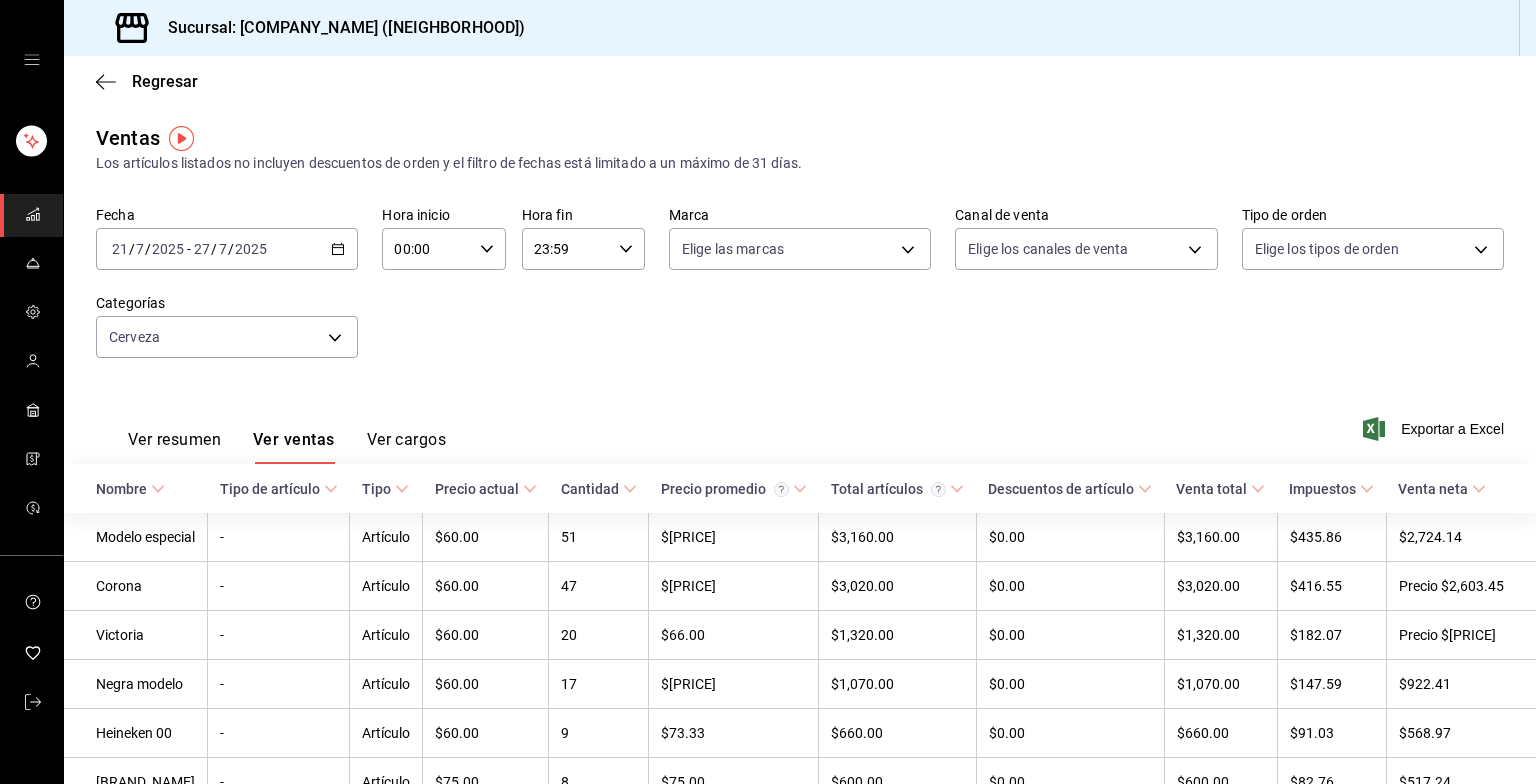 click on "Fecha [DATE] [DATE] - [DATE] [DATE] Hora inicio 00:00 Hora inicio Hora fin 23:59 Hora fin Marca Elige las marcas Canal de venta Elige los canales de venta Tipo de orden Elige los tipos de orden Categorías Bebidas" at bounding box center (227, 249) 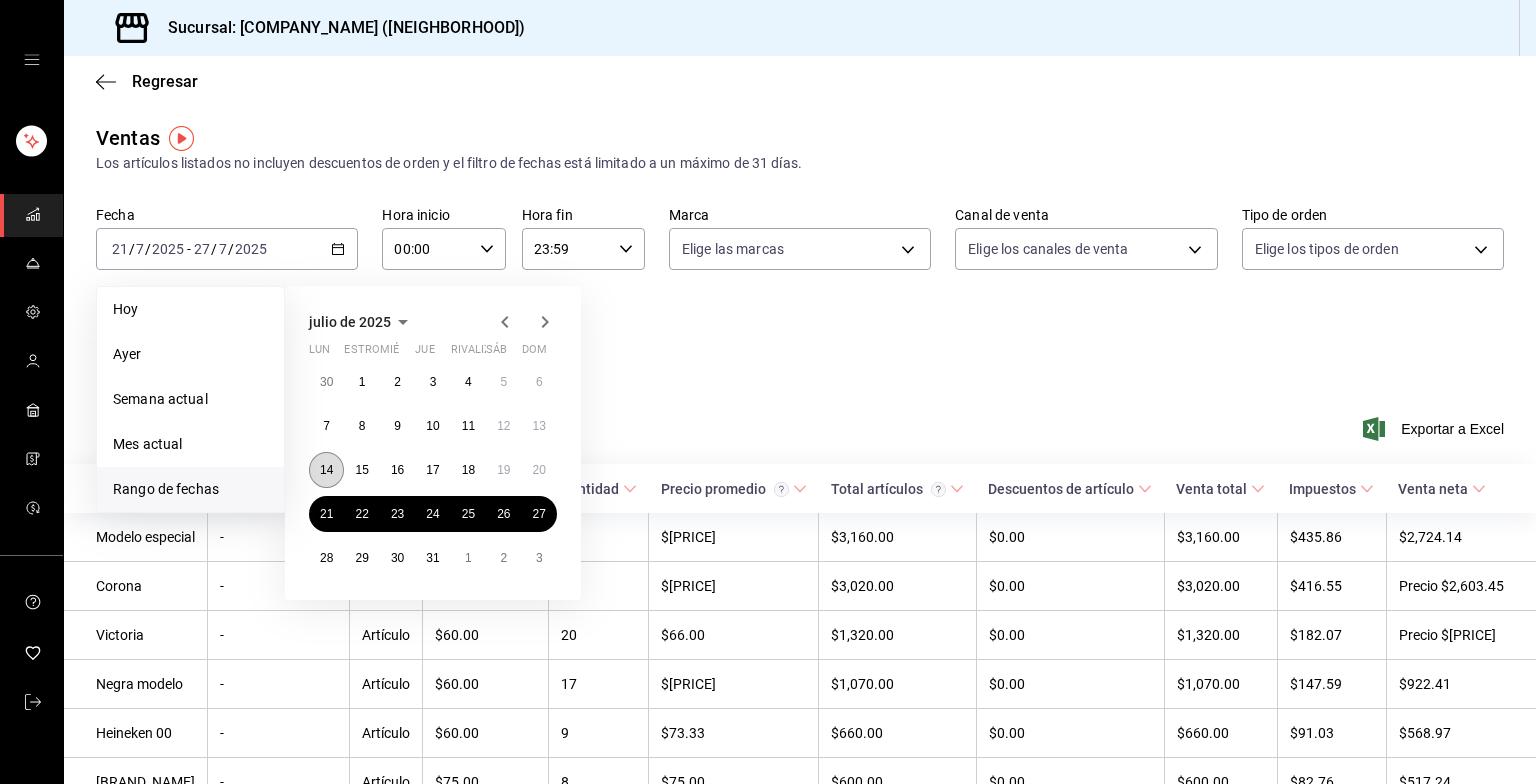 click on "14" at bounding box center (326, 470) 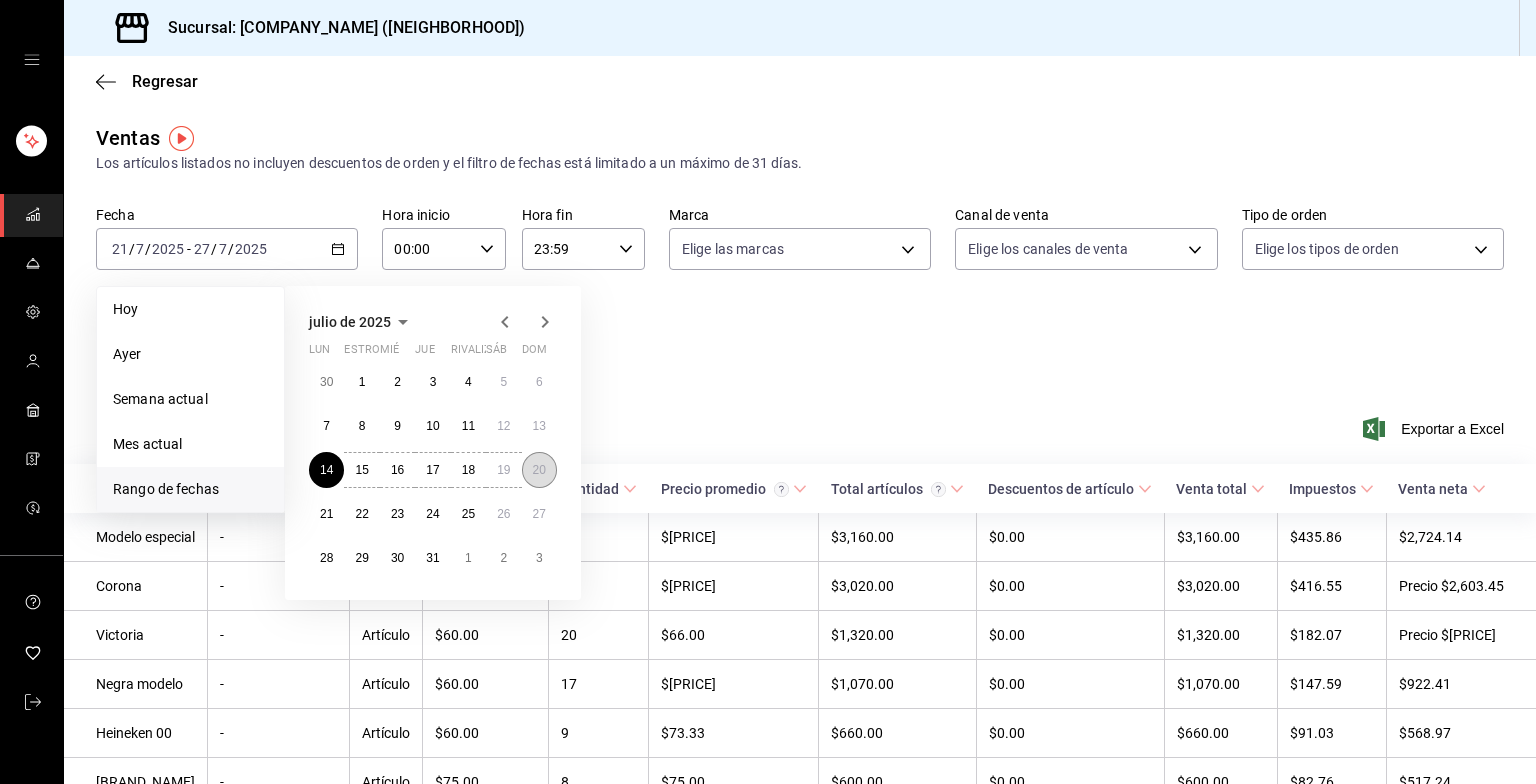 click on "20" at bounding box center [539, 470] 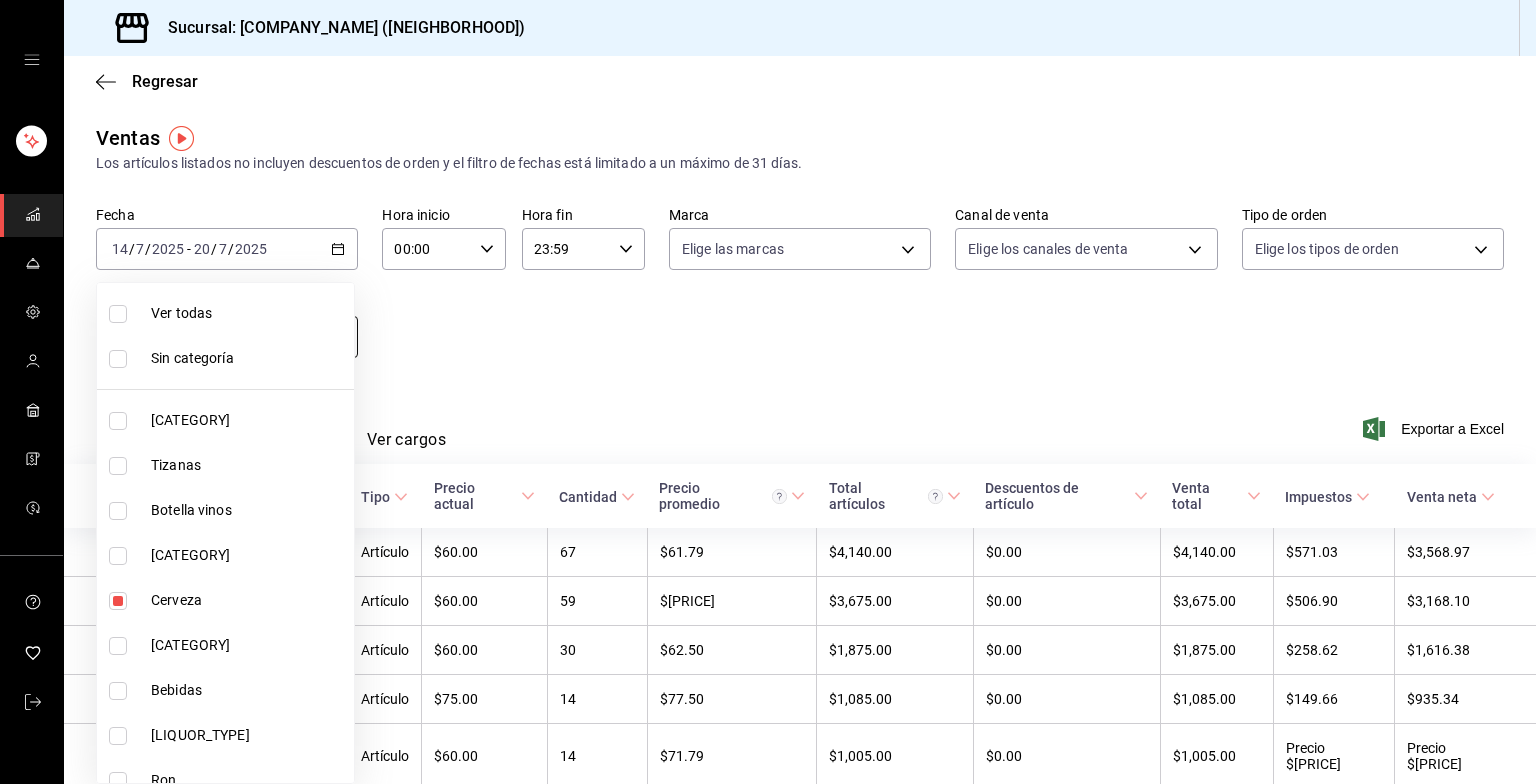 click on "Sucursal: Grupo Franquicias (Juriquilla) Regresar Ventas Los artículos listados no incluyen descuentos de orden y el filtro de fechas está limitado a un máximo de 31 días. Fecha 2025-07-14 14 / 7 / 2025 - 2025-07-20 20 / 7 / 2025 Hora inicio 00:00 Hora inicio Hora fin 23:59 Hora fin Marca Elige las marcas Canal de venta Elige los canales de venta Tipo de orden Elige los tipos de orden Categorías Cerveza 2b53bab1-0a21-4177-9d6c-c0d05fa33265 Ver resumen Ver ventas Ver cargos Exportar a Excel Nombre Tipo de artículo Tipo Precio actual Cantidad Precio promedio   Total artículos   Descuentos de artículo Venta total Impuestos Venta neta Corona - Artículo $60.00 67 $61.79 $4,140.00 $0.00 $4,140.00 $571.03 $3,568.97 Modelo especial - Artículo $60.00 59 $62.29 $3,675.00 $0.00 $3,675.00 $506.90 $3,168.10 Negra modelo - Artículo $60.00 30 $62.50 $1,875.00 $0.00 $1,875.00 $258.62 $1,616.38 Ultra - Artículo $75.00 14 $77.50 $1,085.00 $0.00 $1,085.00 $149.66 $935.34 Victoria - Artículo $60.00 14 $71.79 $0.00 -" at bounding box center (768, 392) 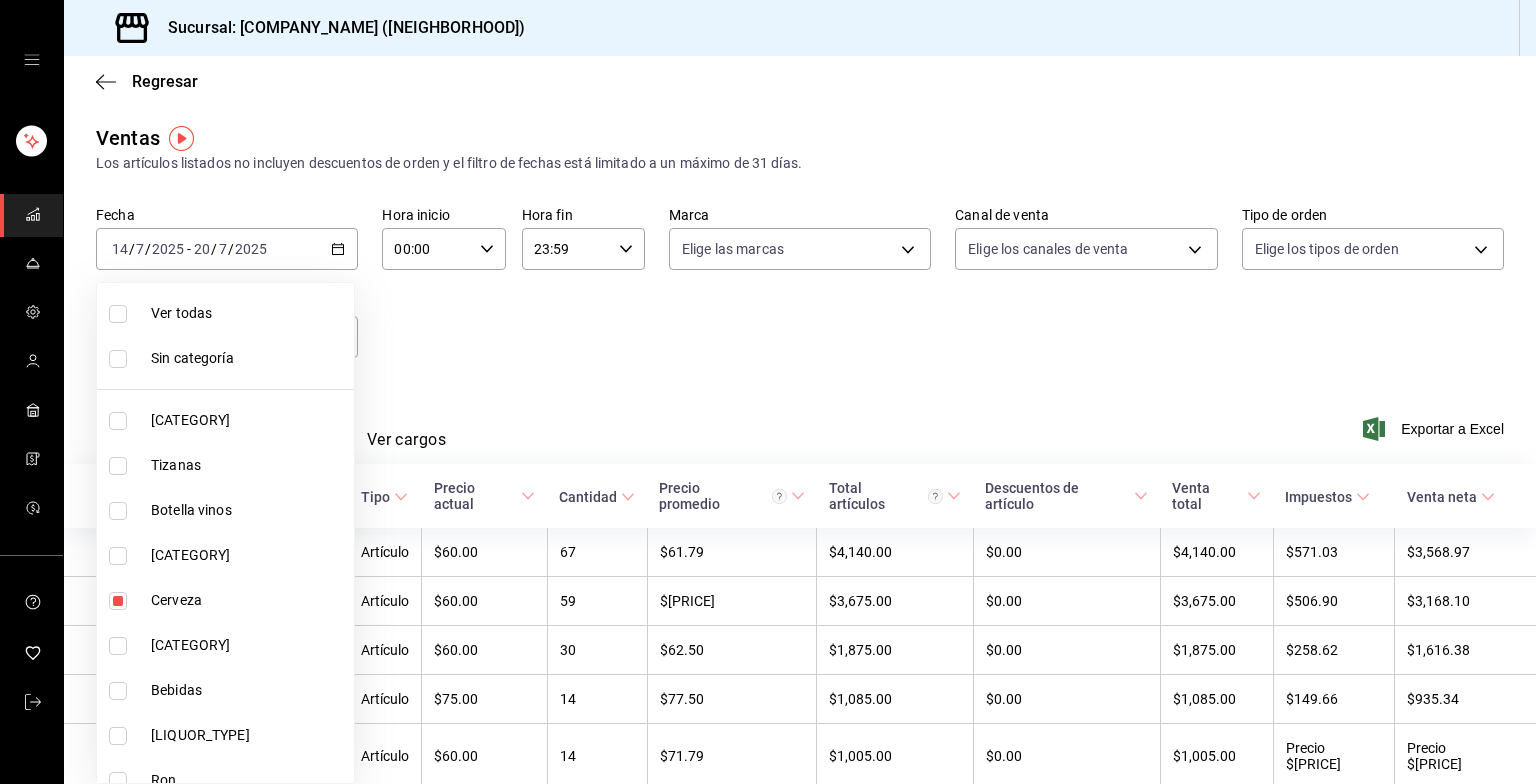 click at bounding box center (768, 392) 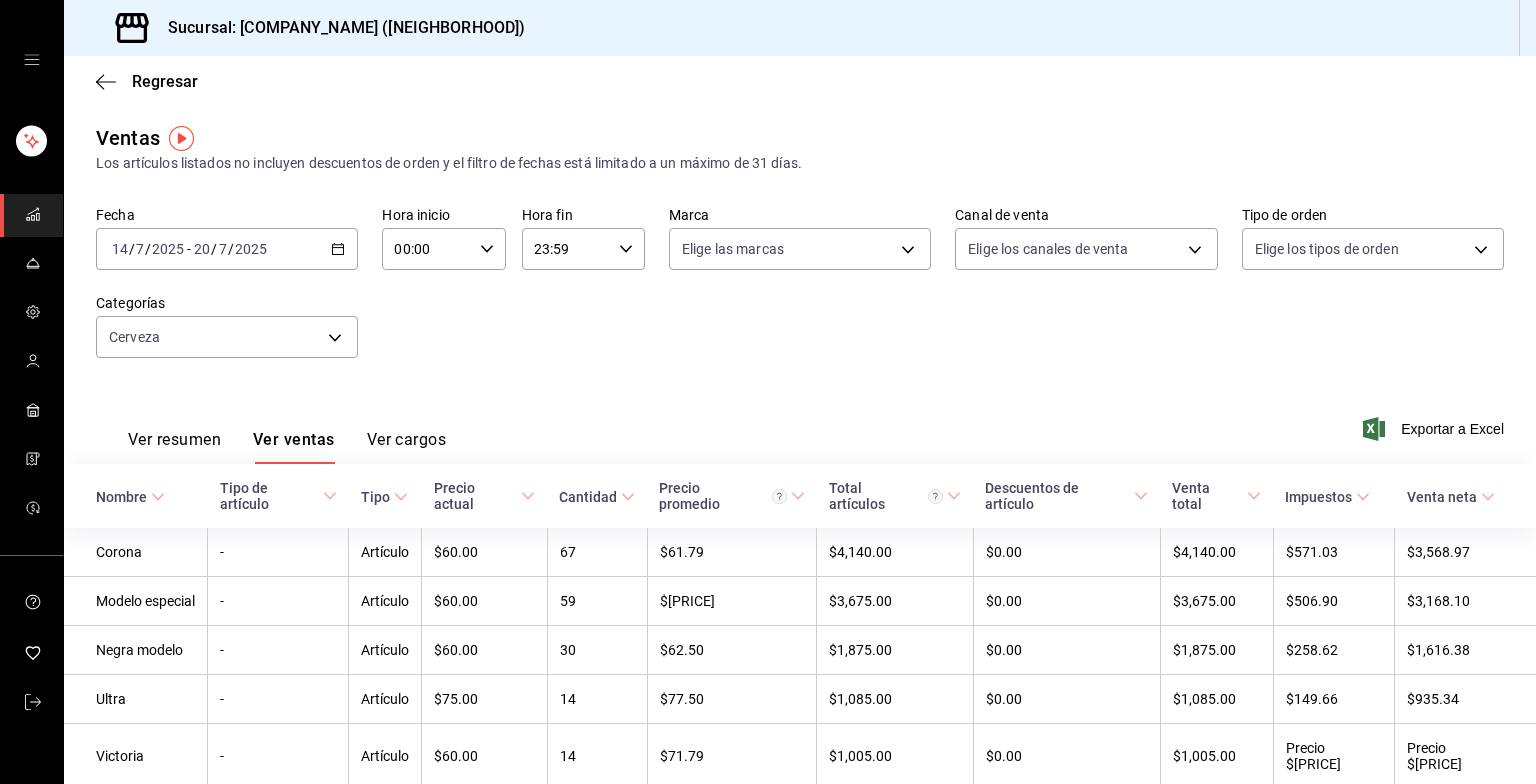 click 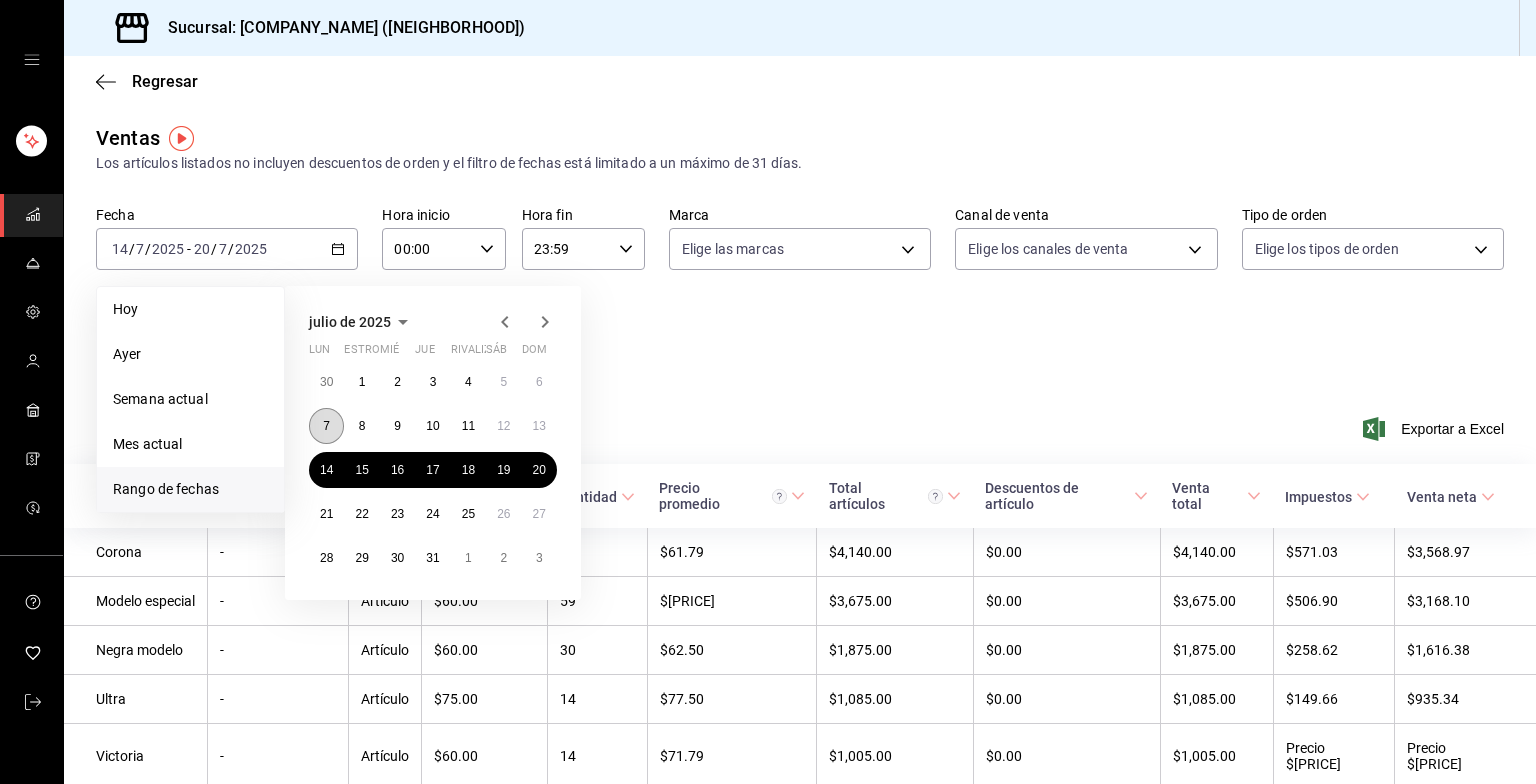 click on "7" at bounding box center (326, 426) 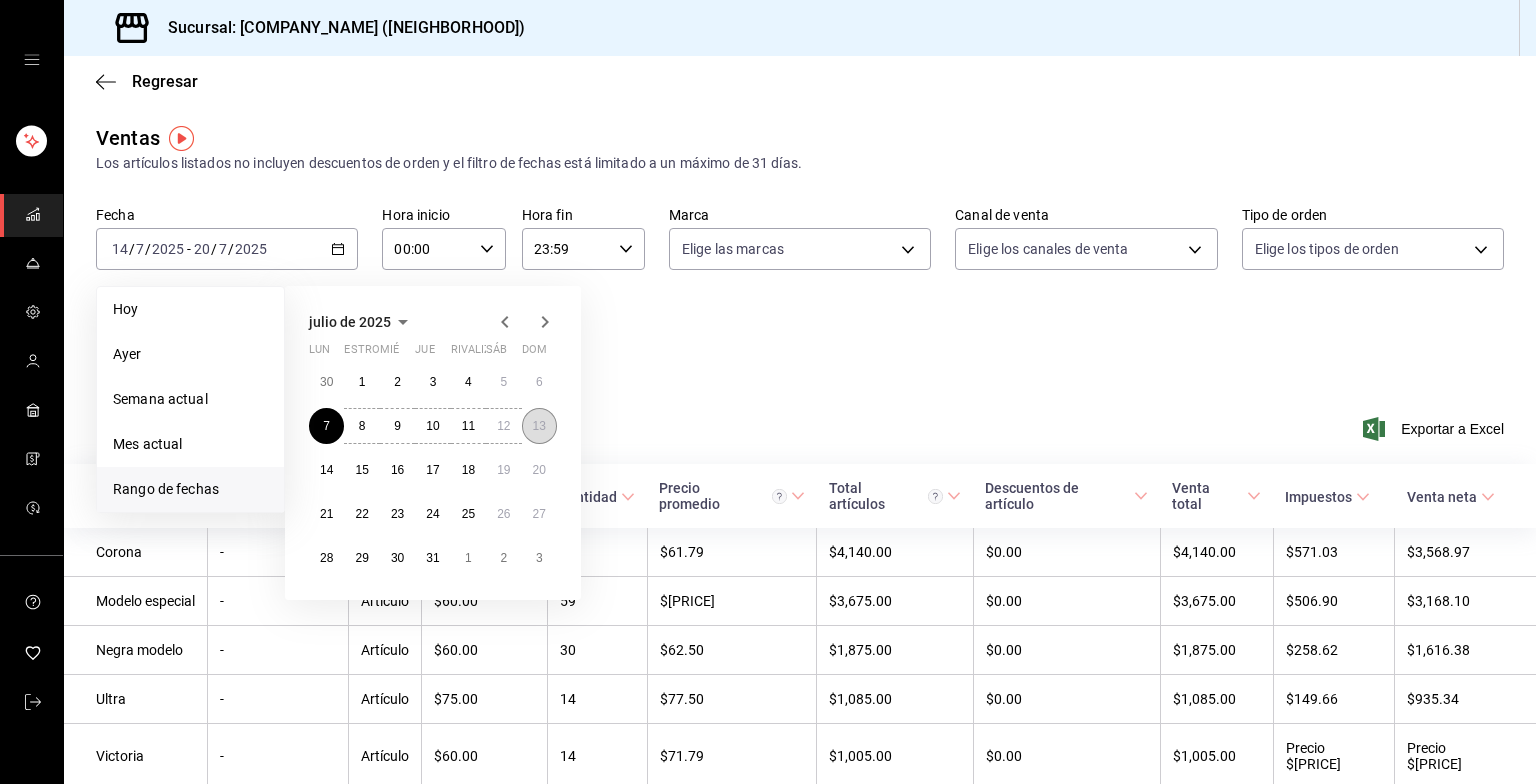 click on "13" at bounding box center (539, 426) 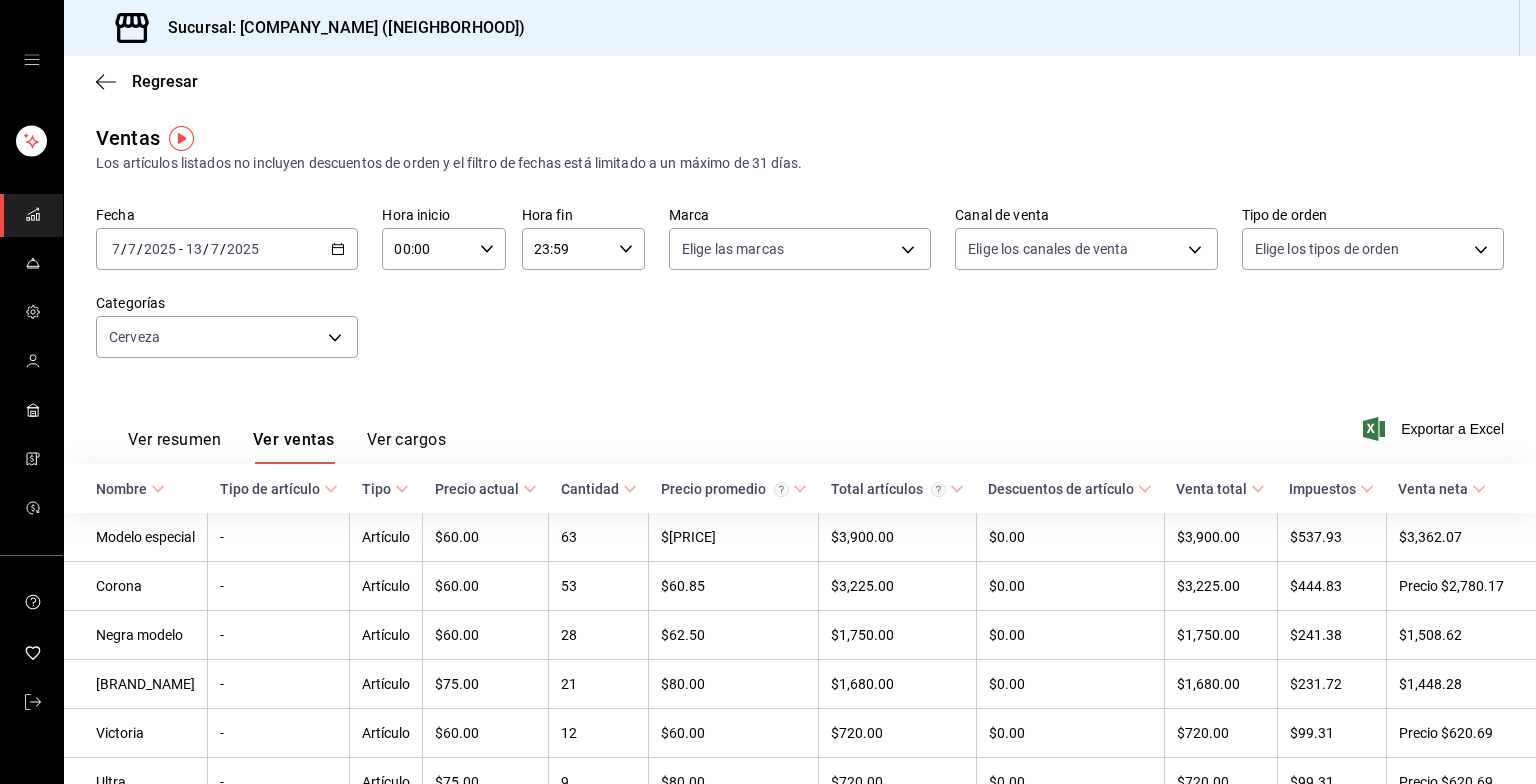 click on "[YYYY]-[MM]-[DD] [MM] / [DD] / [YYYY] - [YYYY]-[MM]-[DD] [DD] / [MM] / [YYYY]" at bounding box center [227, 249] 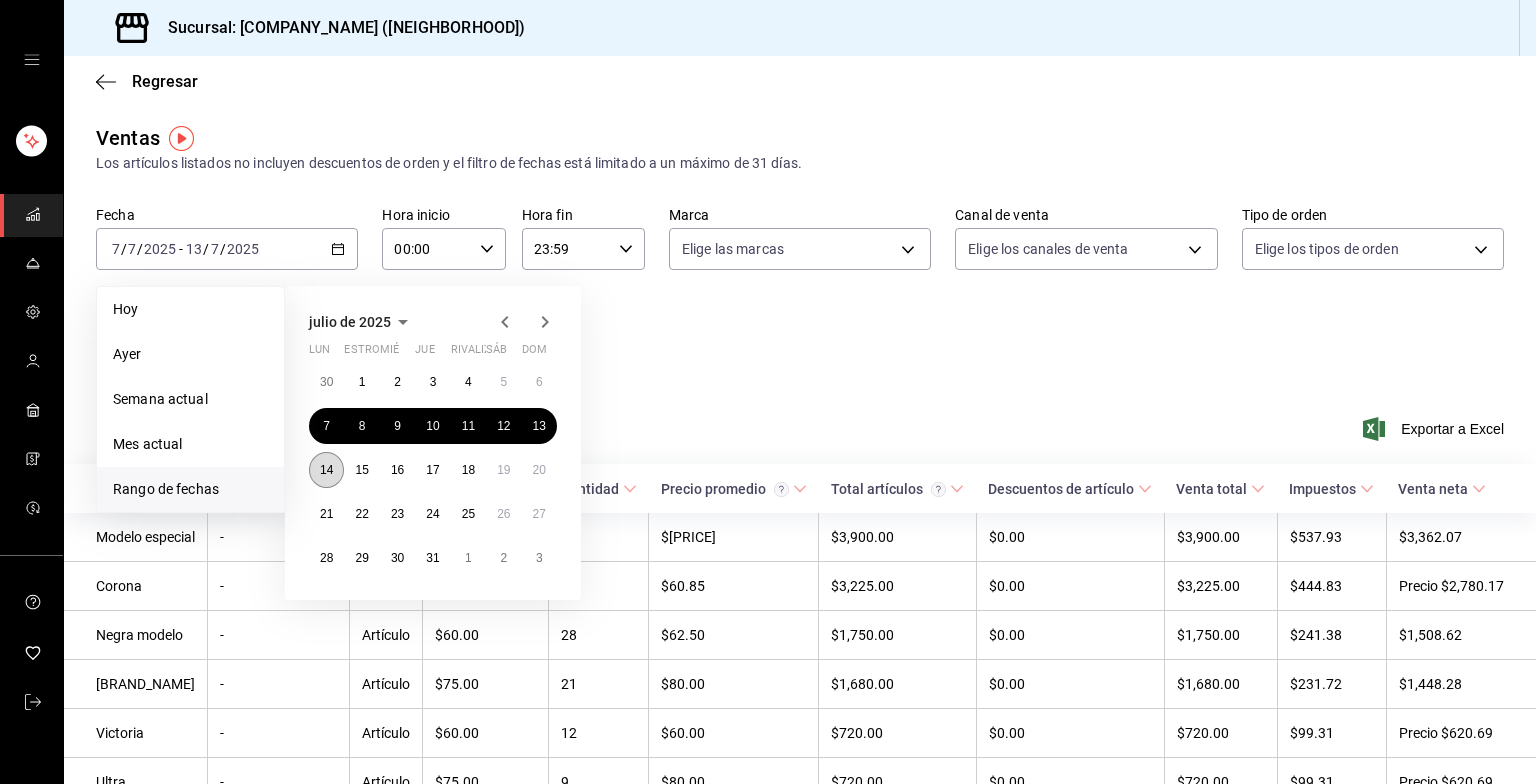 click on "14" at bounding box center [326, 470] 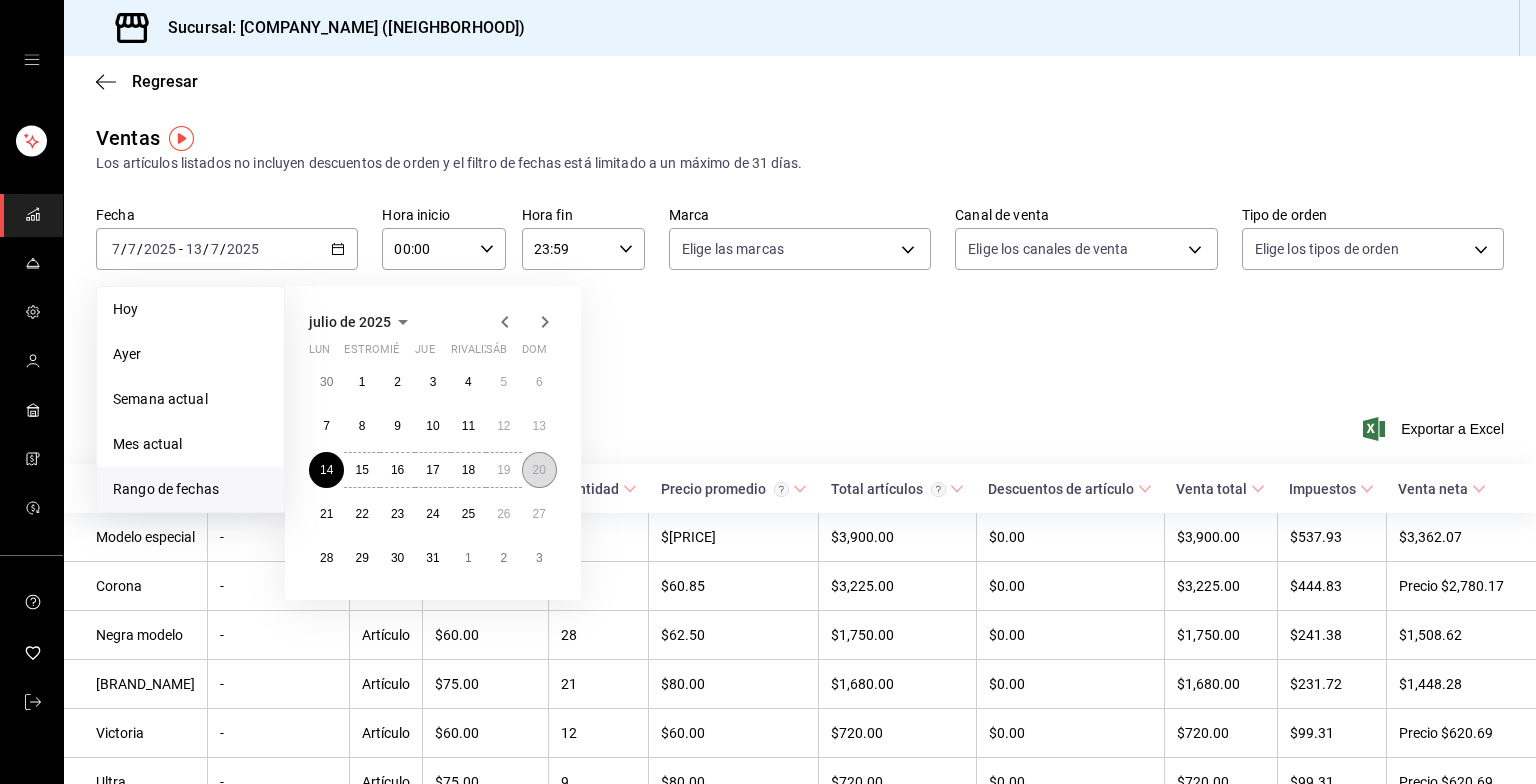 click on "20" at bounding box center [539, 470] 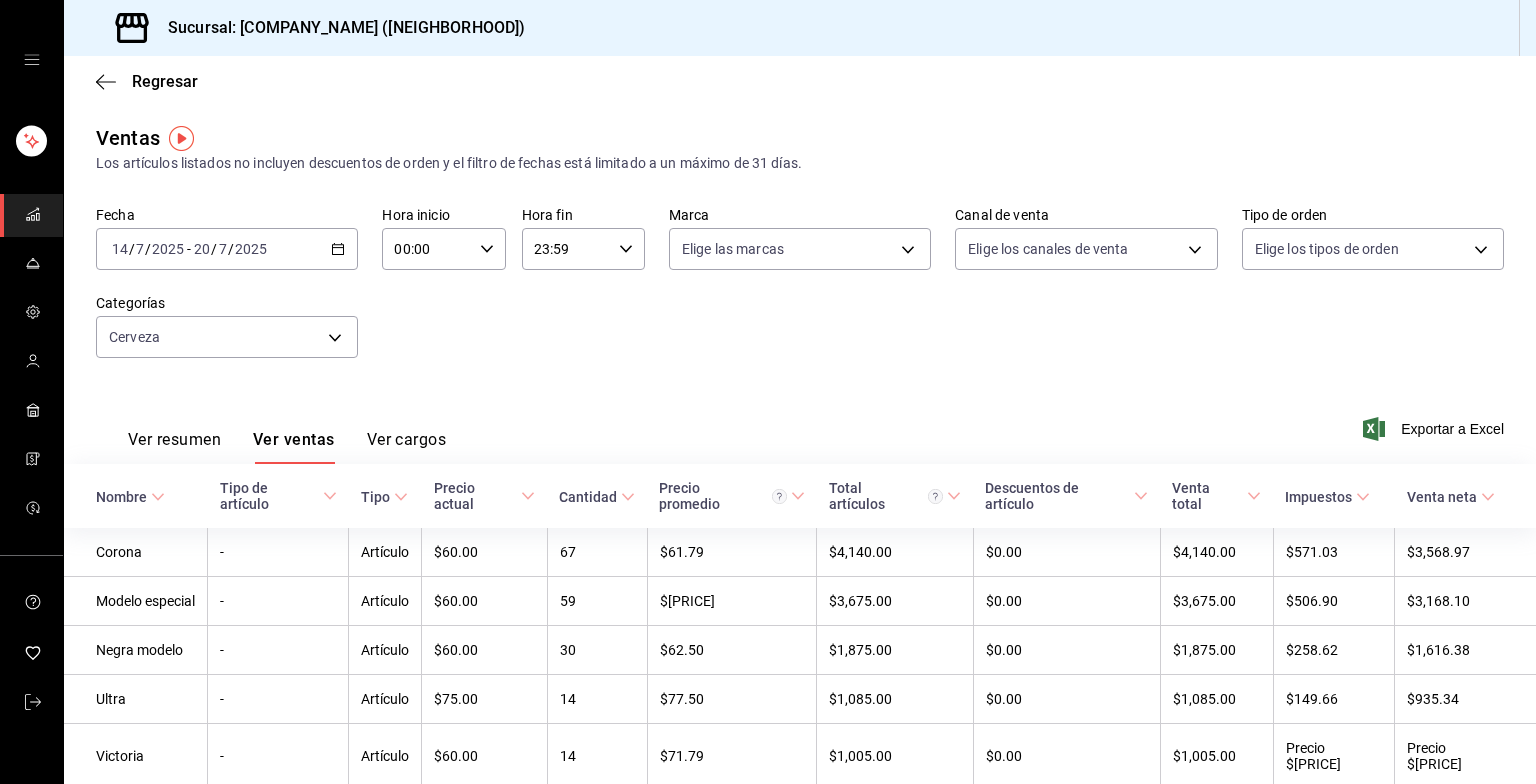 click on "[YYYY]-[MM]-[DD] [MM] / [DD] / [YYYY] - [YYYY]-[MM]-[DD] [DD] / [MM] / [YYYY]" at bounding box center (227, 249) 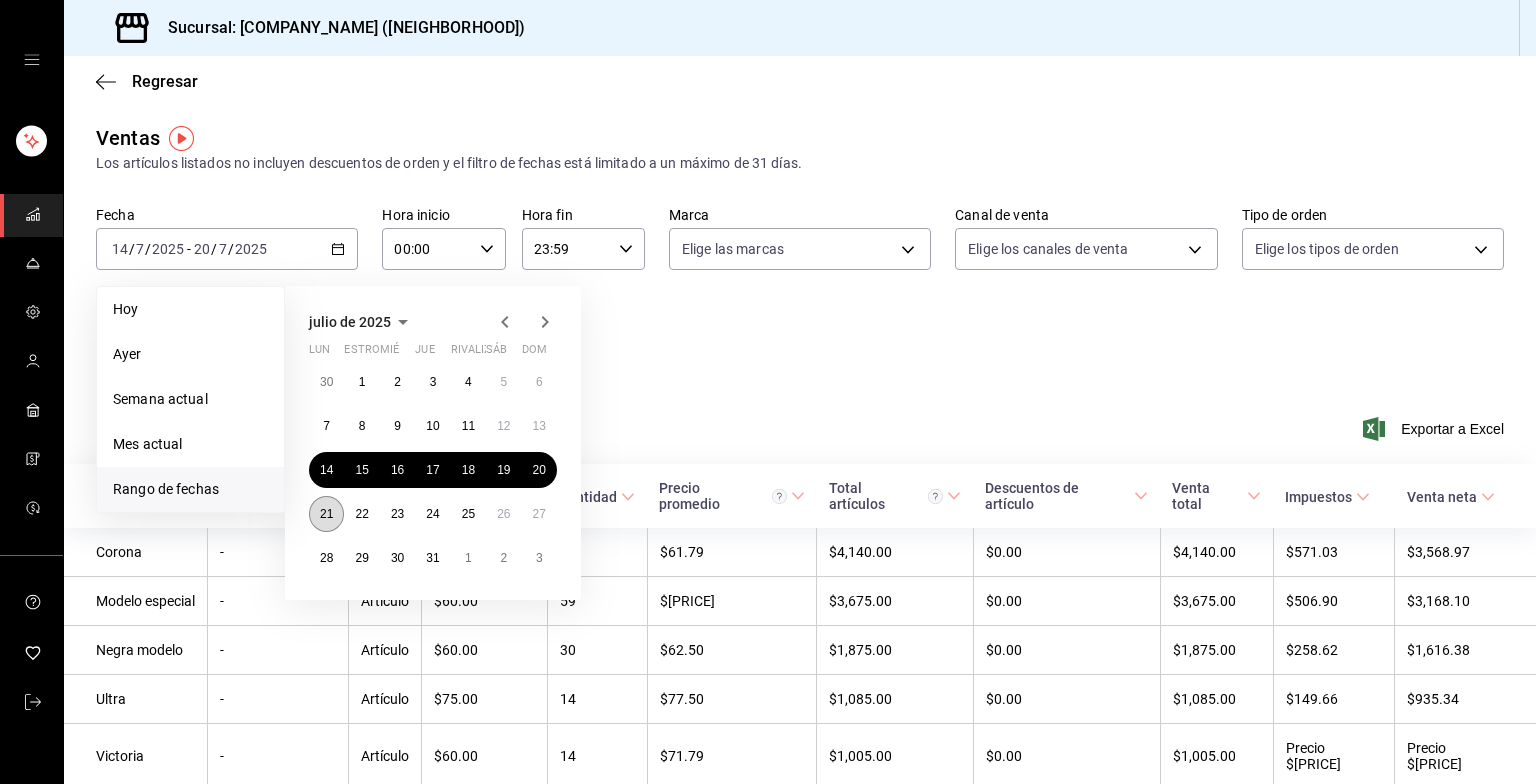 click on "21" at bounding box center [326, 514] 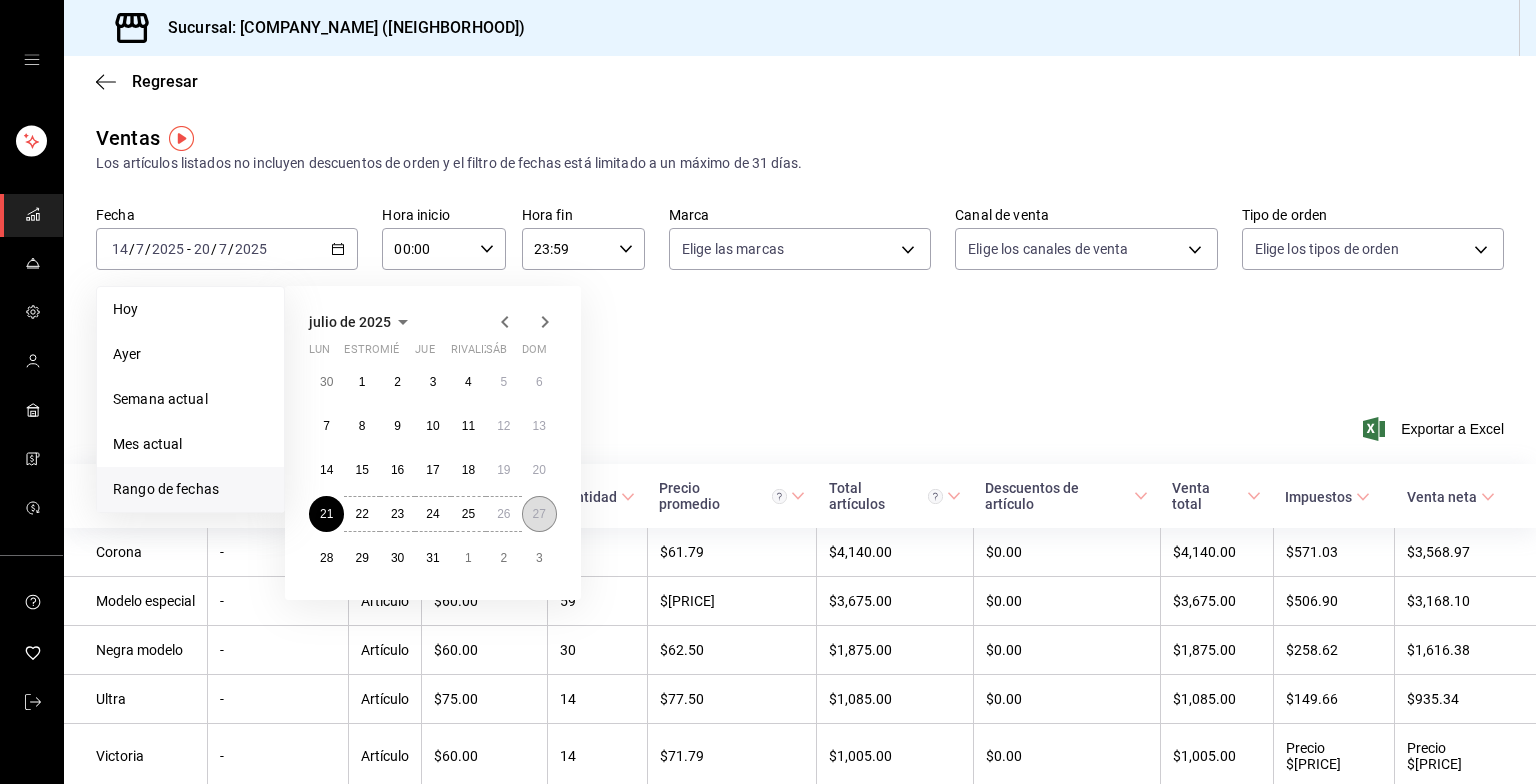 click on "27" at bounding box center [539, 514] 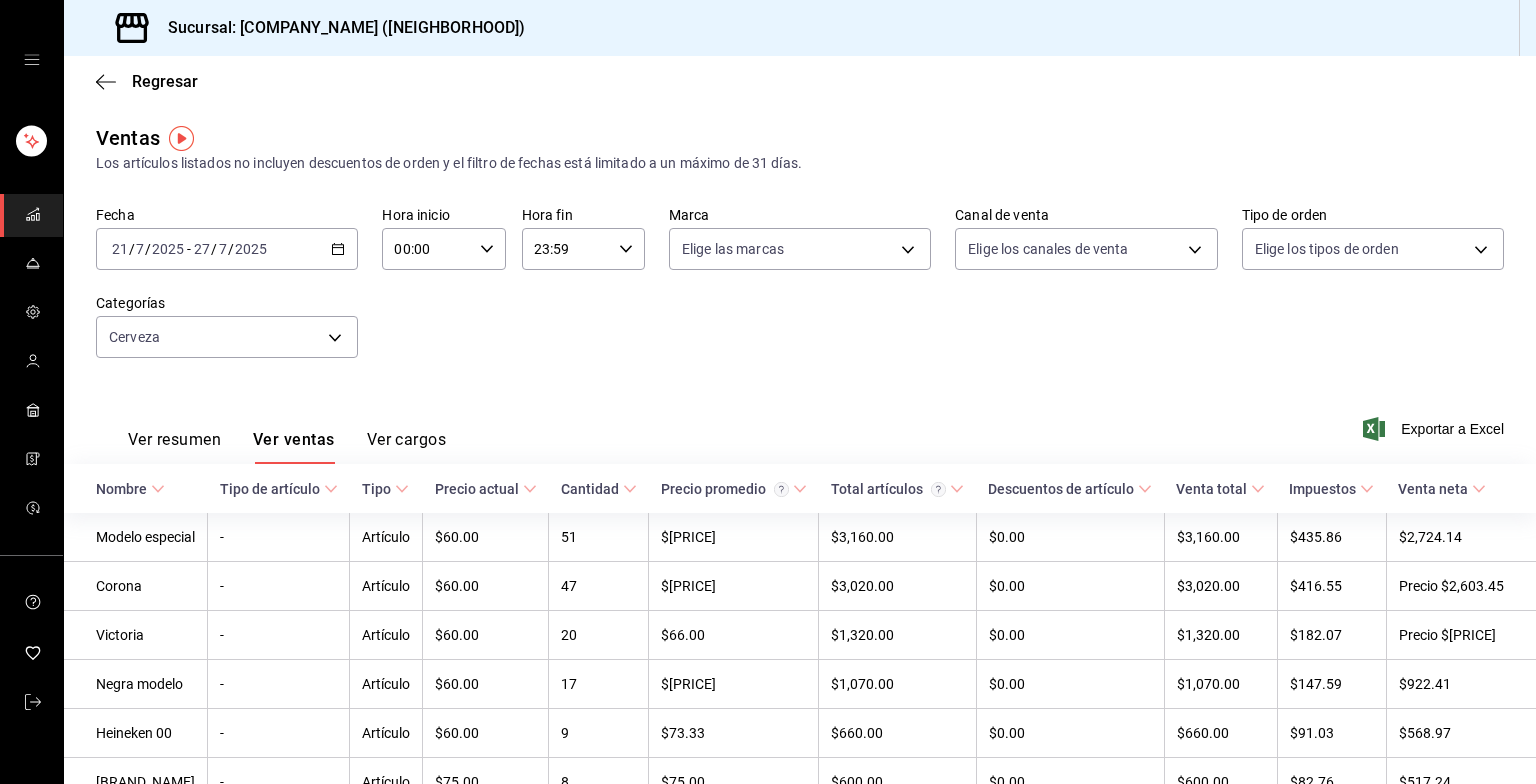 click on "Fecha [DATE] [DATE] - [DATE] [DATE] Hora inicio 00:00 Hora inicio Hora fin 23:59 Hora fin Marca Elige las marcas Canal de venta Elige los canales de venta Tipo de orden Elige los tipos de orden Categorías Bebidas" at bounding box center (227, 249) 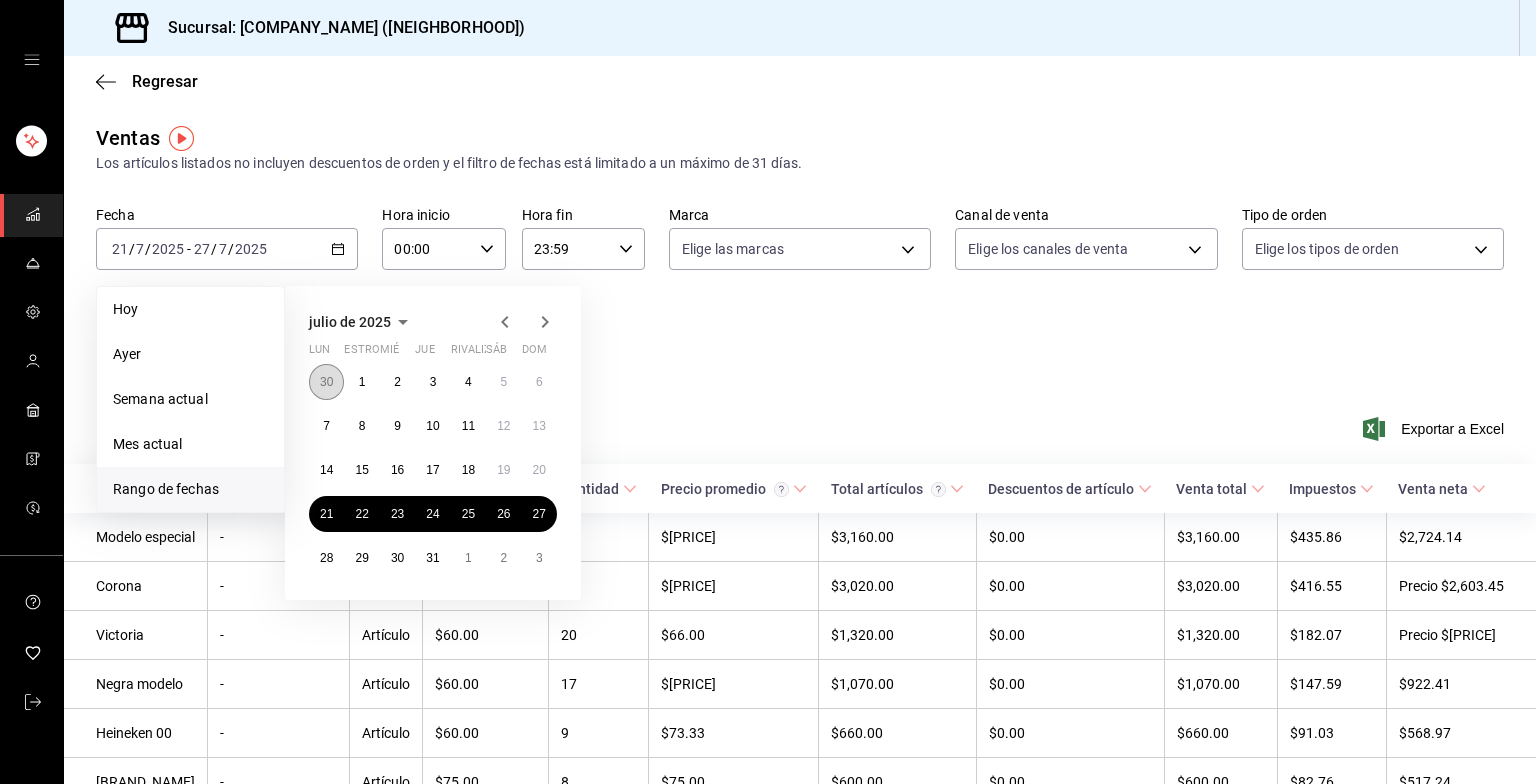click on "30" at bounding box center (326, 382) 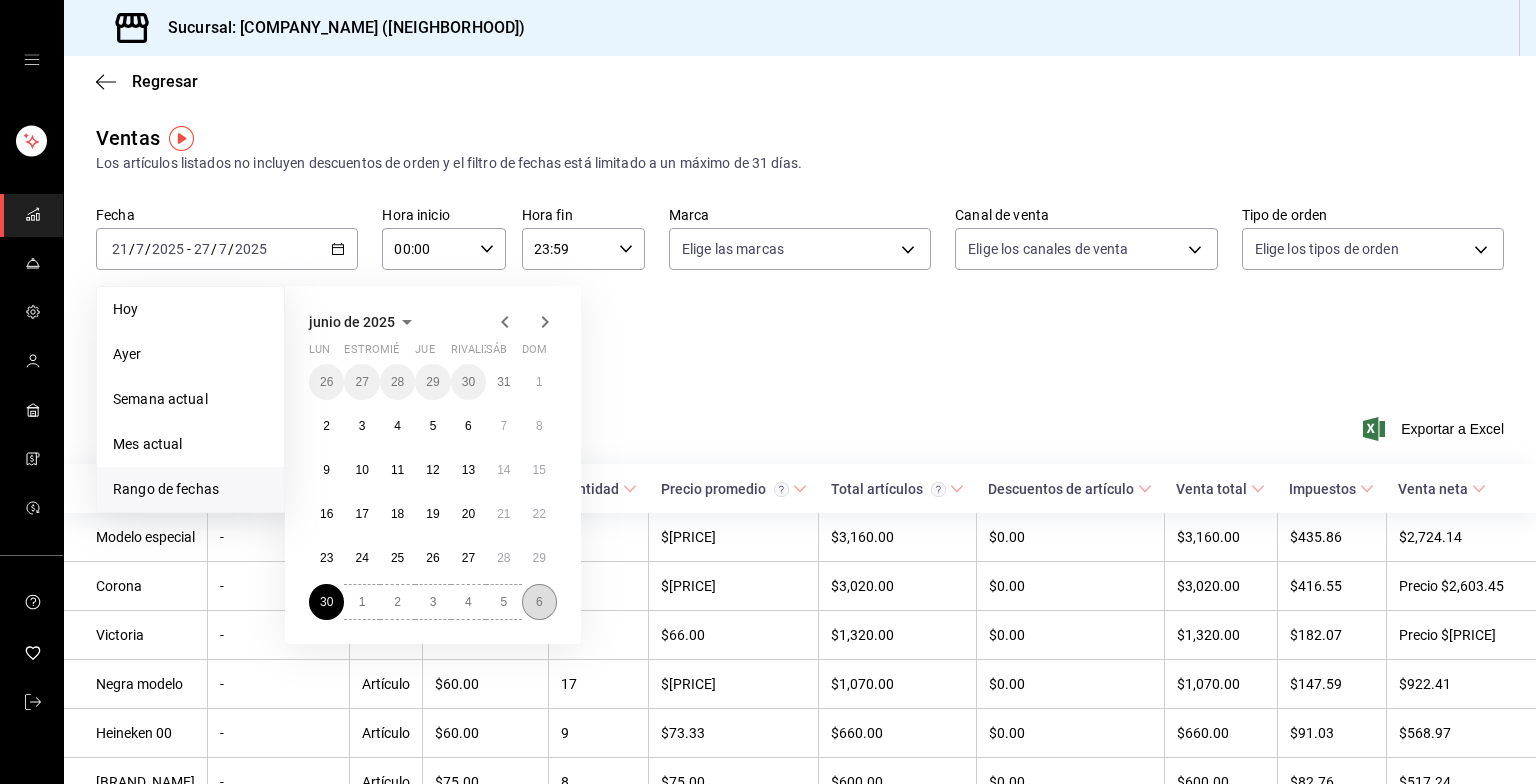 click on "6" at bounding box center (539, 602) 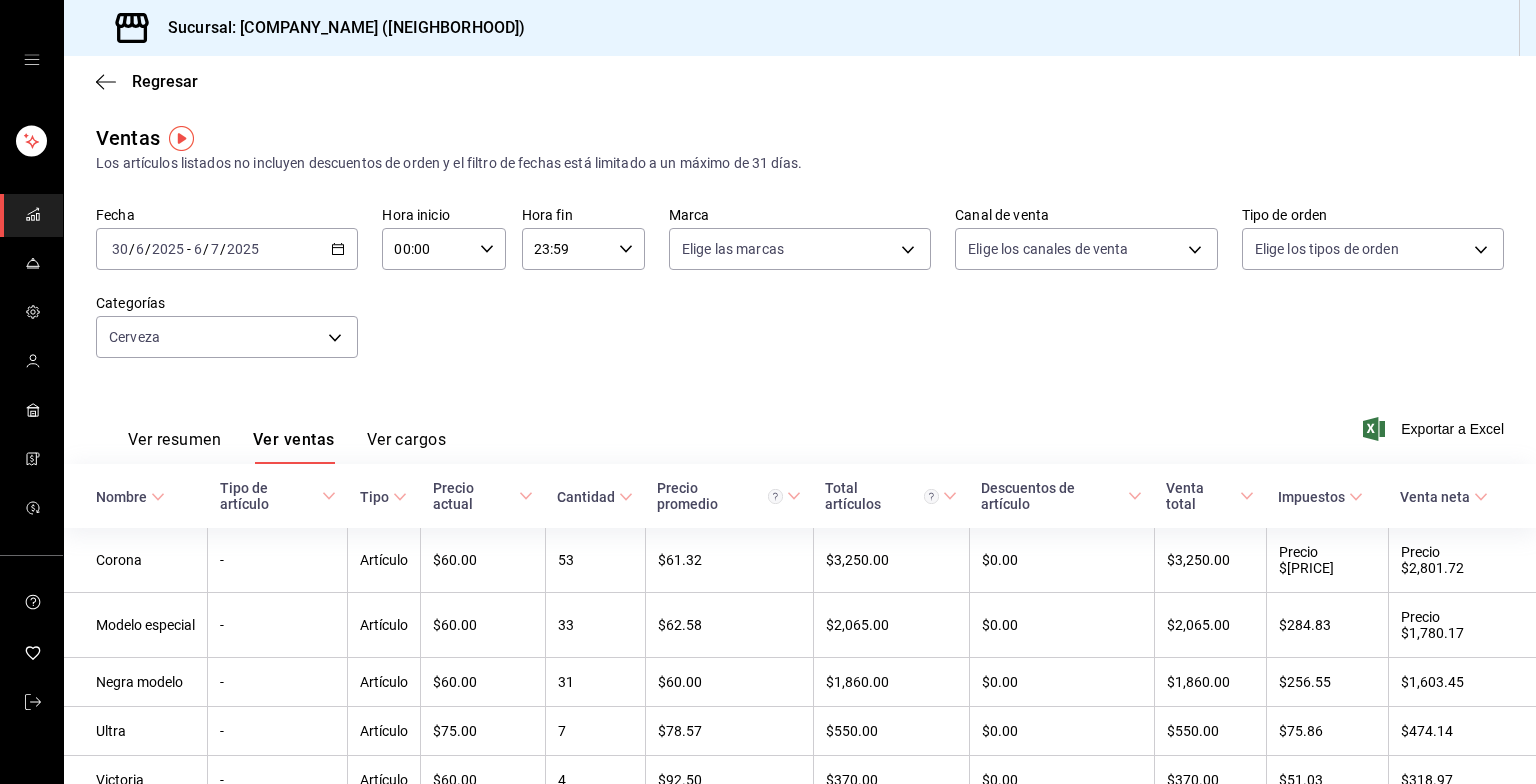 click on "[YYYY]-[MM]-[DD] [DD] / [MM] / [YYYY] - [YYYY]-[MM]-[DD] [DD] / [MM] / [YYYY]" at bounding box center (227, 249) 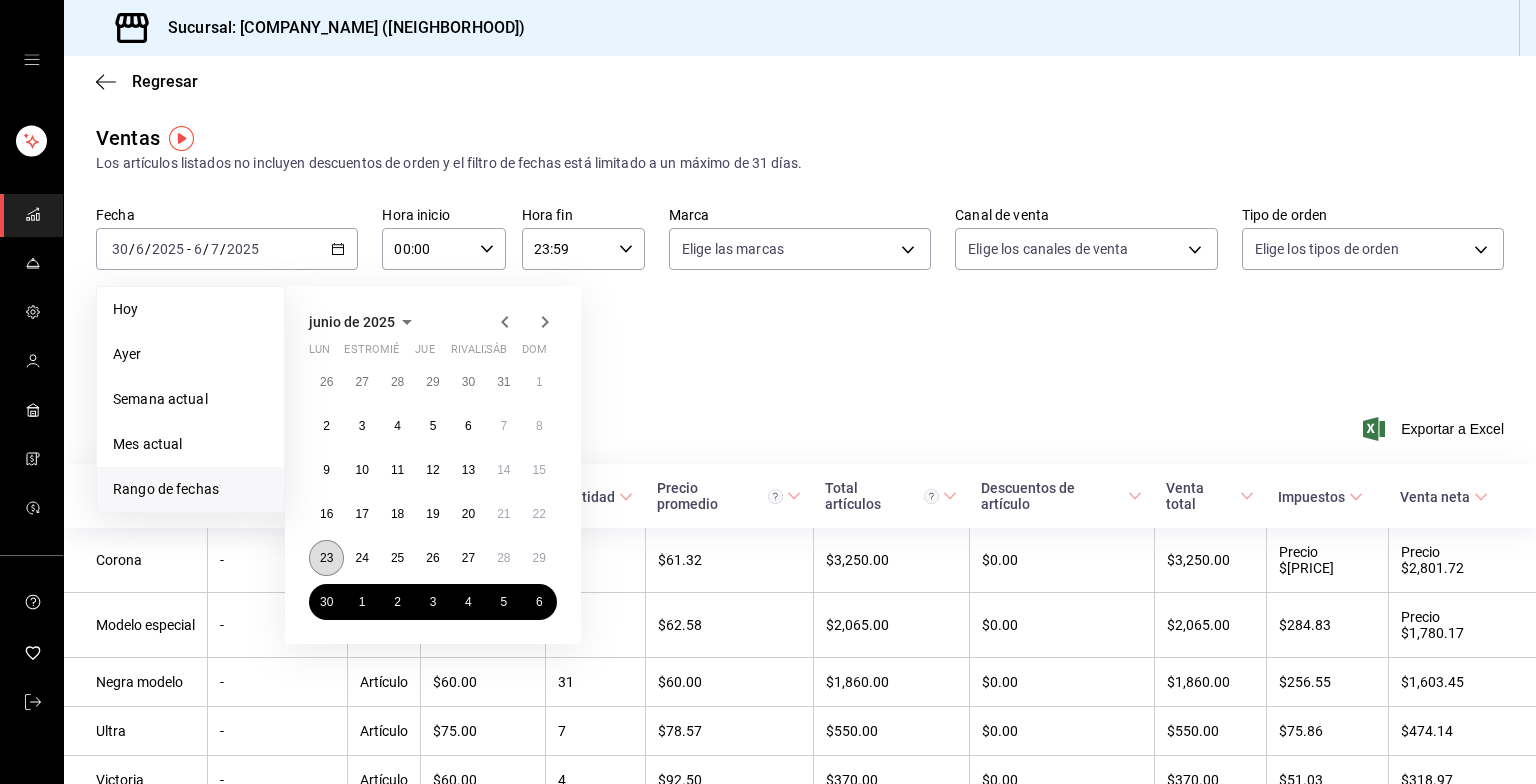 click on "23" at bounding box center [326, 558] 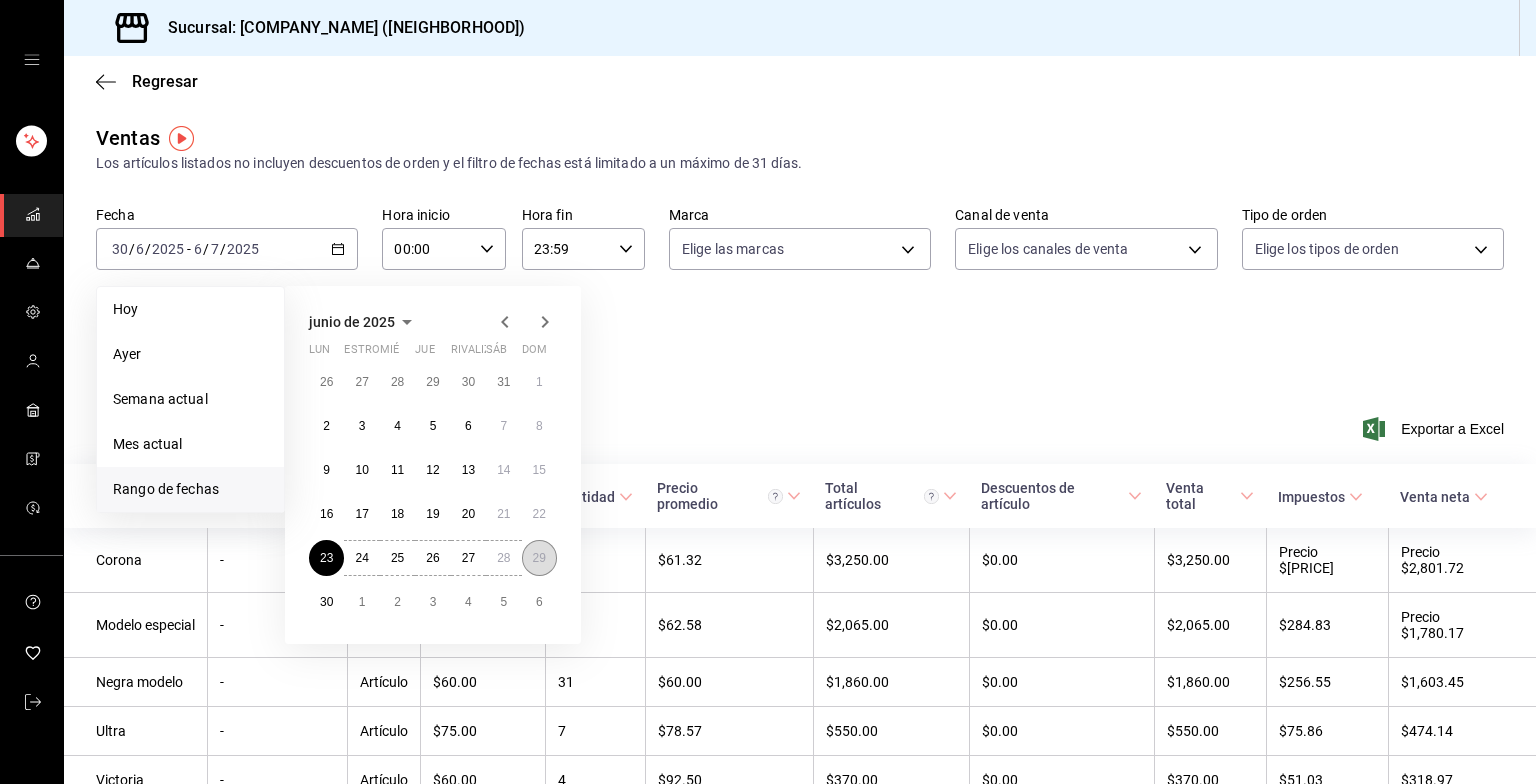 click on "29" at bounding box center [539, 558] 